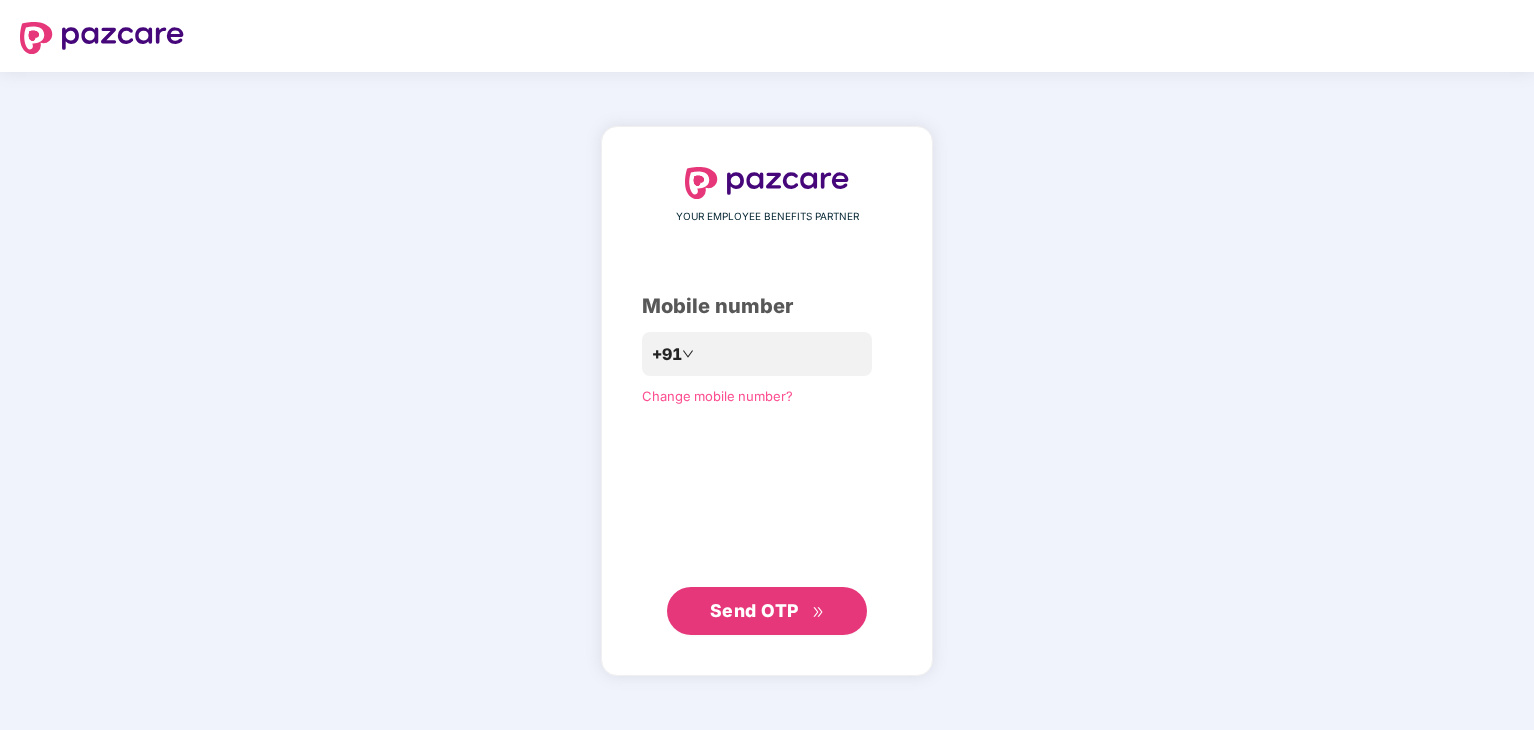scroll, scrollTop: 0, scrollLeft: 0, axis: both 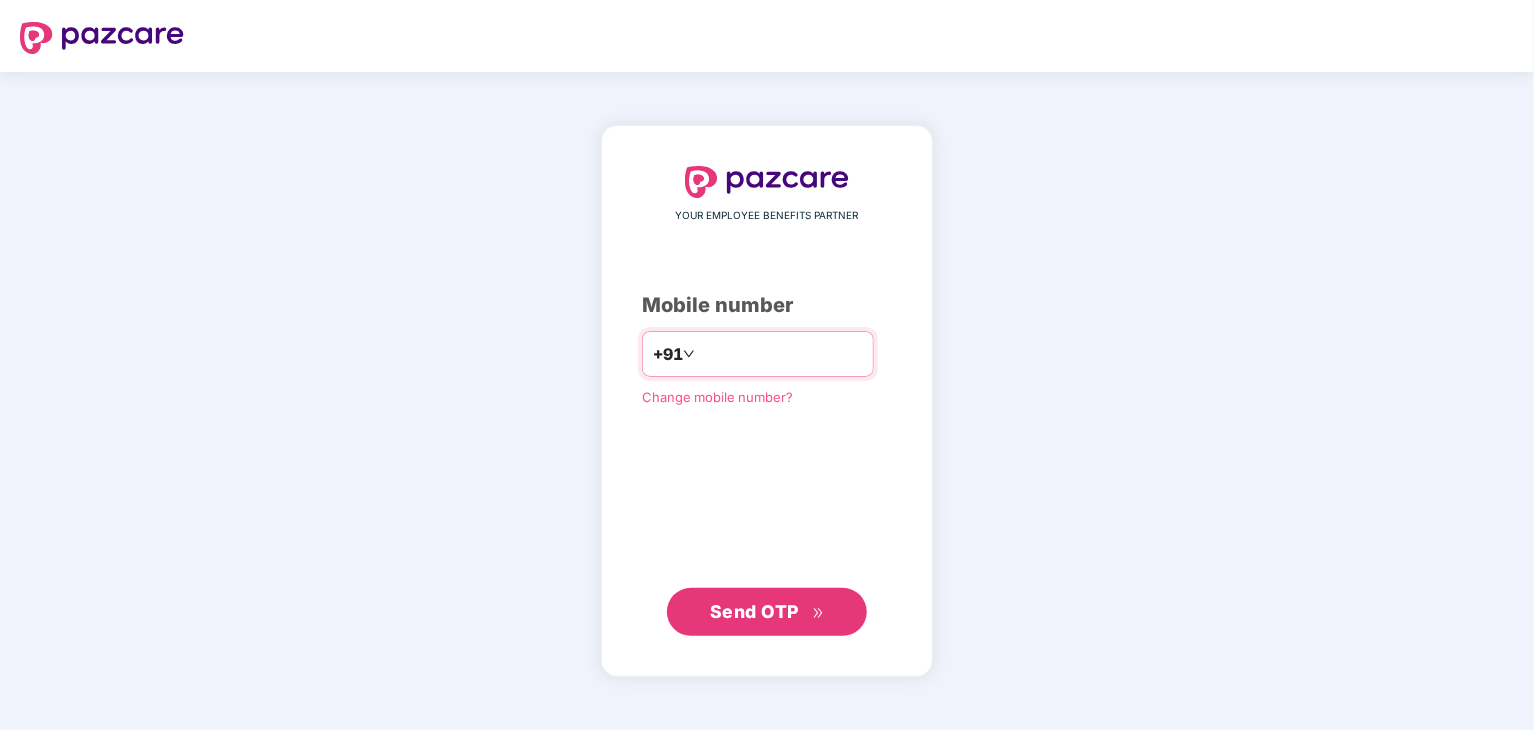 type on "**********" 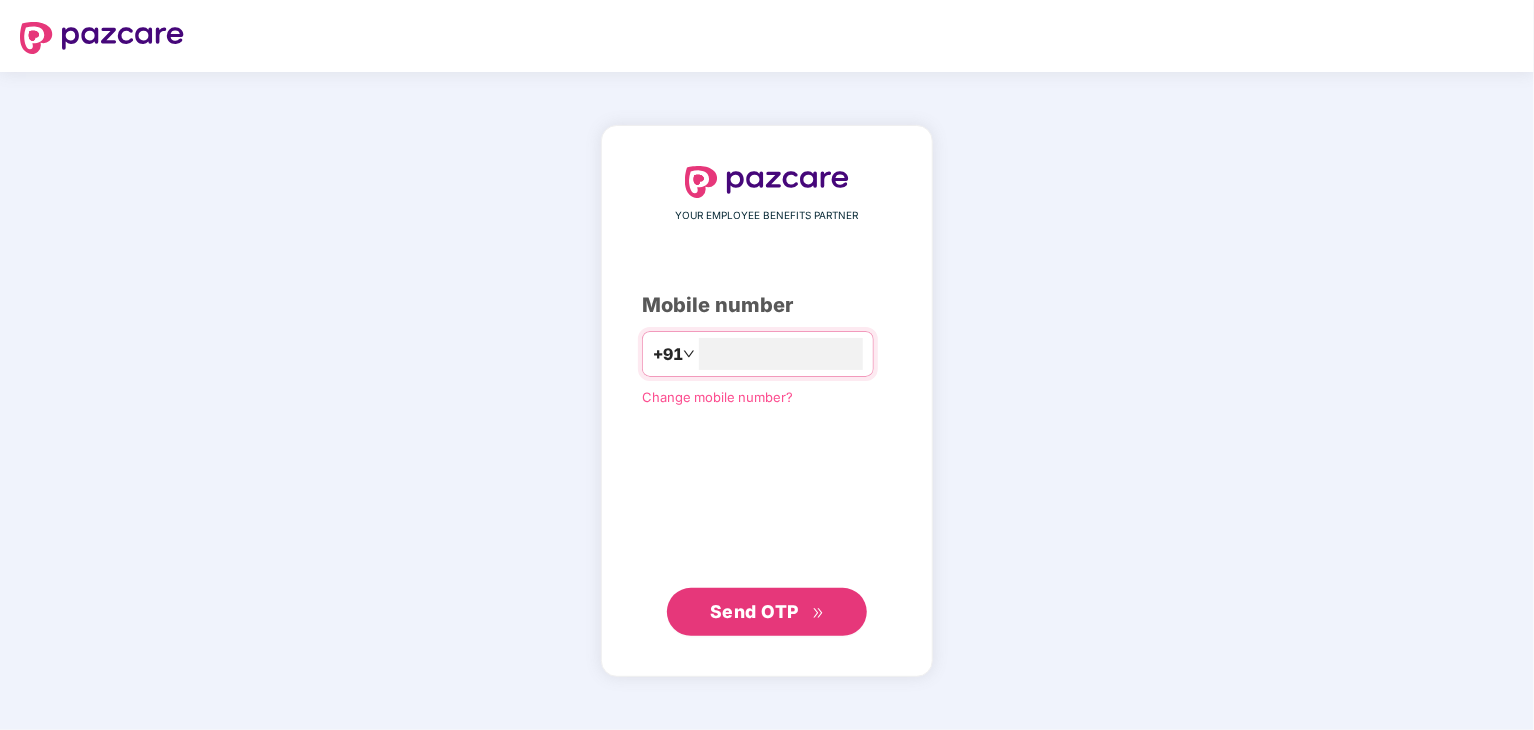 click on "Send OTP" at bounding box center [767, 612] 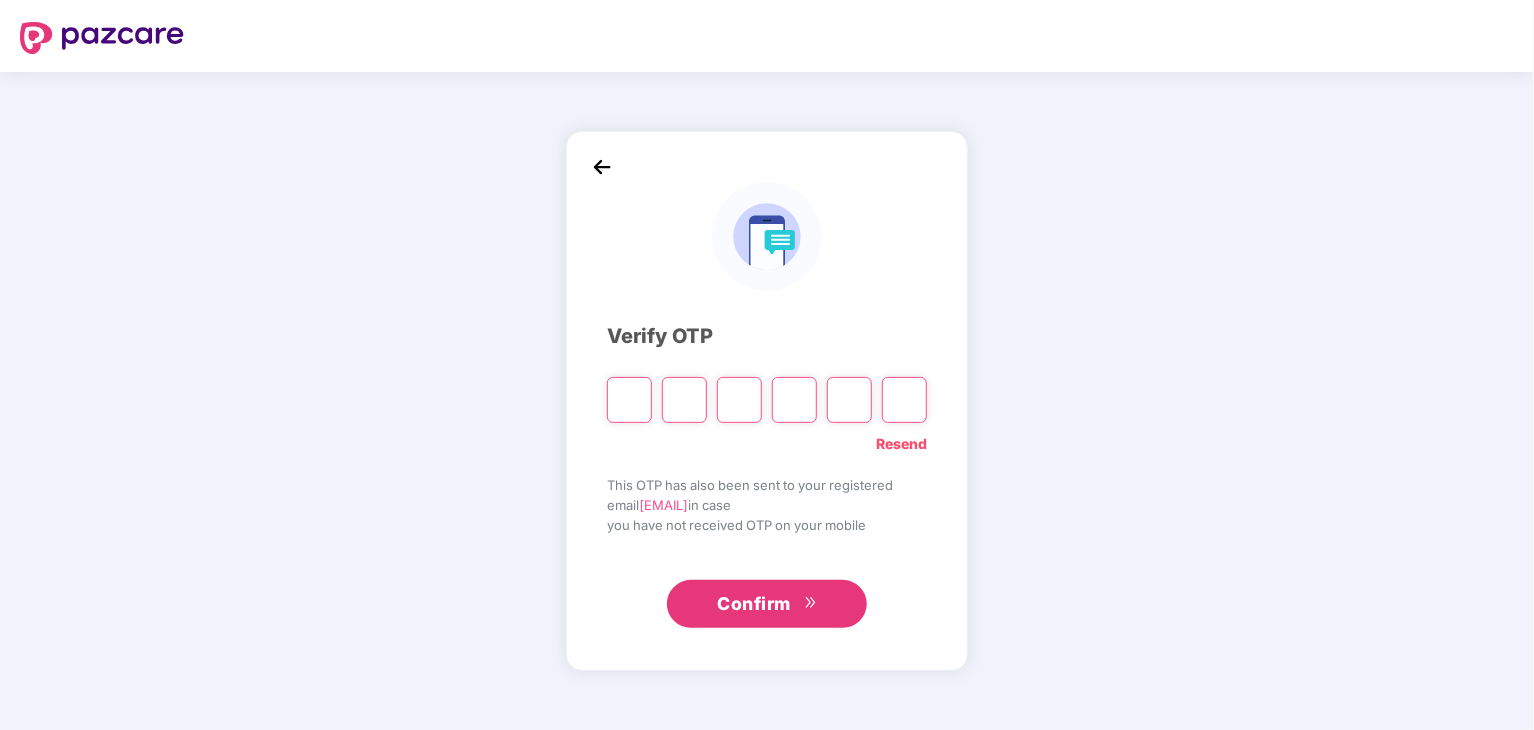 type on "*" 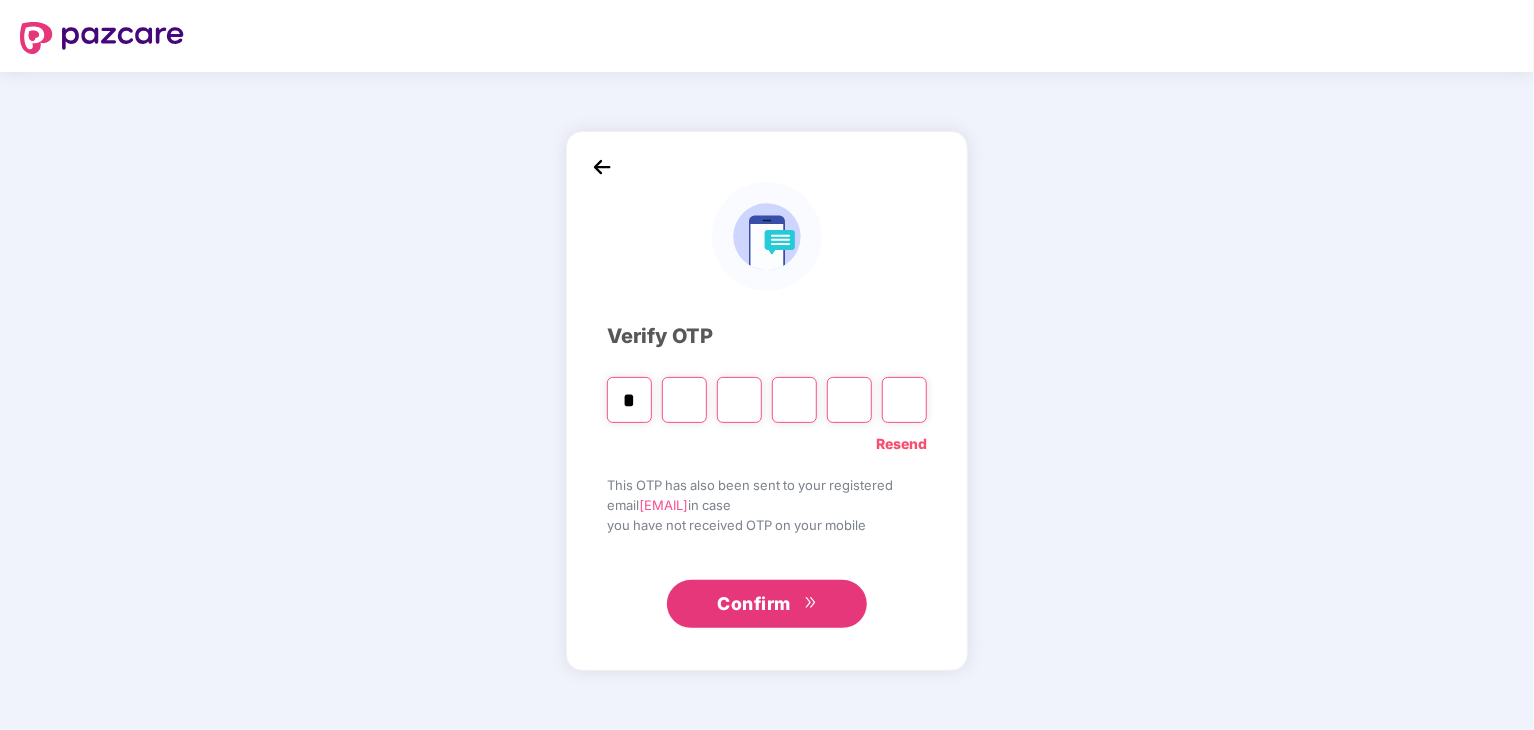 type on "*" 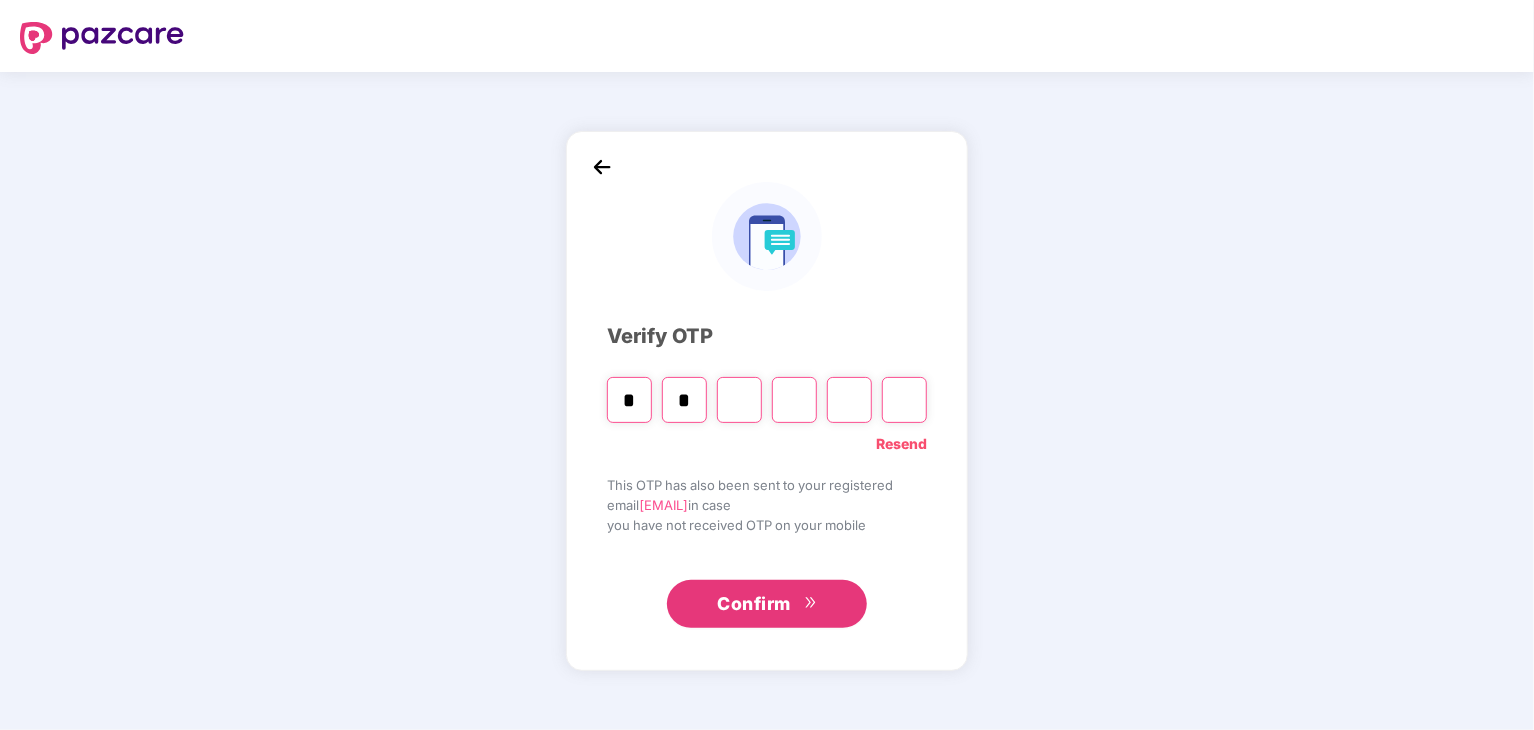 type on "*" 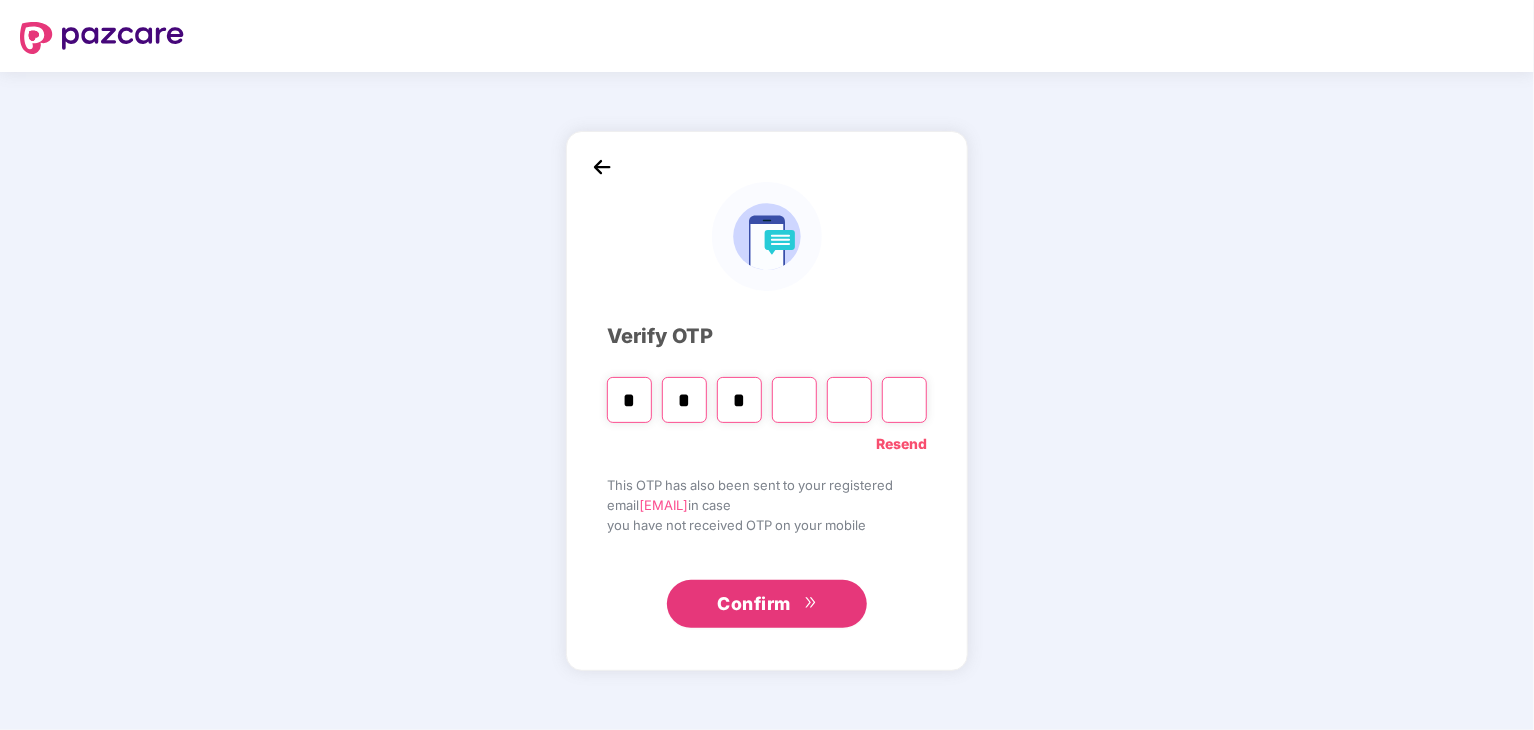 type on "*" 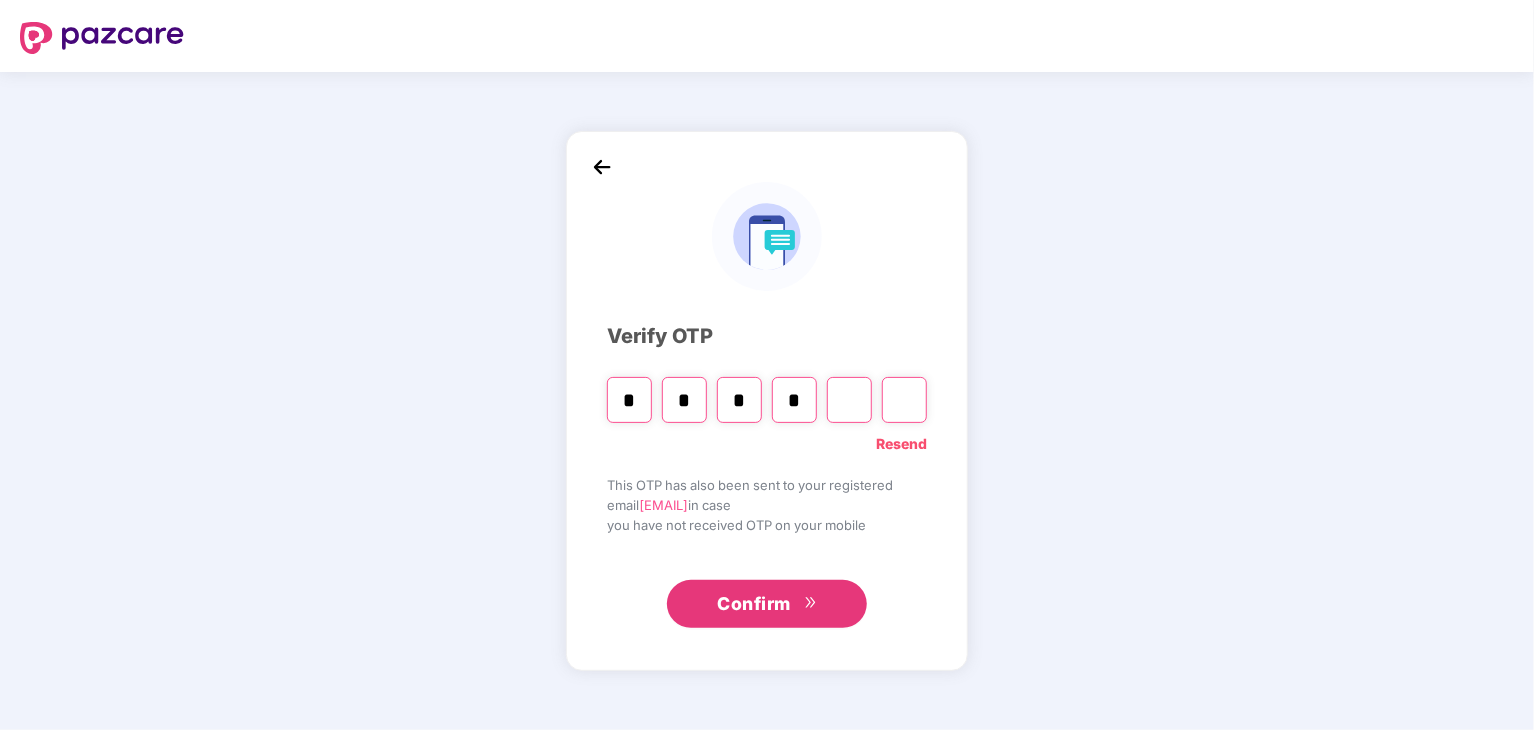 type on "*" 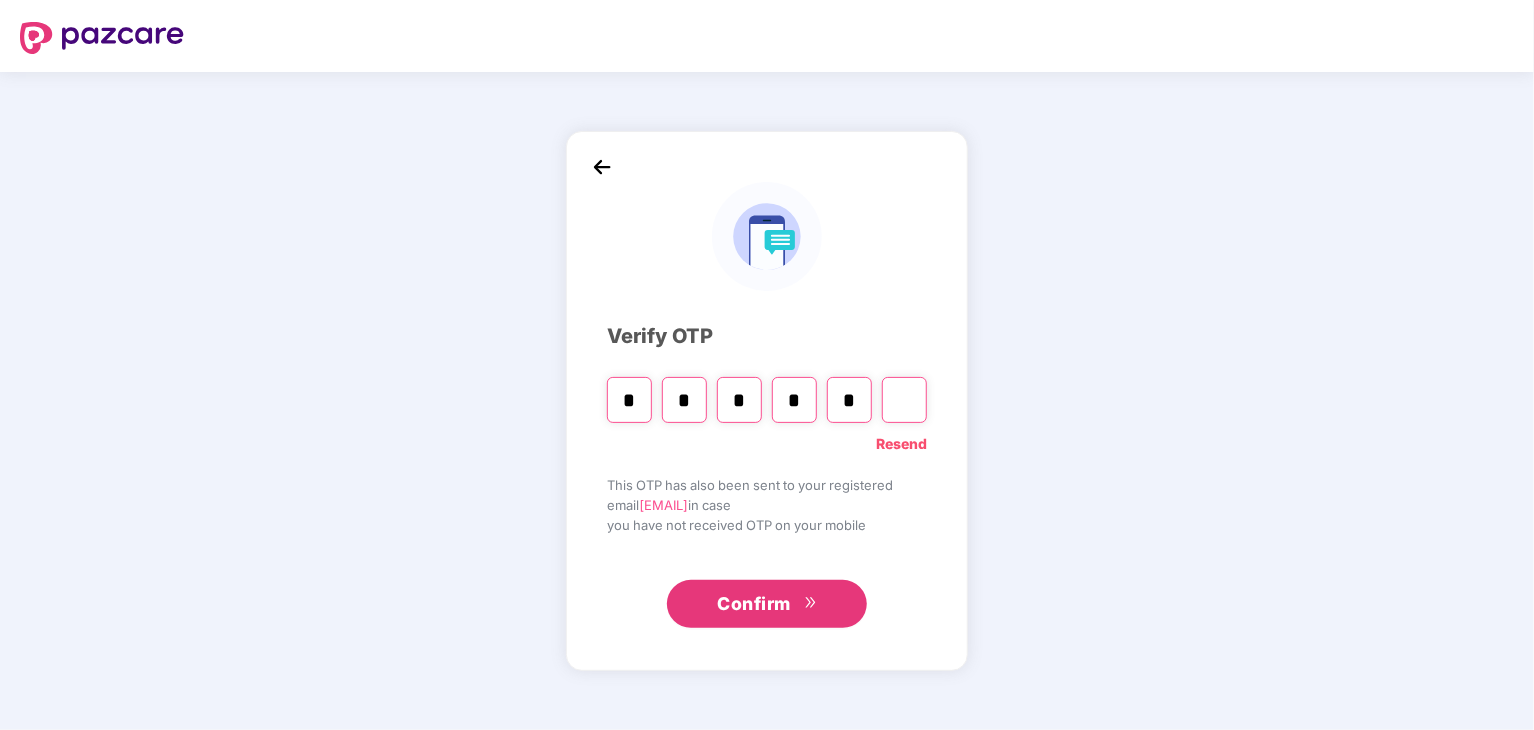 type on "*" 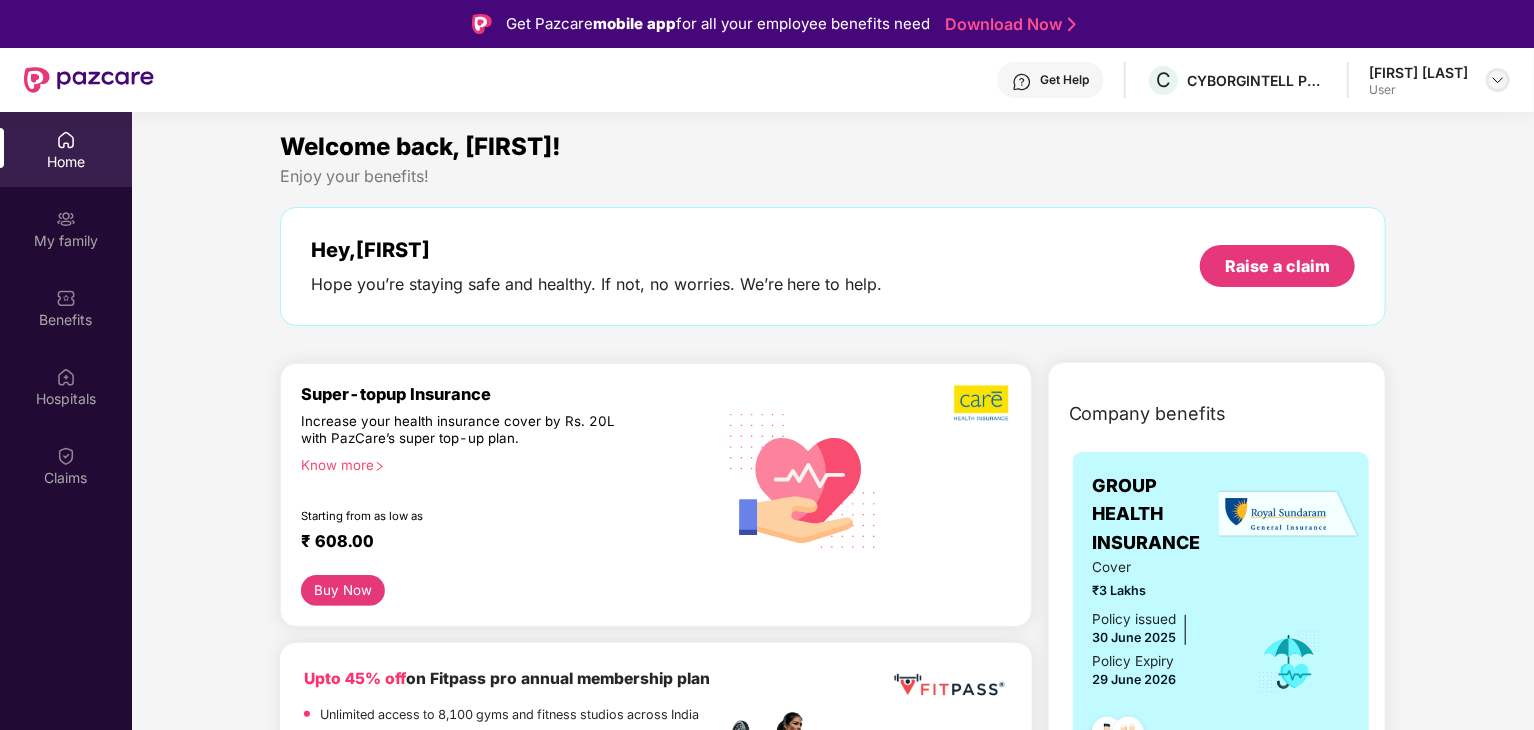 click at bounding box center (1498, 80) 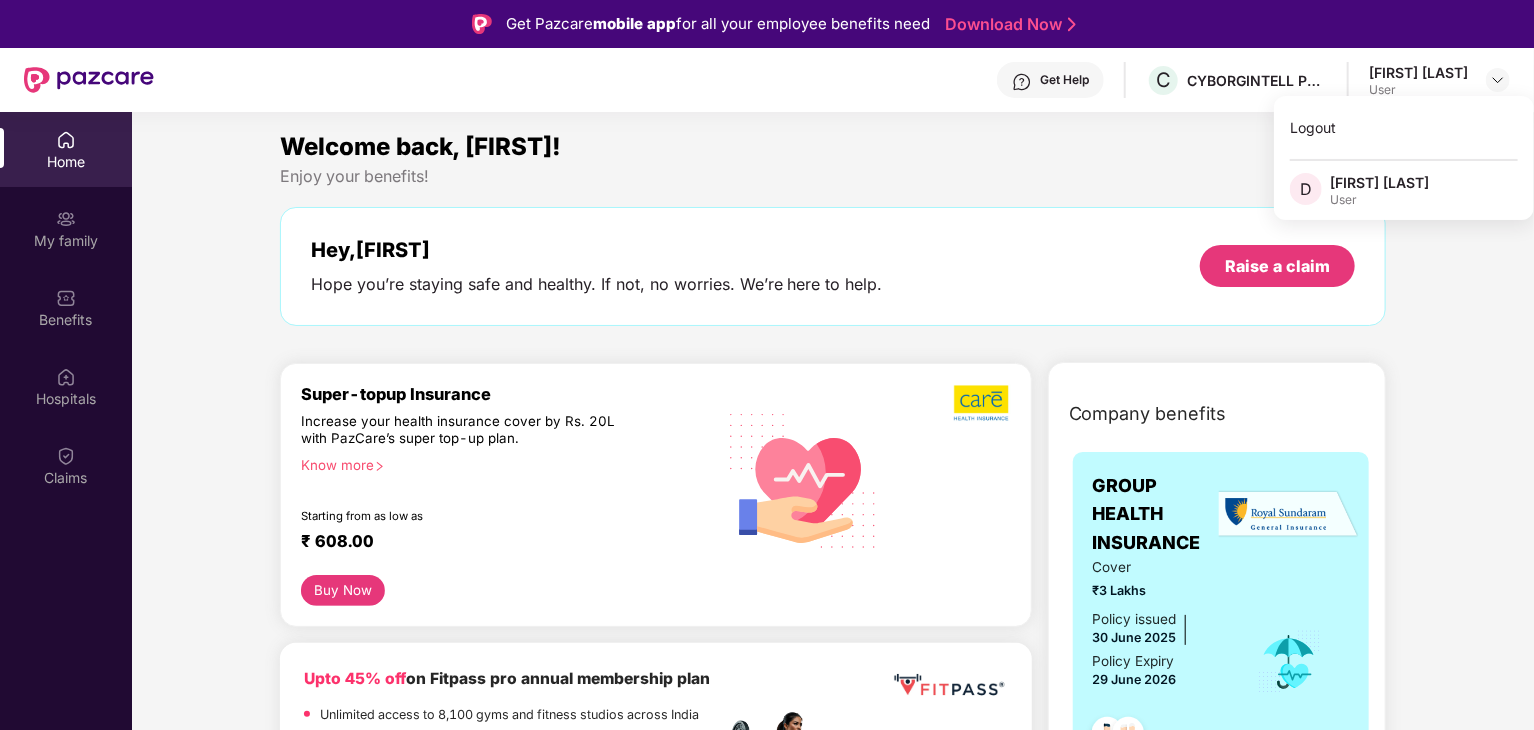 click on "Welcome back, [FIRST]! Enjoy your benefits! Hey, [FIRST] Hope you’re staying safe and healthy. If not, no worries. We’re here to help. Raise a claim" at bounding box center [833, 237] 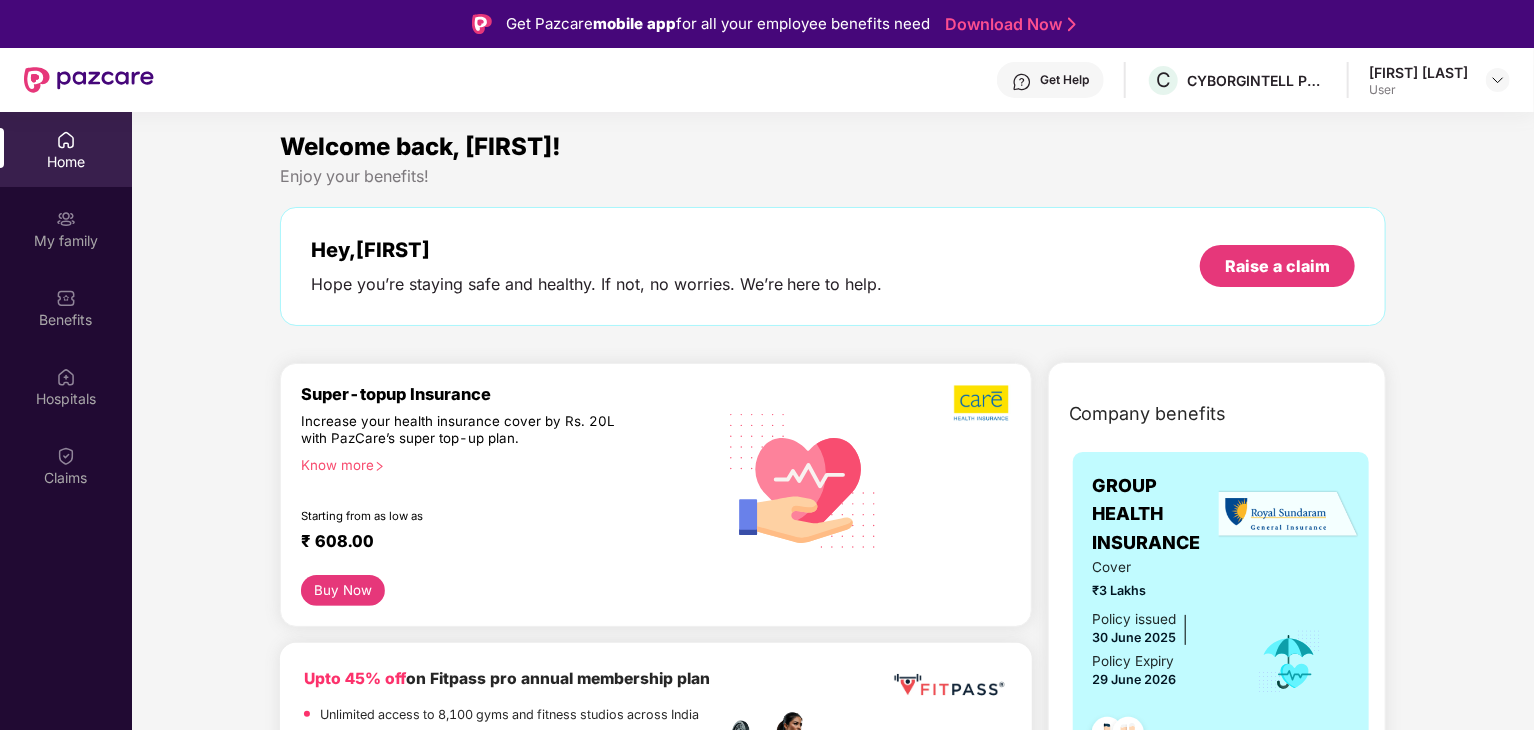 click on "[FIRST] [LAST] User" at bounding box center [1439, 80] 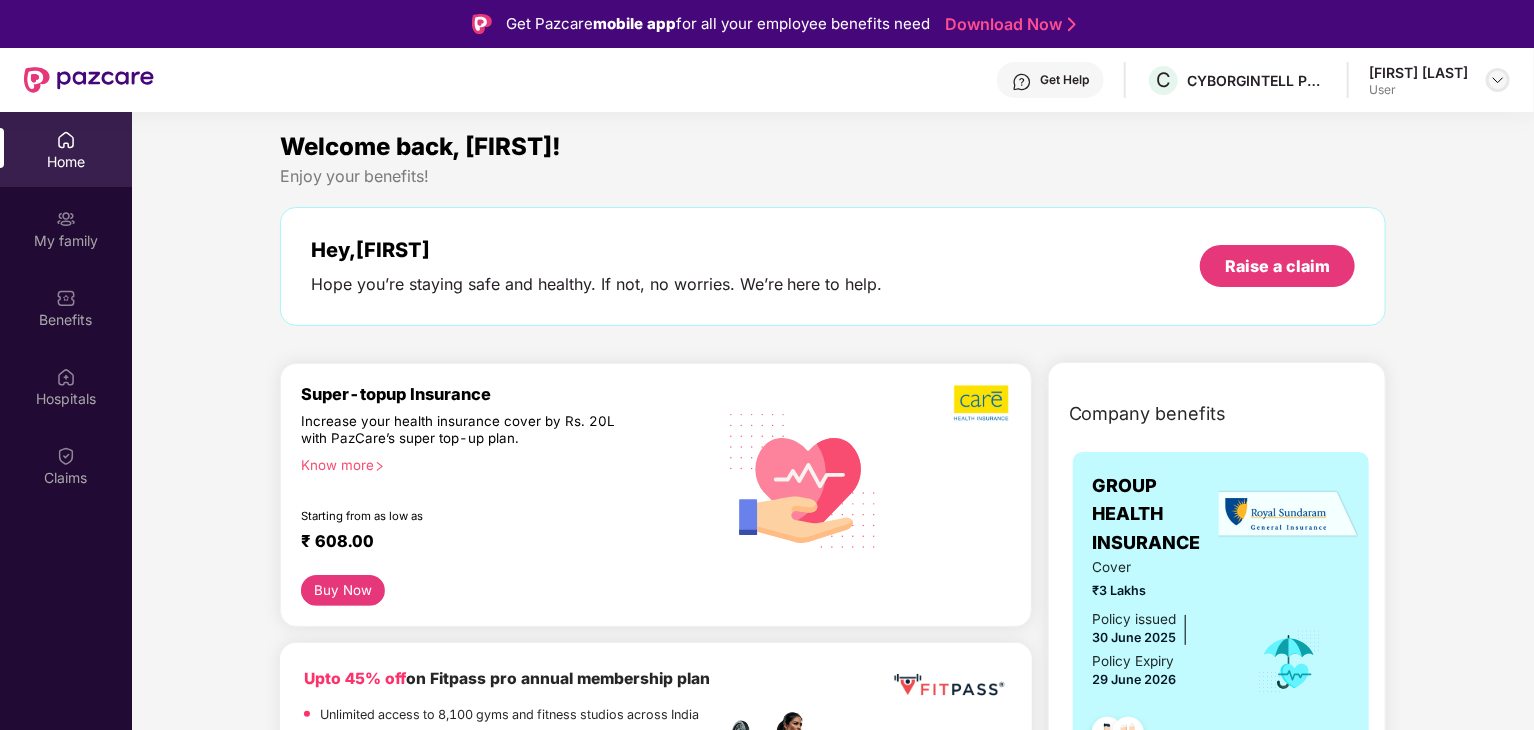 click at bounding box center [1498, 80] 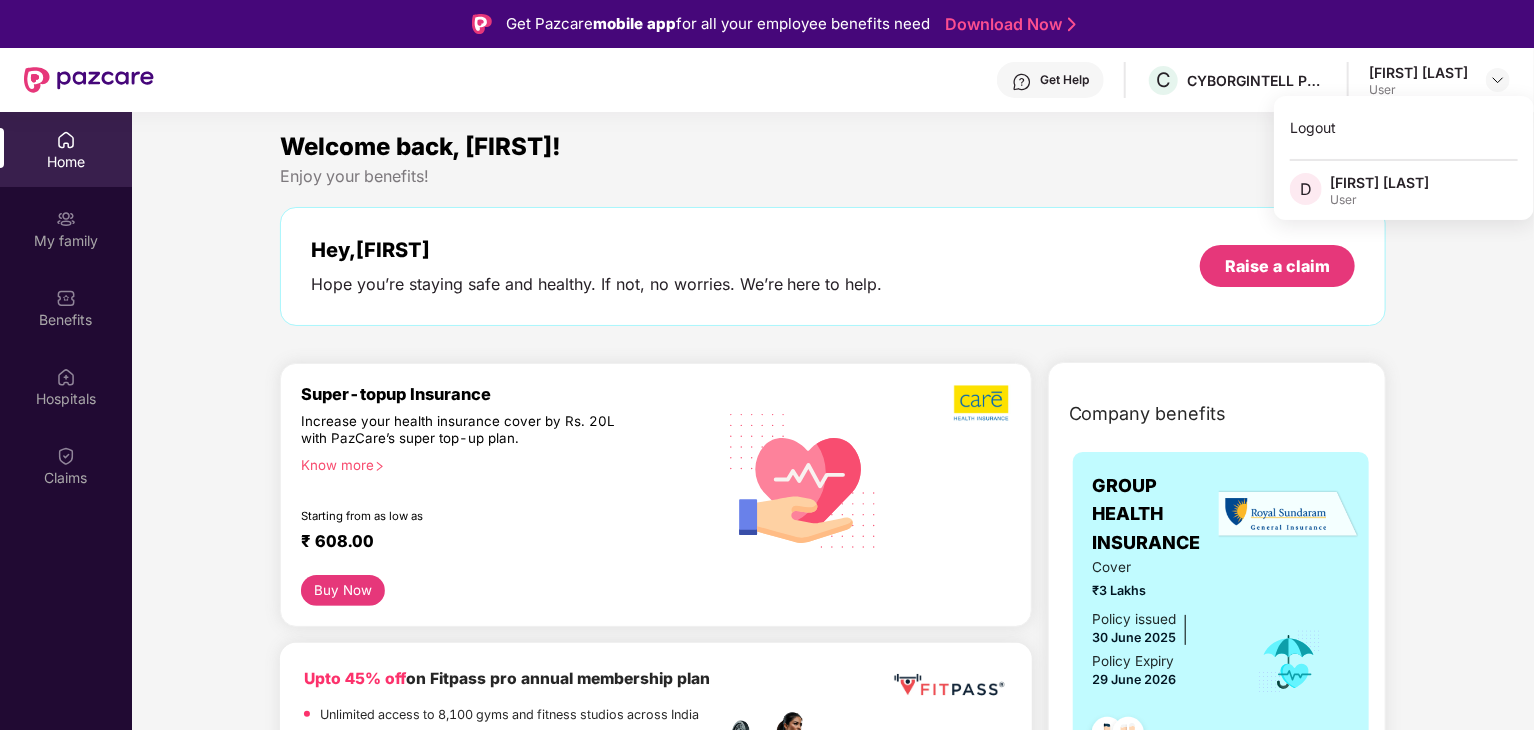 drag, startPoint x: 1239, startPoint y: 166, endPoint x: 1264, endPoint y: 93, distance: 77.16217 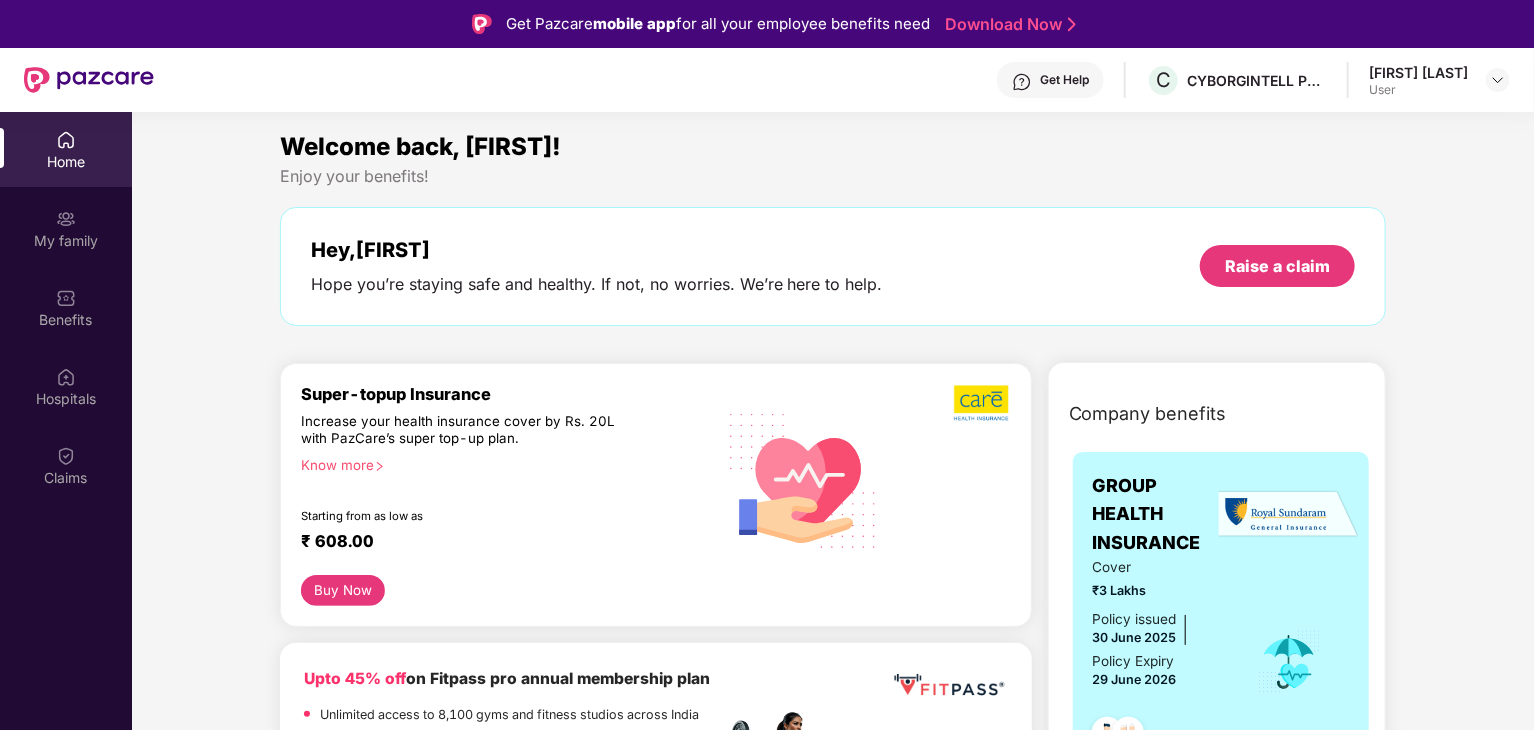 click on "Welcome back, [FIRST]!" at bounding box center [833, 147] 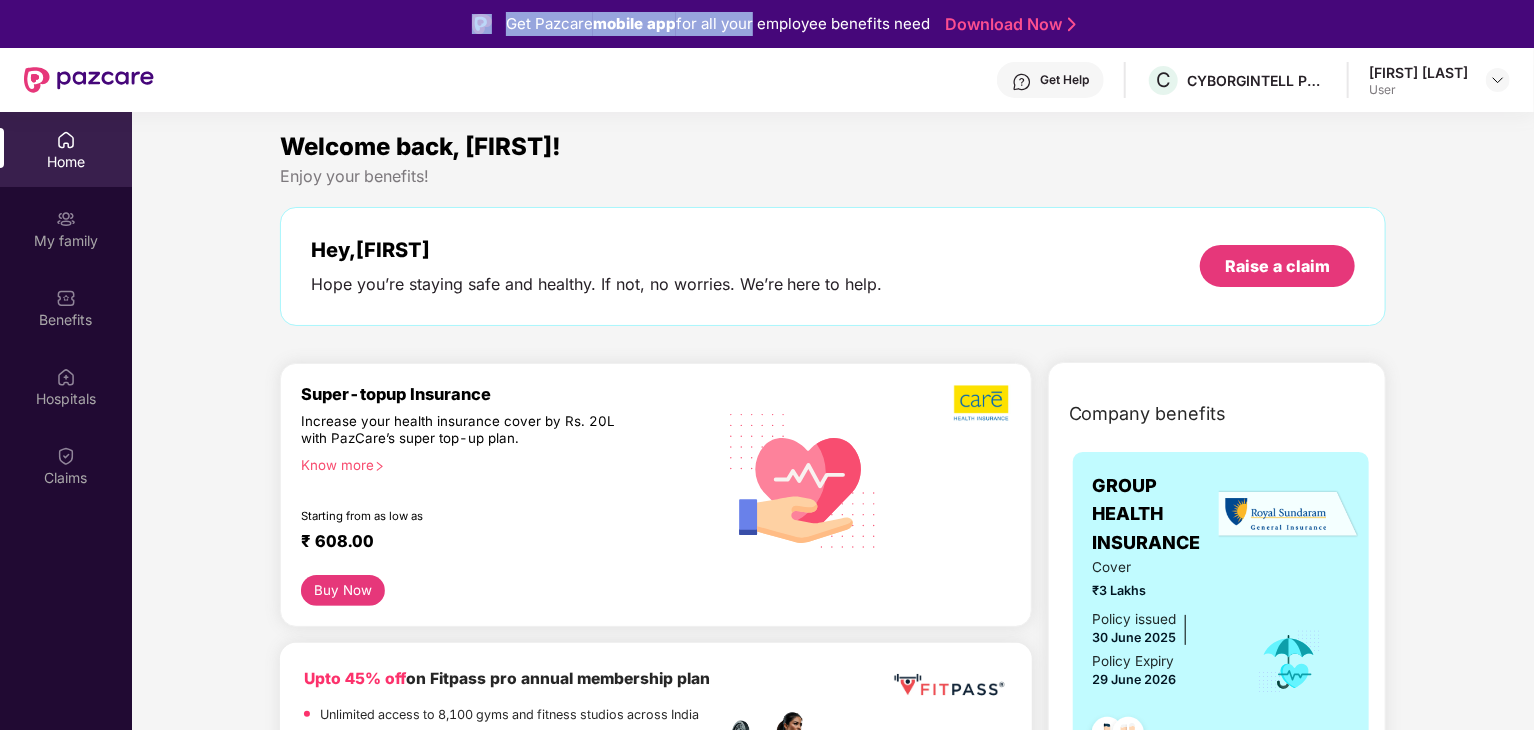 drag, startPoint x: 488, startPoint y: 35, endPoint x: 777, endPoint y: 34, distance: 289.00174 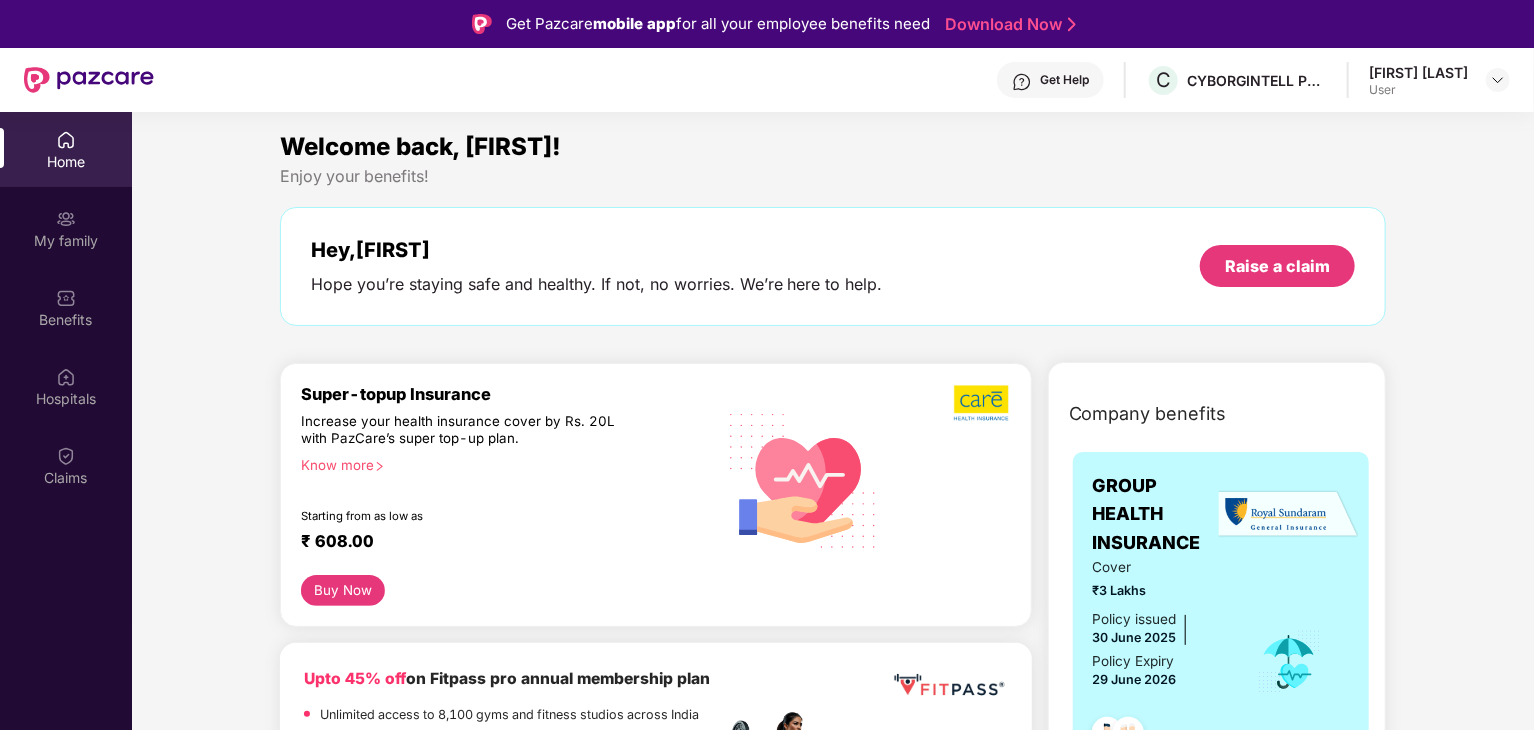 click on "Get Pazcare  mobile app  for all your employee benefits need" at bounding box center [718, 24] 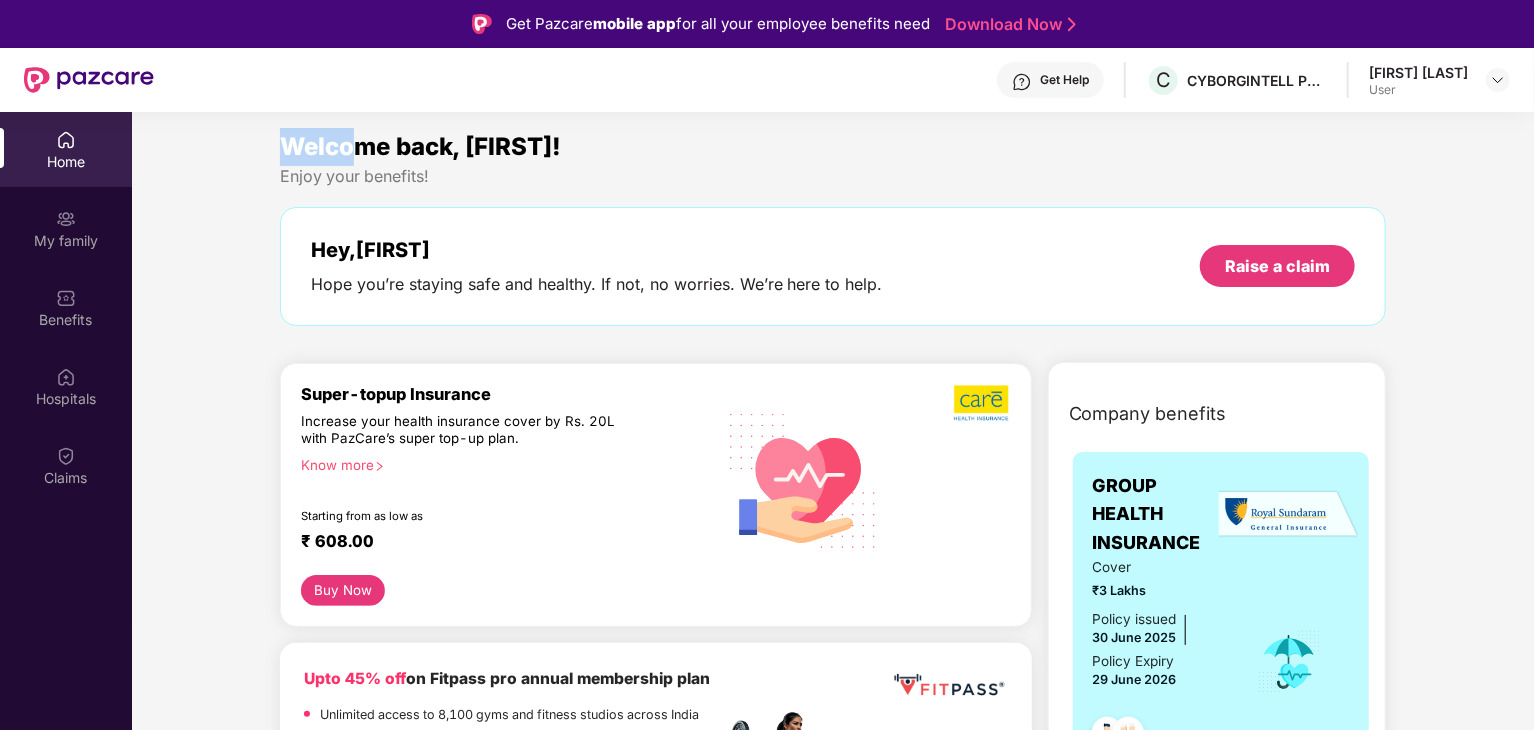 drag, startPoint x: 255, startPoint y: 139, endPoint x: 579, endPoint y: 161, distance: 324.74606 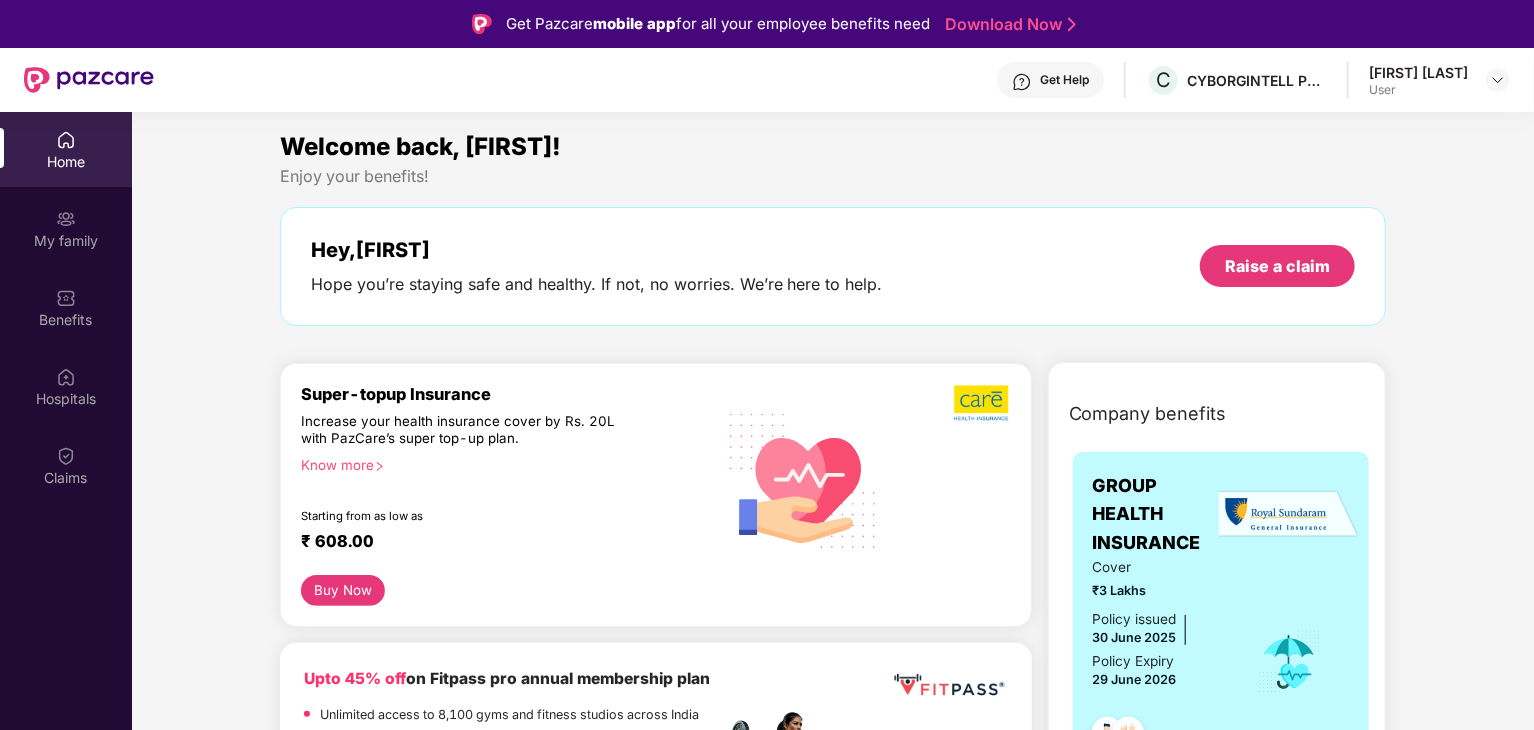 click on "Welcome back, [FIRST]!" at bounding box center [833, 147] 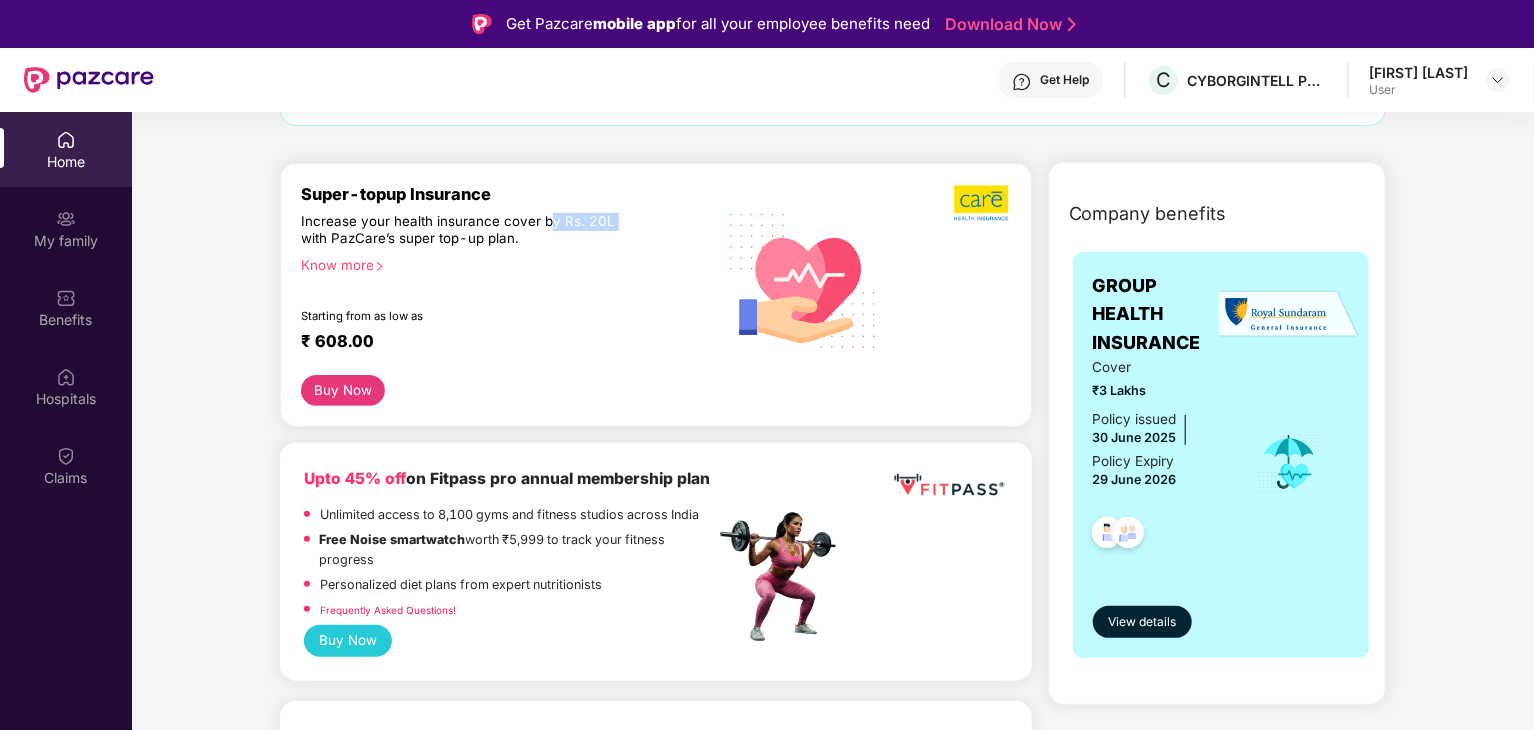 drag, startPoint x: 298, startPoint y: 231, endPoint x: 544, endPoint y: 232, distance: 246.00203 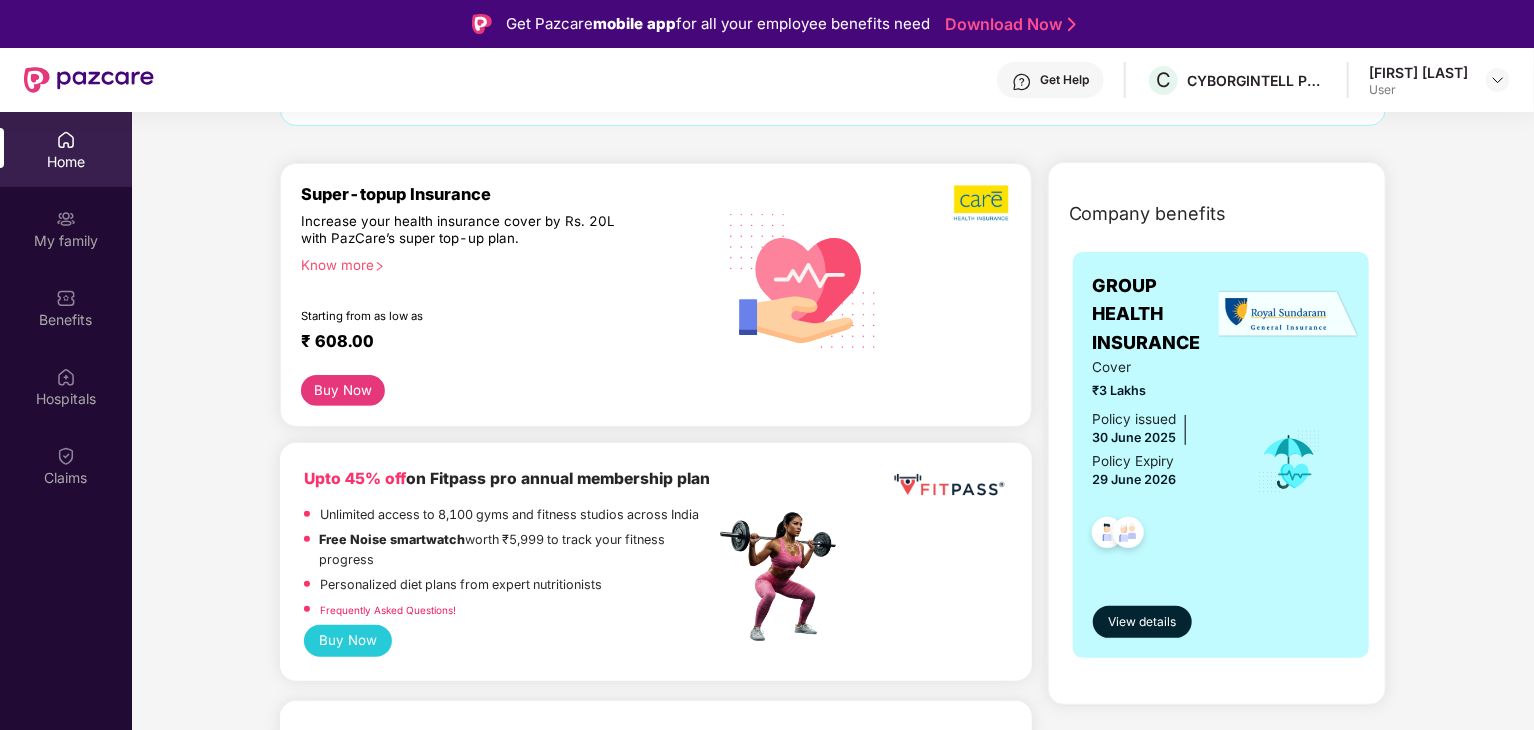click on "Increase your health insurance cover by Rs. 20L with PazCare’s super top-up plan." at bounding box center [465, 231] 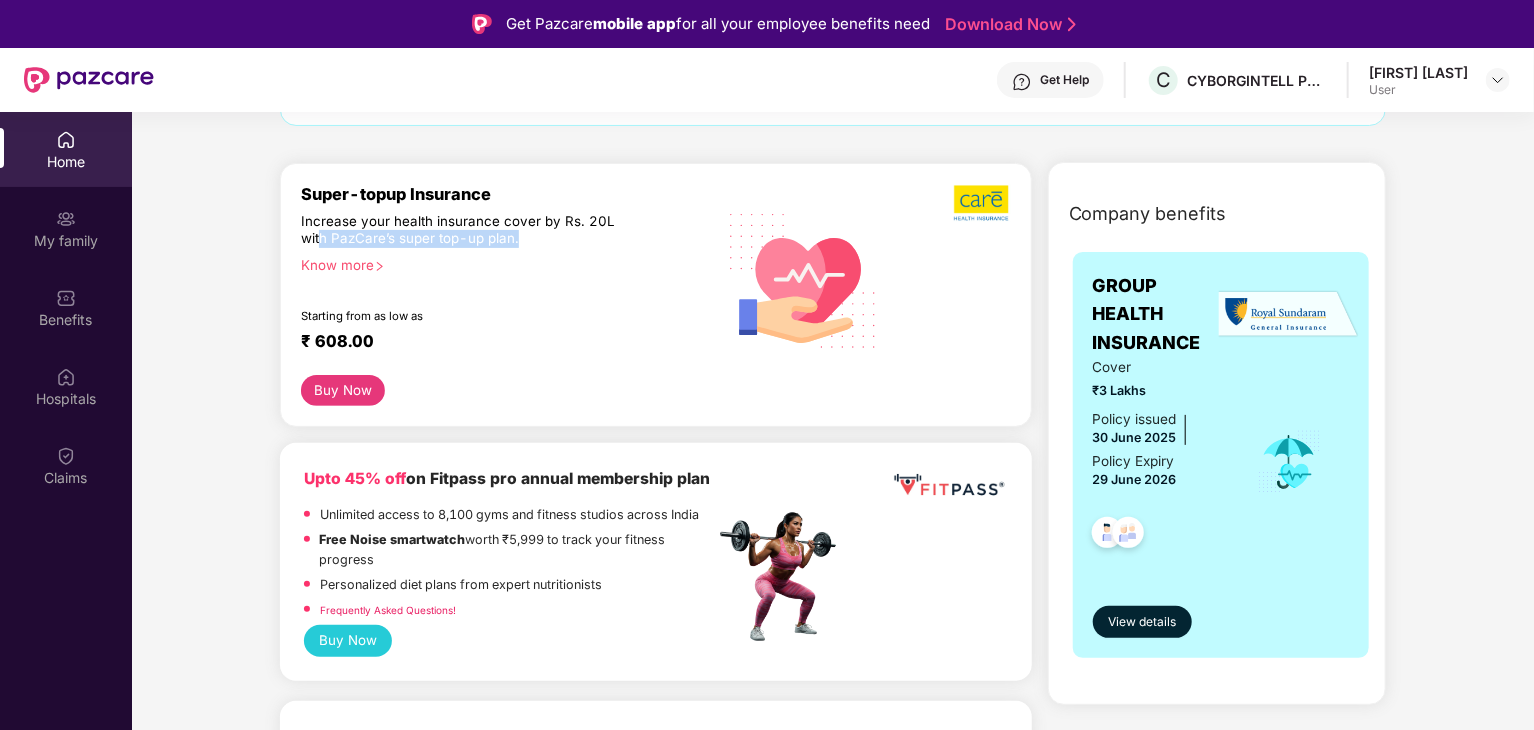 drag, startPoint x: 317, startPoint y: 237, endPoint x: 528, endPoint y: 235, distance: 211.00948 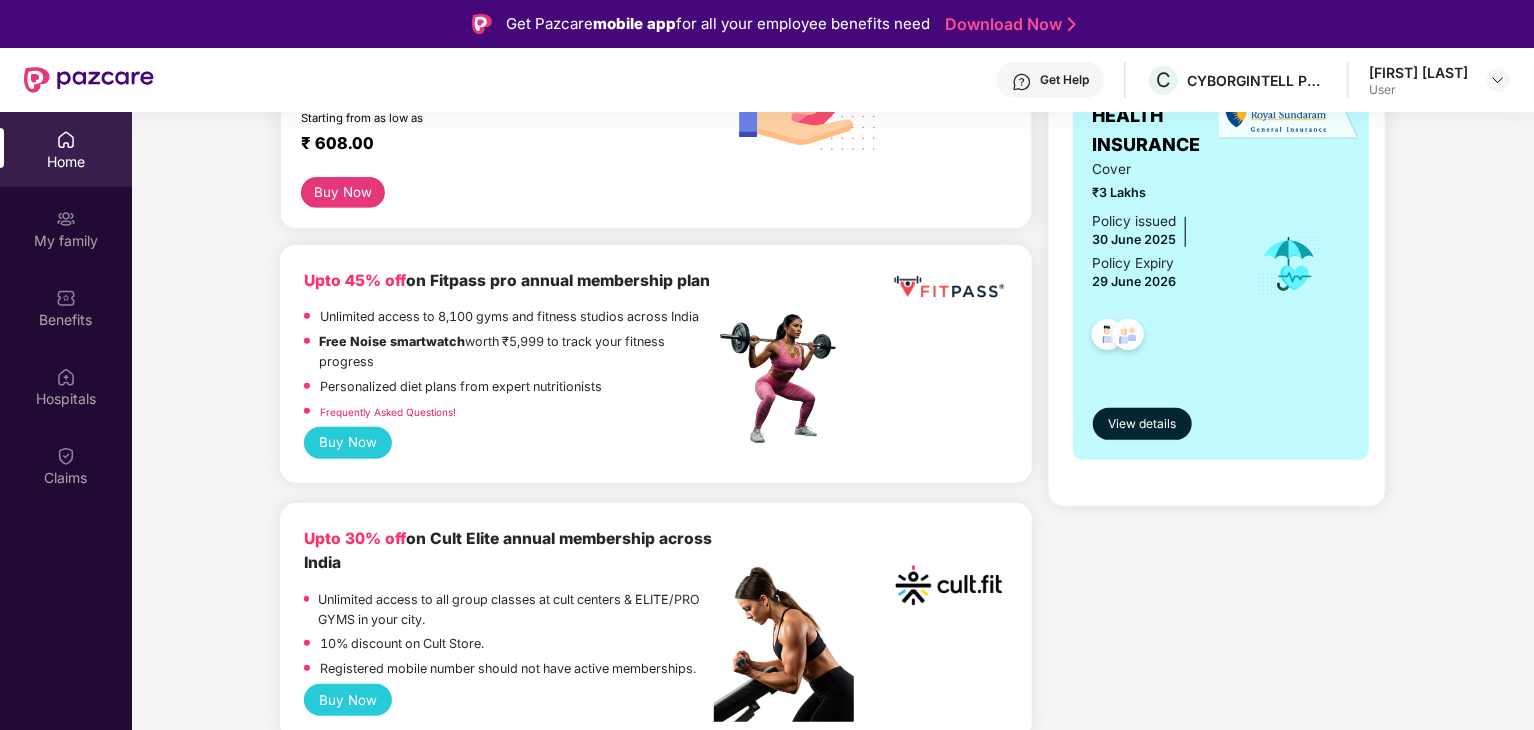 scroll, scrollTop: 400, scrollLeft: 0, axis: vertical 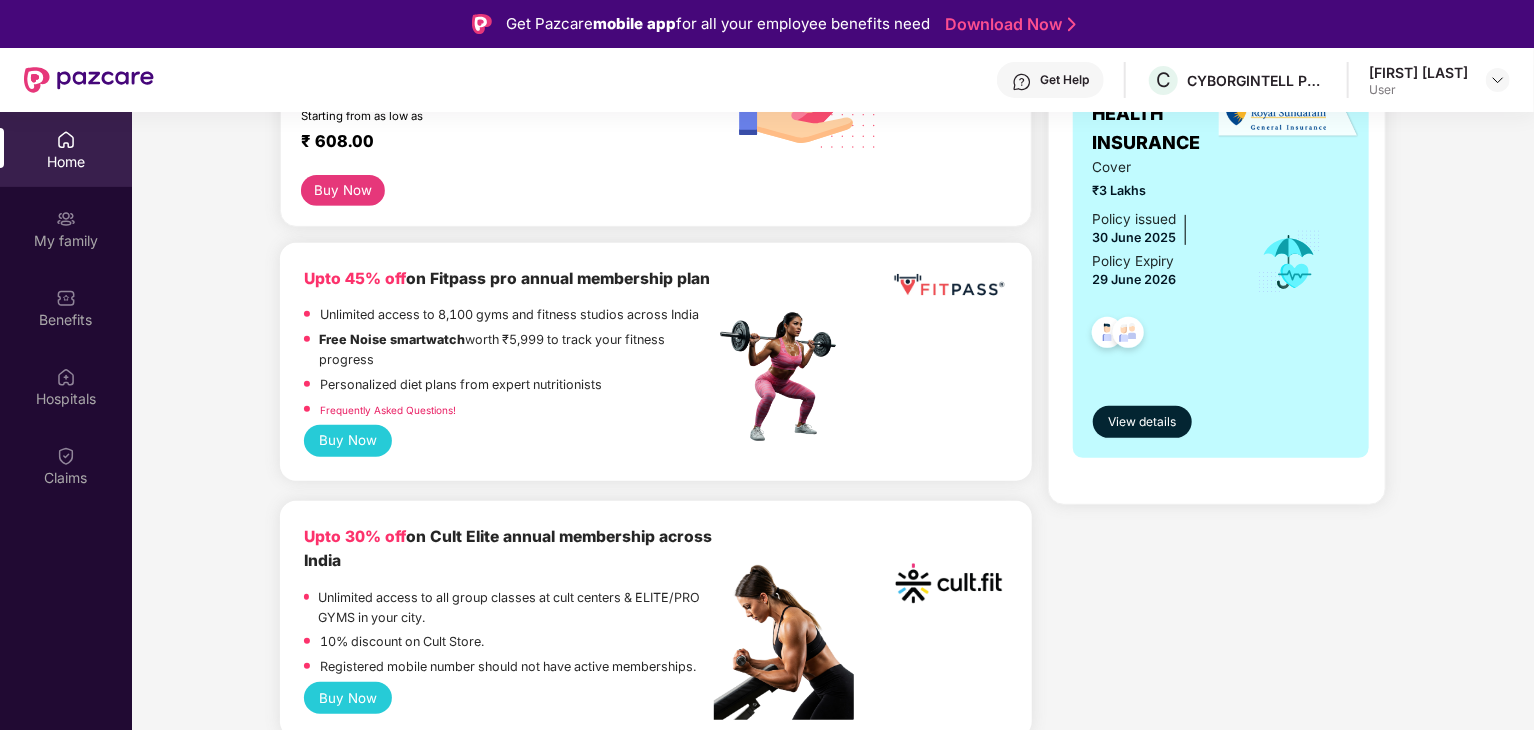 drag, startPoint x: 332, startPoint y: 284, endPoint x: 440, endPoint y: 313, distance: 111.82576 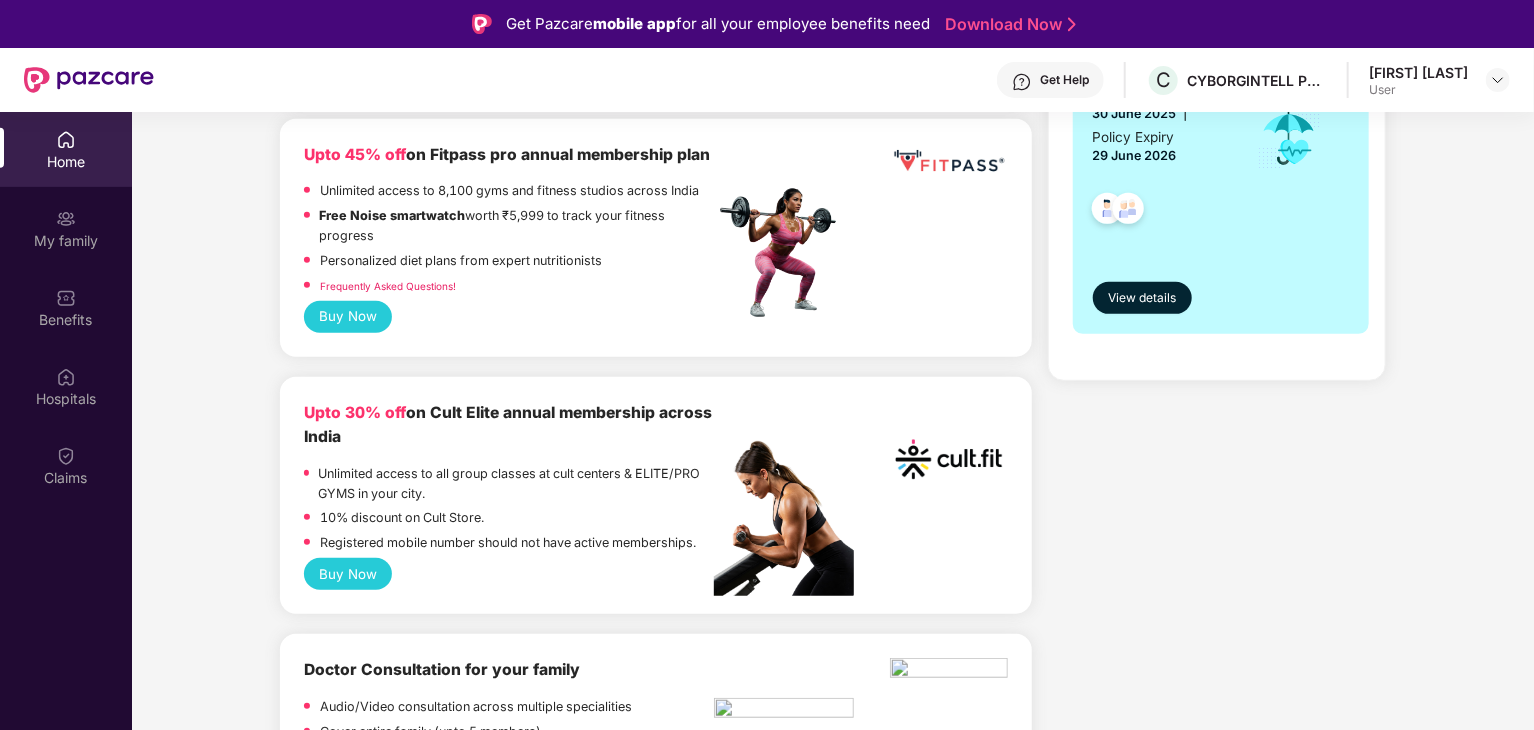 scroll, scrollTop: 700, scrollLeft: 0, axis: vertical 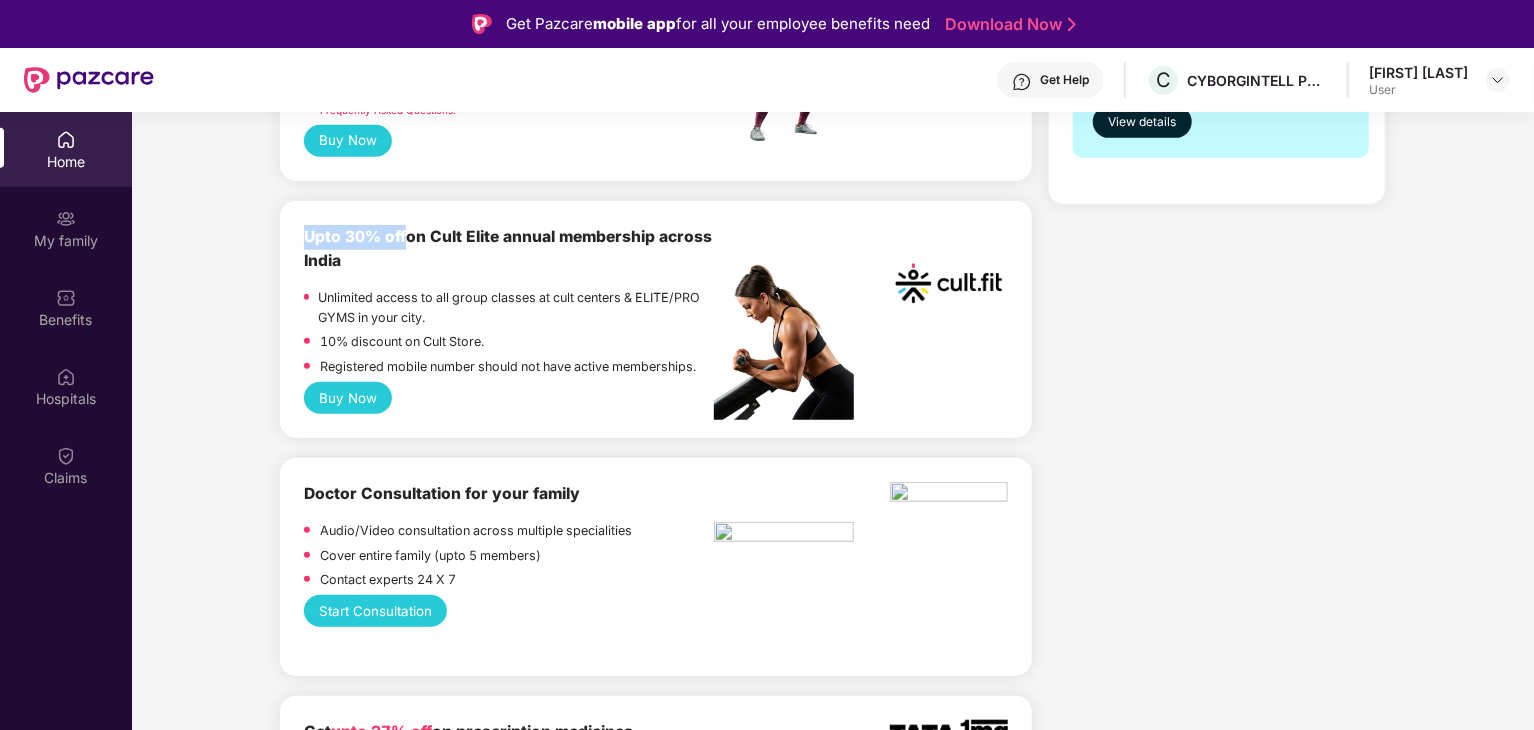 drag, startPoint x: 301, startPoint y: 260, endPoint x: 404, endPoint y: 260, distance: 103 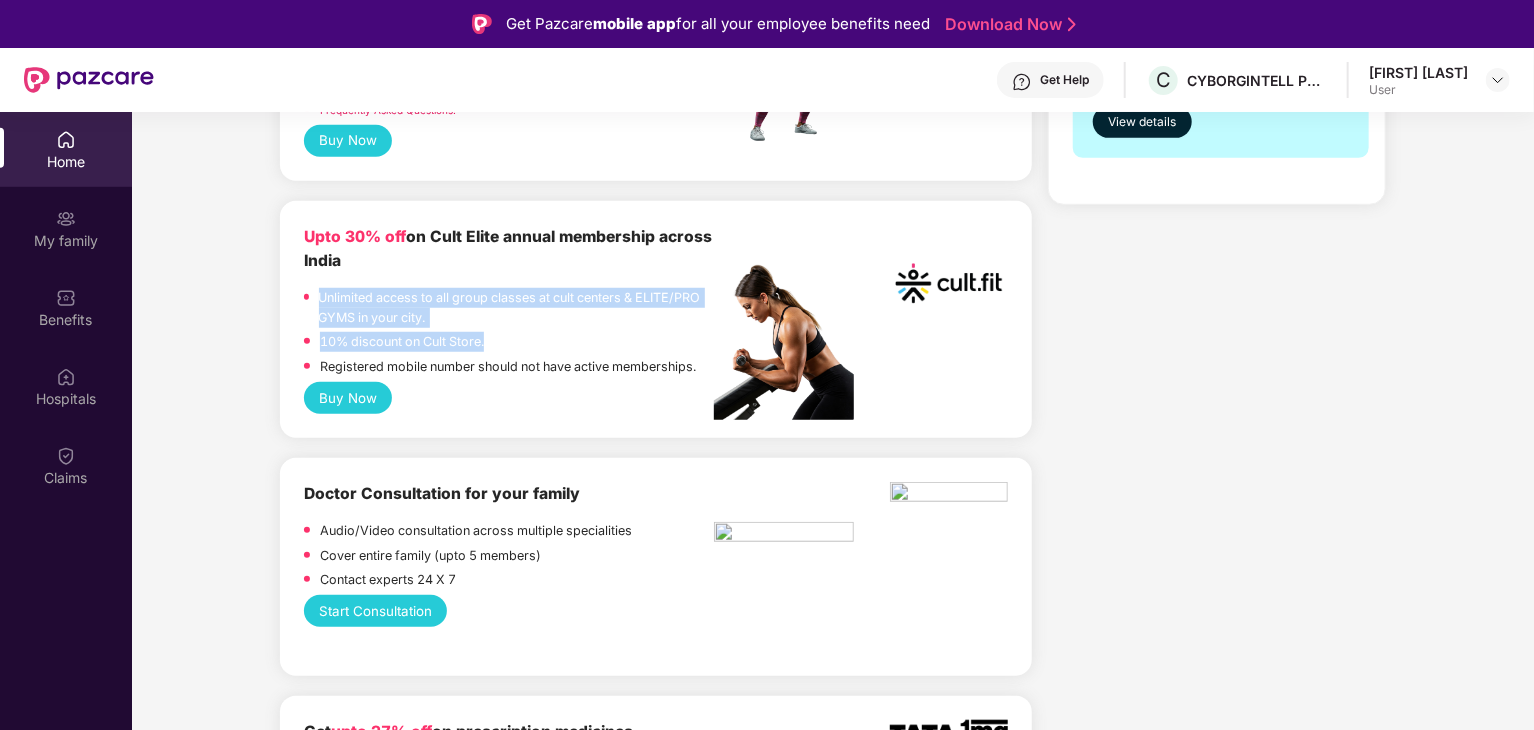 drag, startPoint x: 322, startPoint y: 321, endPoint x: 509, endPoint y: 369, distance: 193.06216 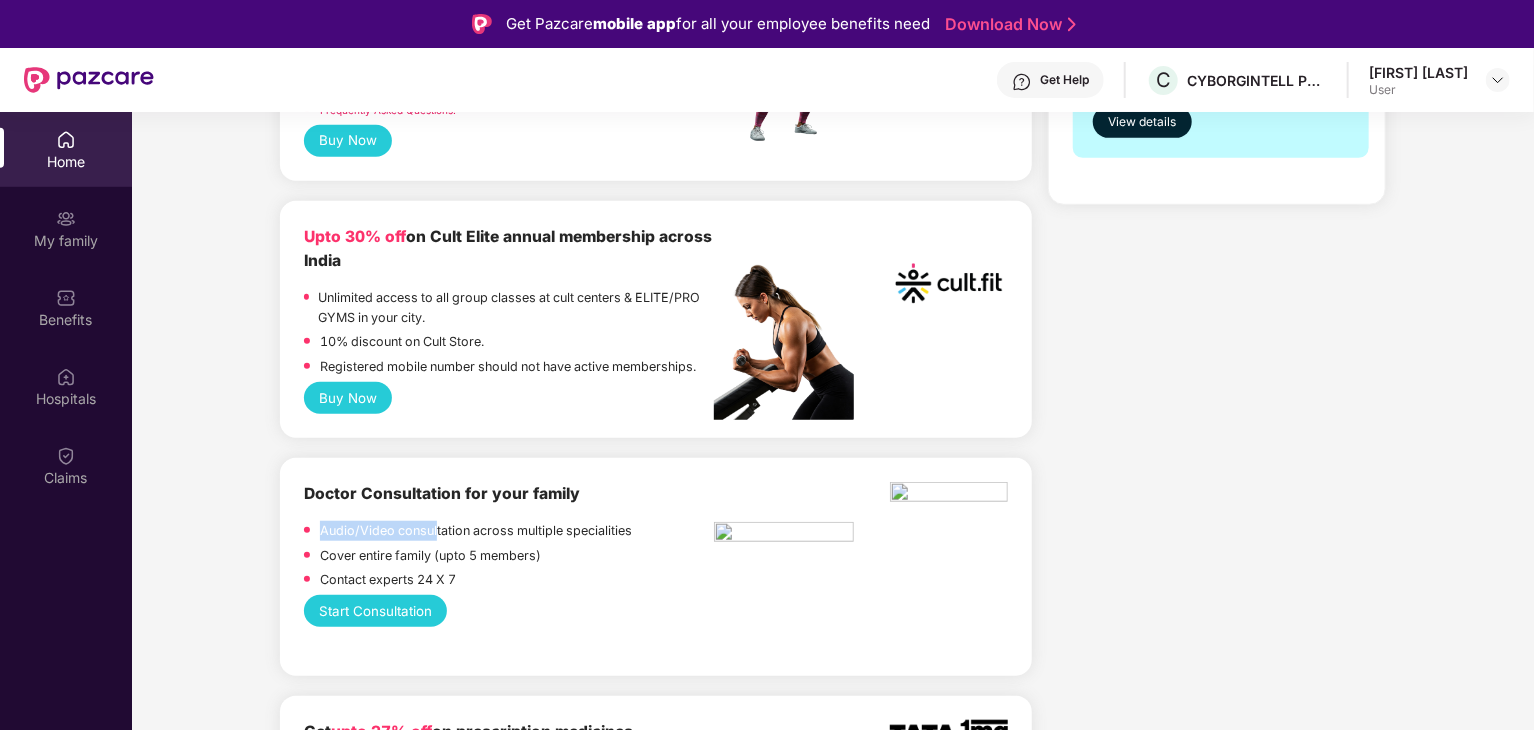 drag, startPoint x: 313, startPoint y: 549, endPoint x: 435, endPoint y: 555, distance: 122.14745 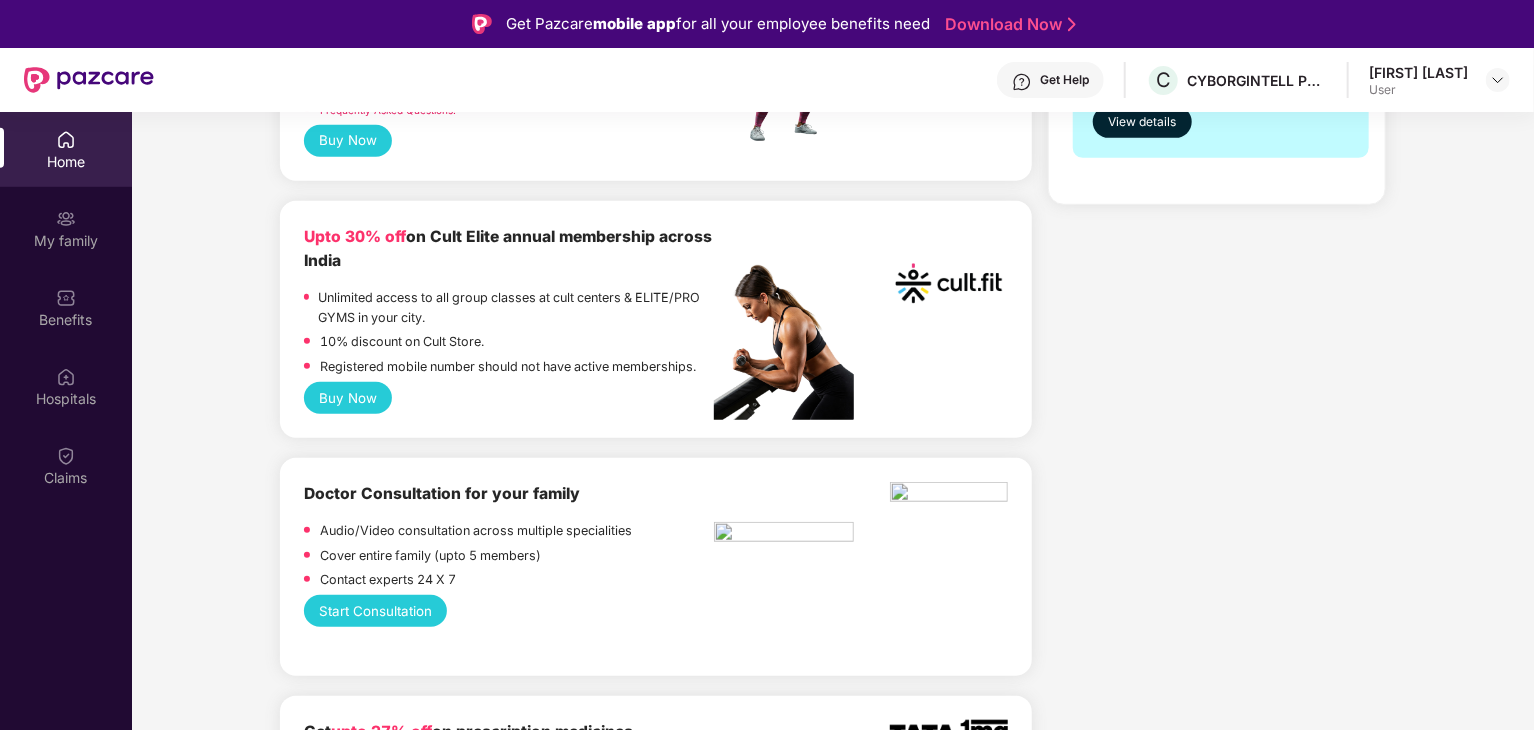scroll, scrollTop: 500, scrollLeft: 0, axis: vertical 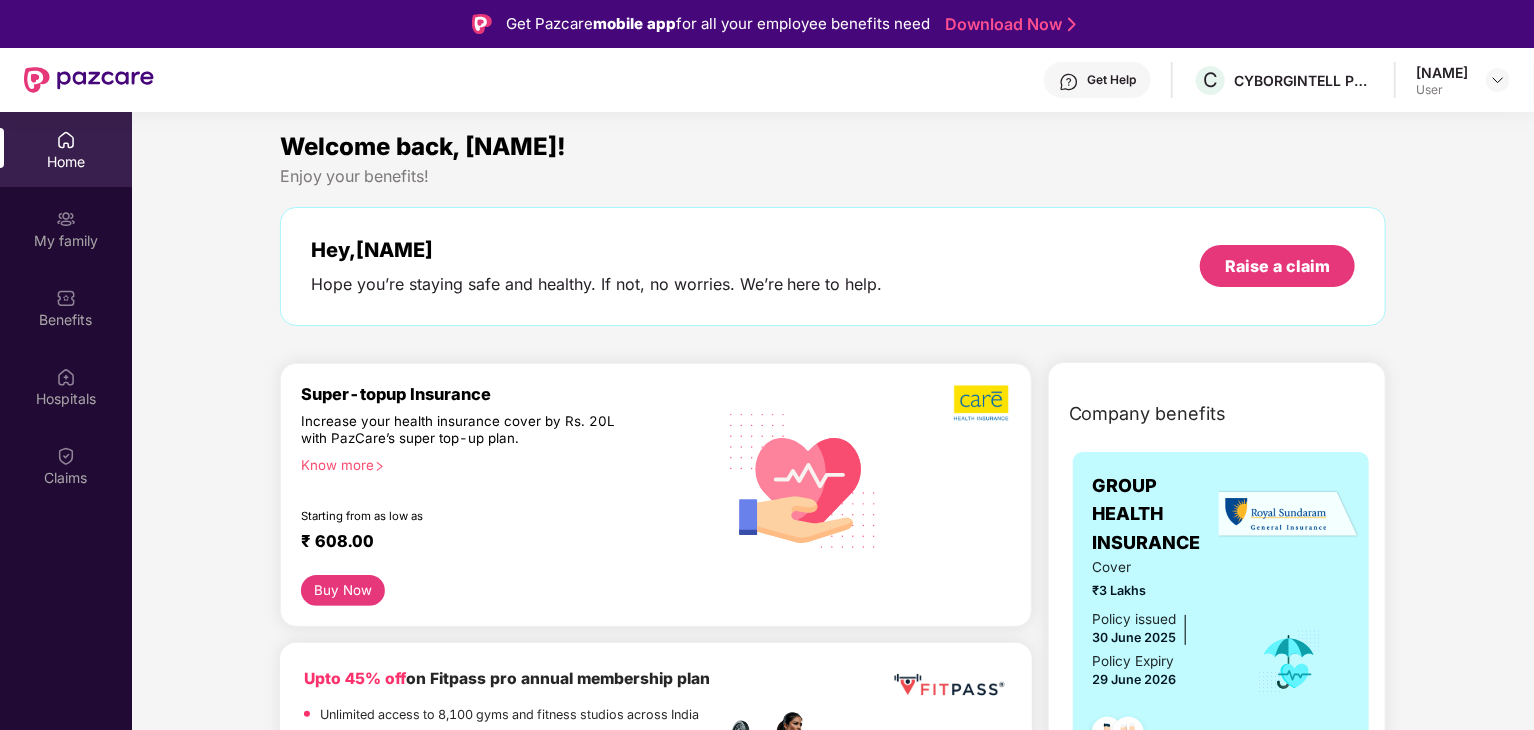 drag, startPoint x: 419, startPoint y: 138, endPoint x: 600, endPoint y: 138, distance: 181 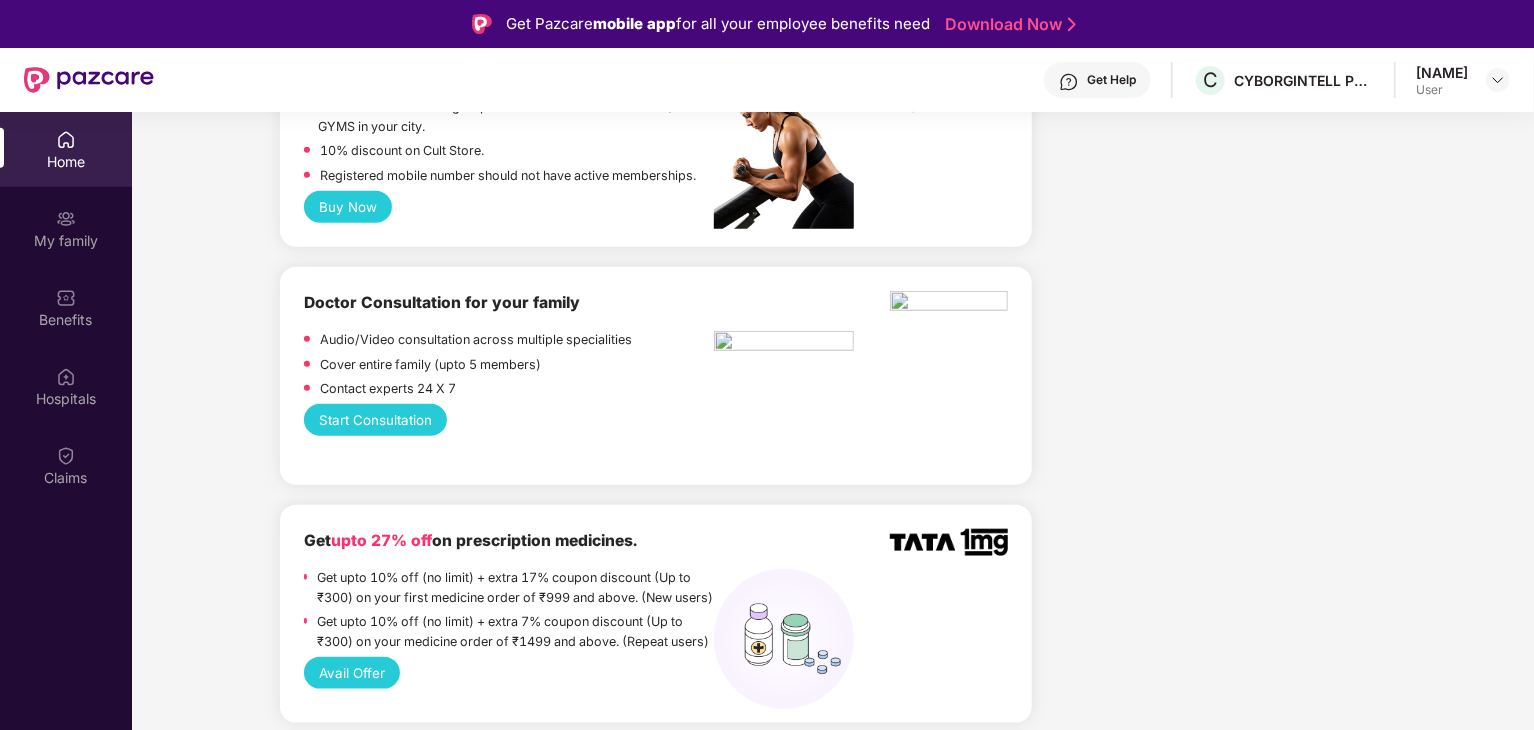 scroll, scrollTop: 900, scrollLeft: 0, axis: vertical 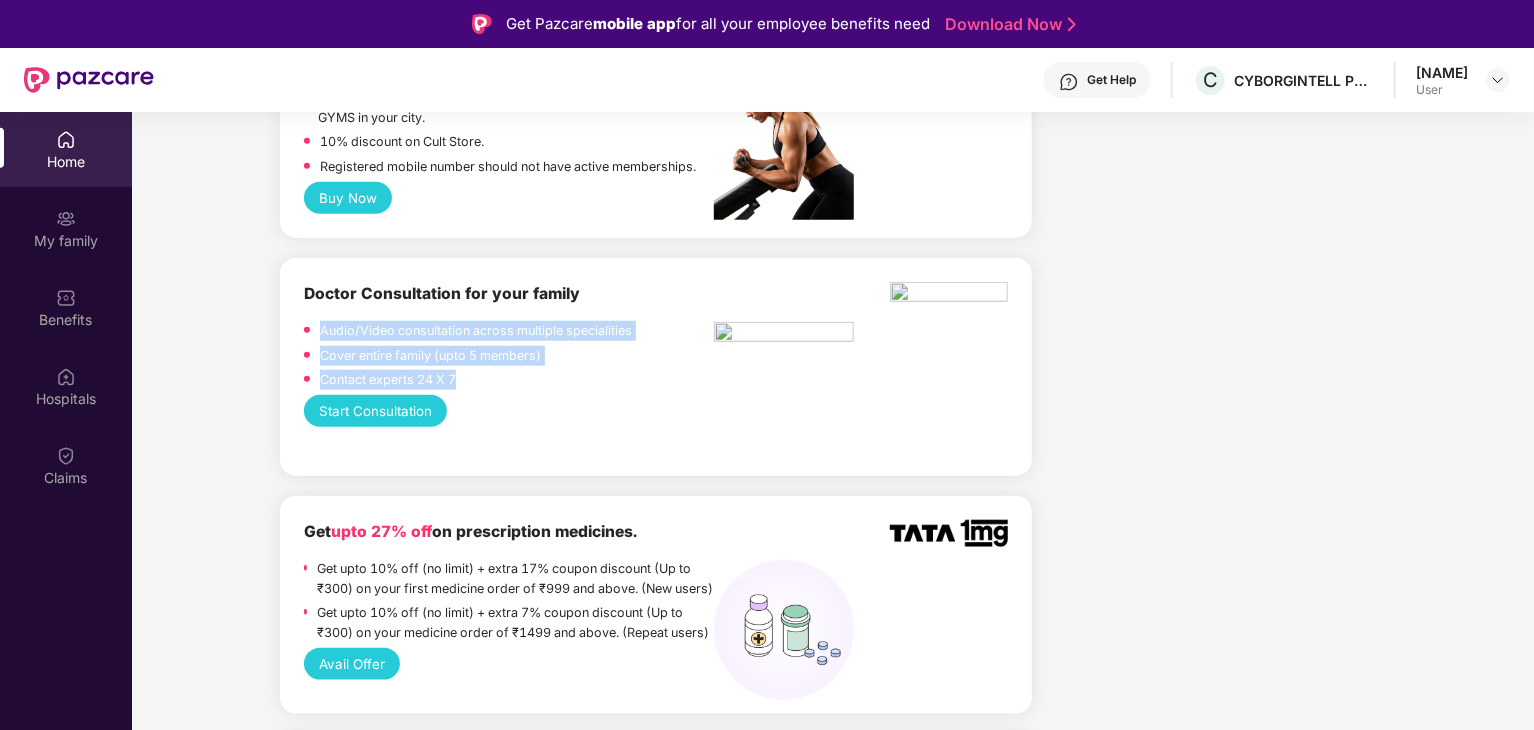 drag, startPoint x: 321, startPoint y: 351, endPoint x: 632, endPoint y: 396, distance: 314.23877 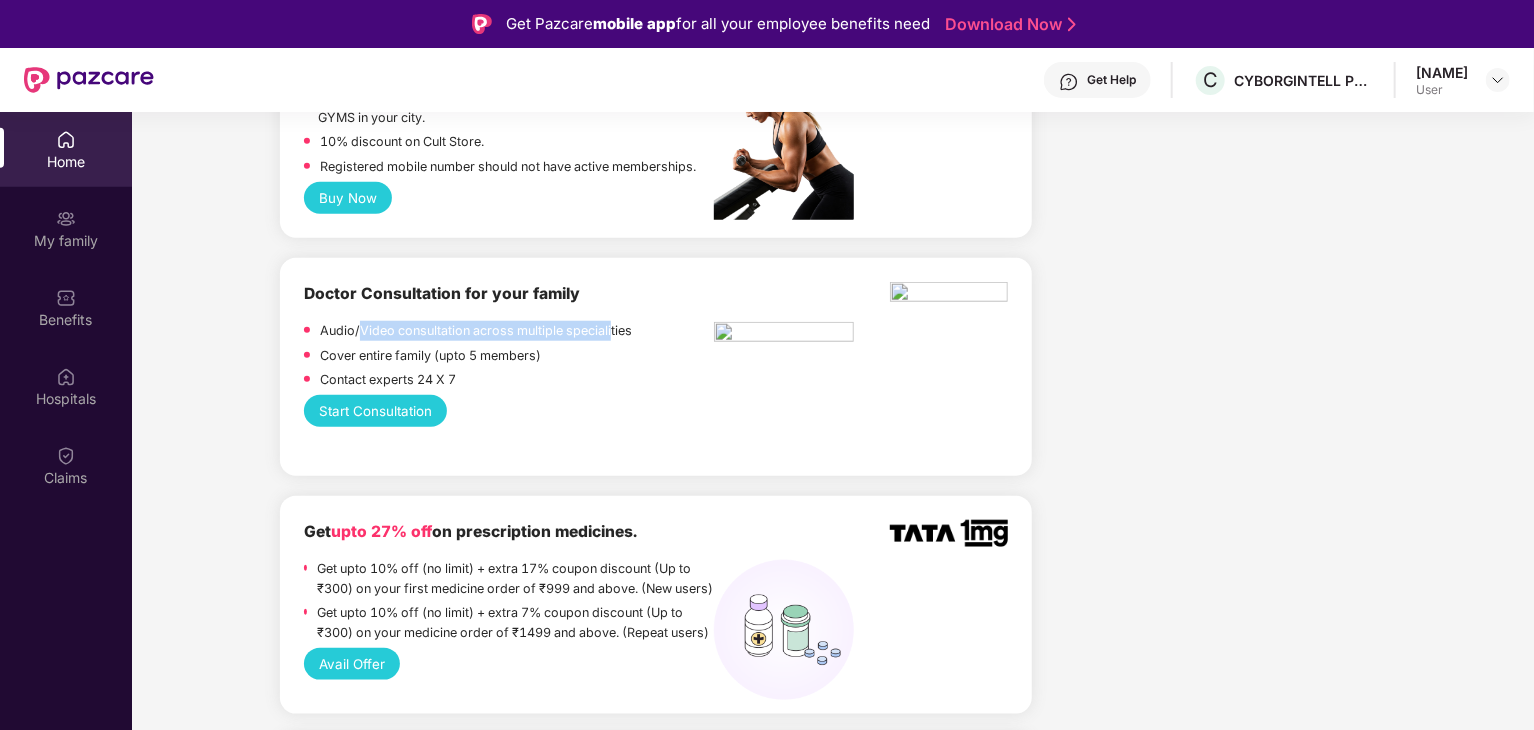 drag, startPoint x: 453, startPoint y: 356, endPoint x: 612, endPoint y: 365, distance: 159.25452 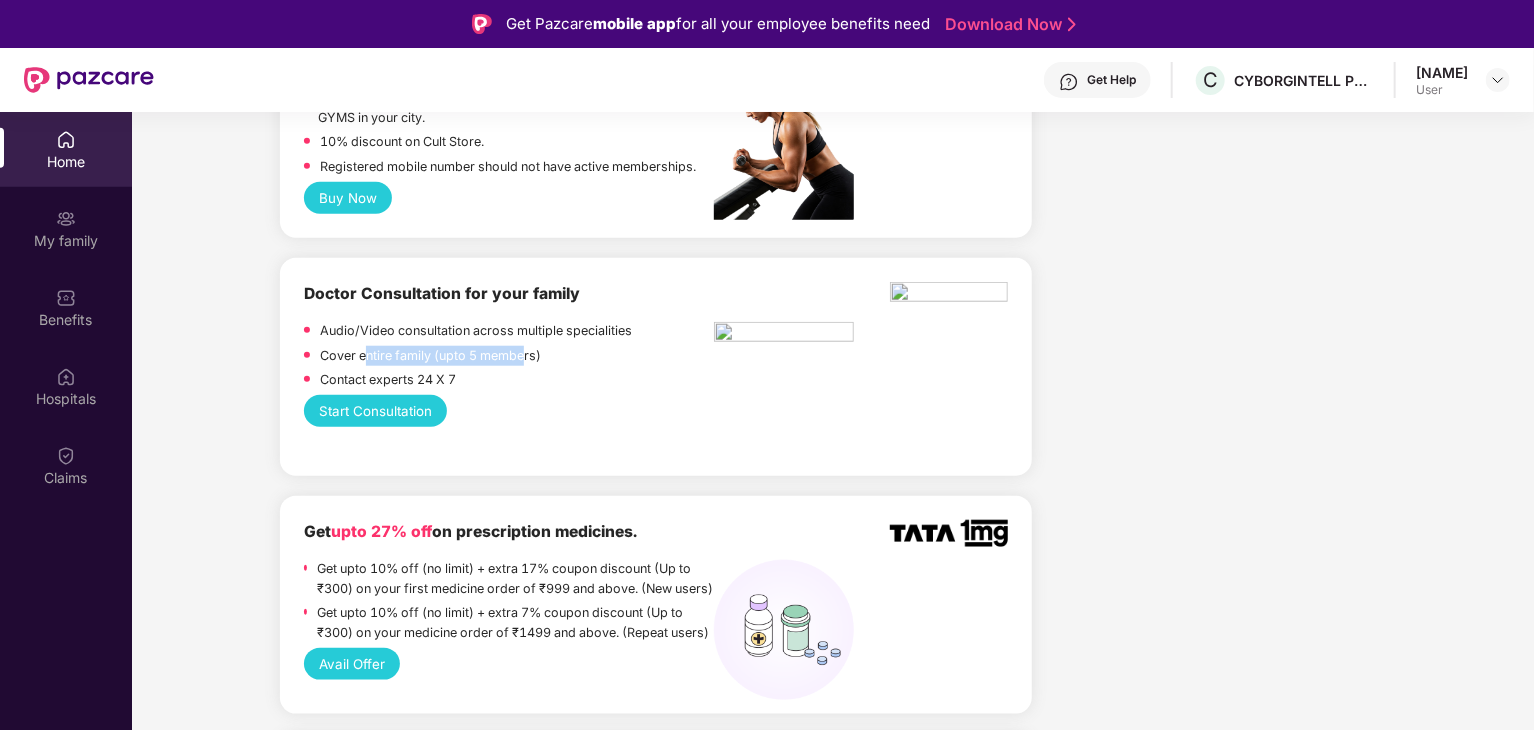 drag, startPoint x: 362, startPoint y: 385, endPoint x: 524, endPoint y: 382, distance: 162.02777 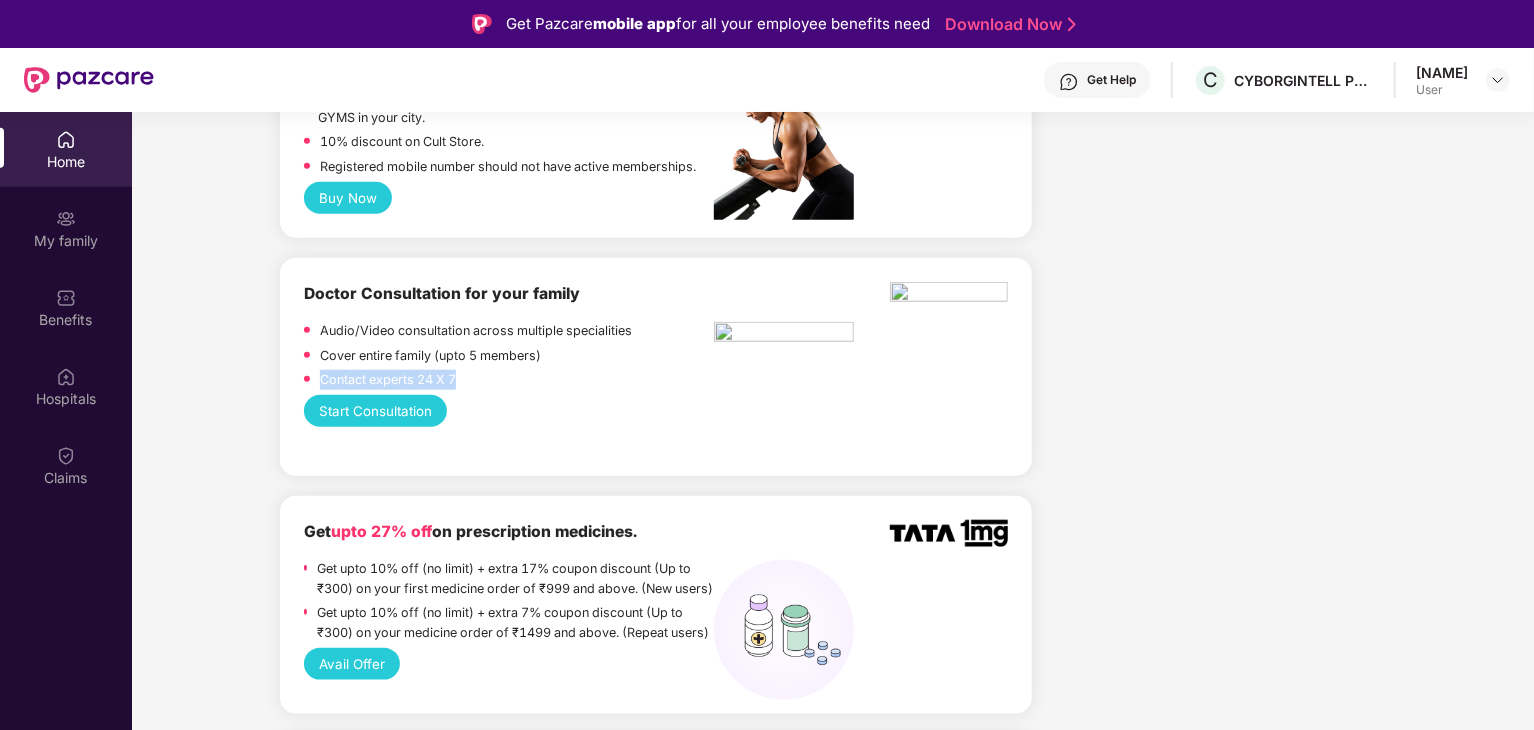 drag, startPoint x: 314, startPoint y: 397, endPoint x: 573, endPoint y: 404, distance: 259.09457 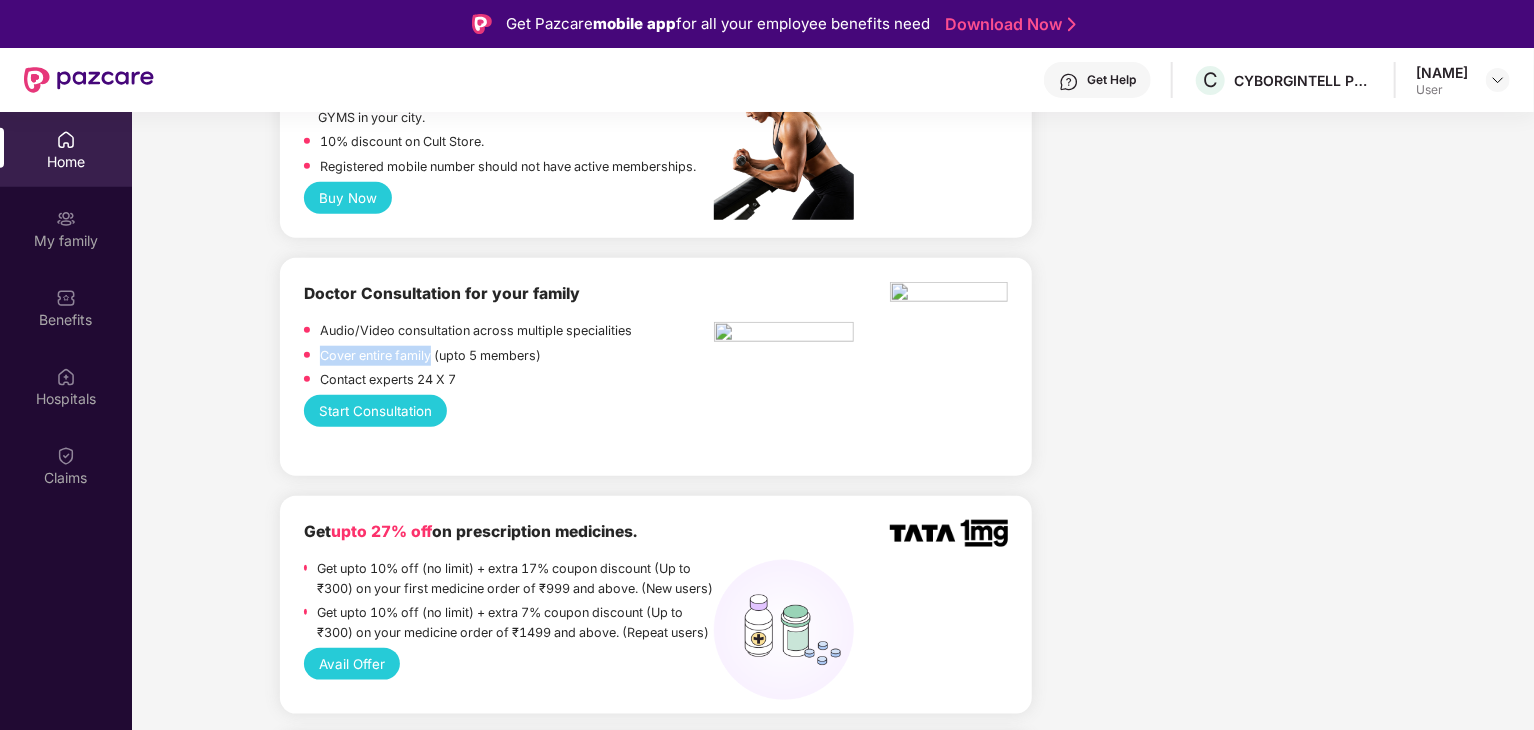 drag, startPoint x: 318, startPoint y: 372, endPoint x: 428, endPoint y: 370, distance: 110.01818 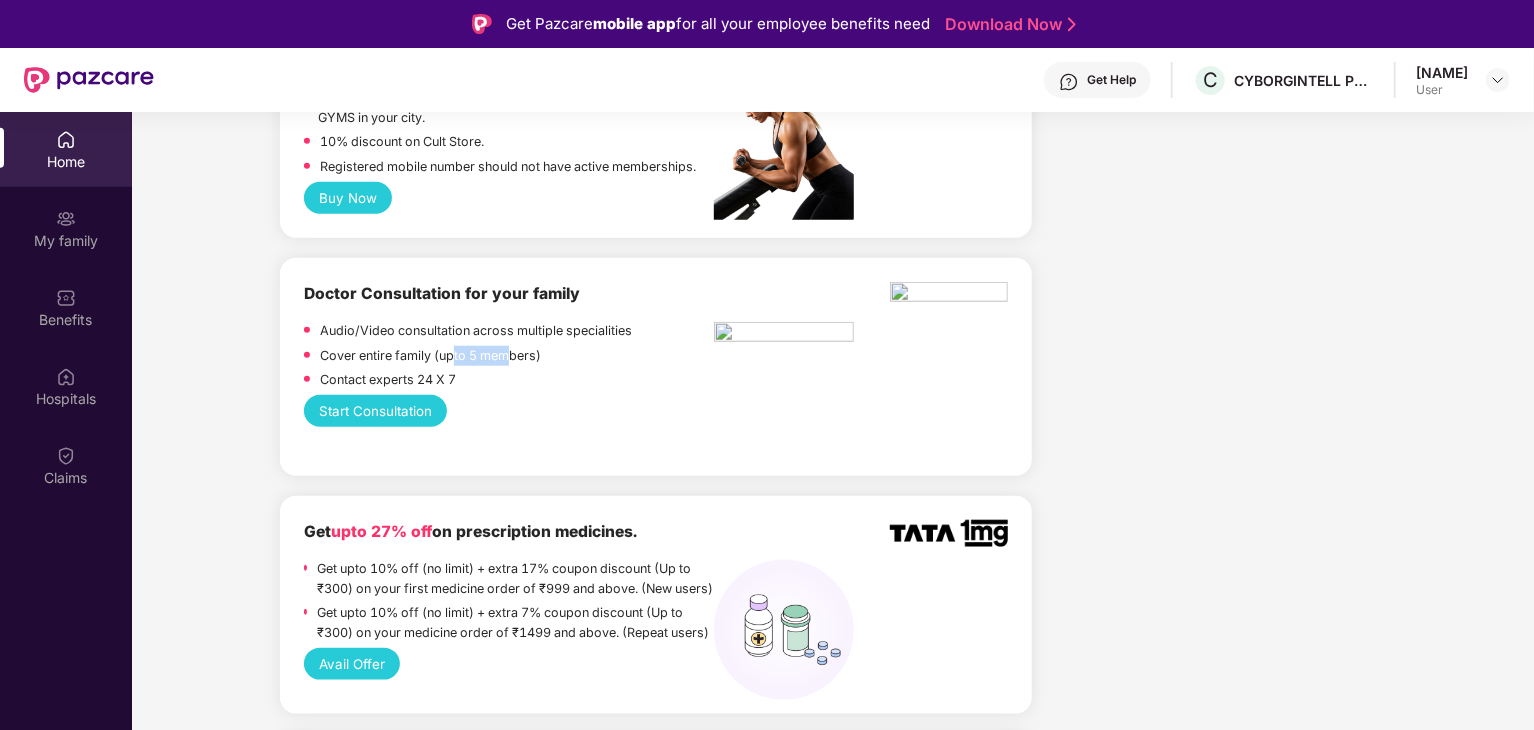 drag, startPoint x: 456, startPoint y: 371, endPoint x: 512, endPoint y: 371, distance: 56 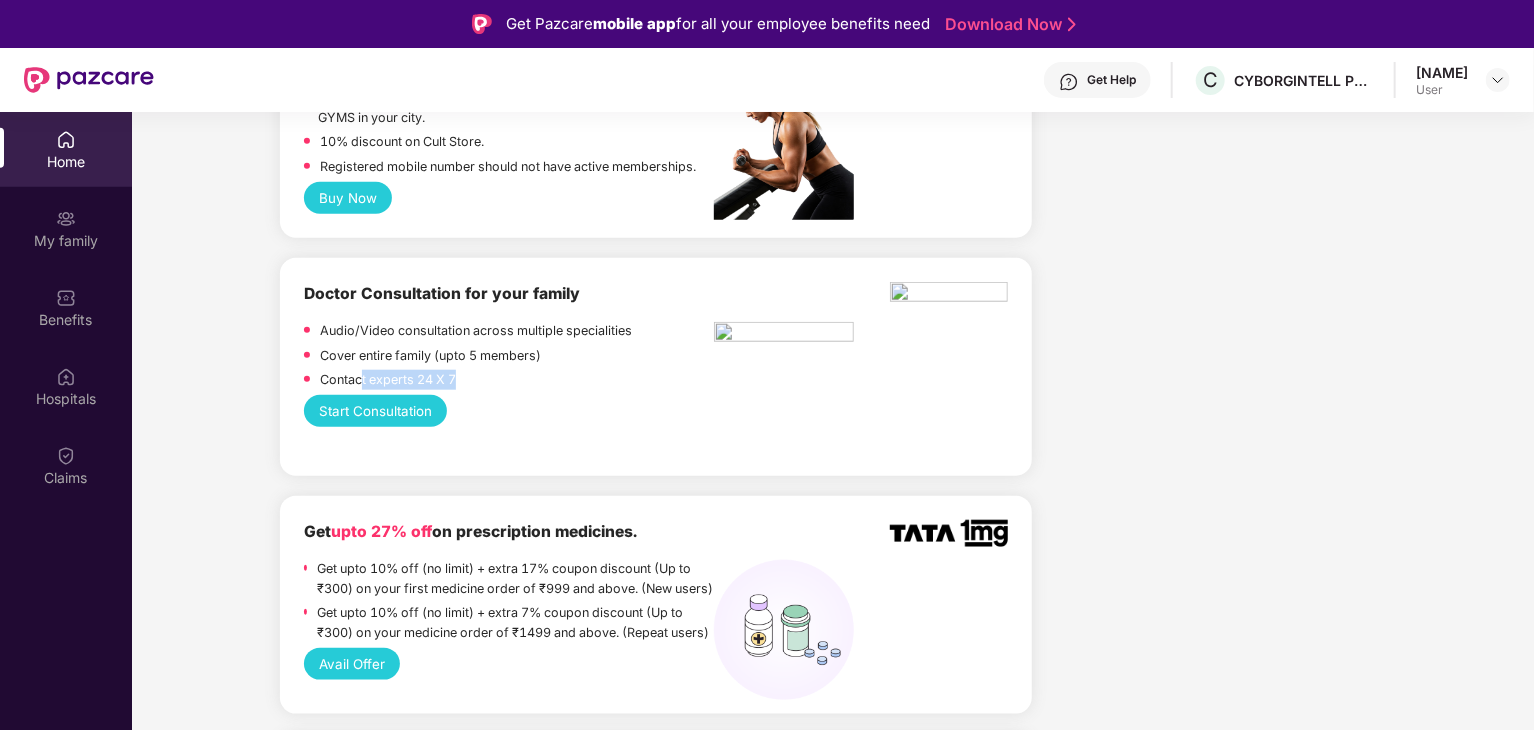 drag, startPoint x: 360, startPoint y: 401, endPoint x: 460, endPoint y: 401, distance: 100 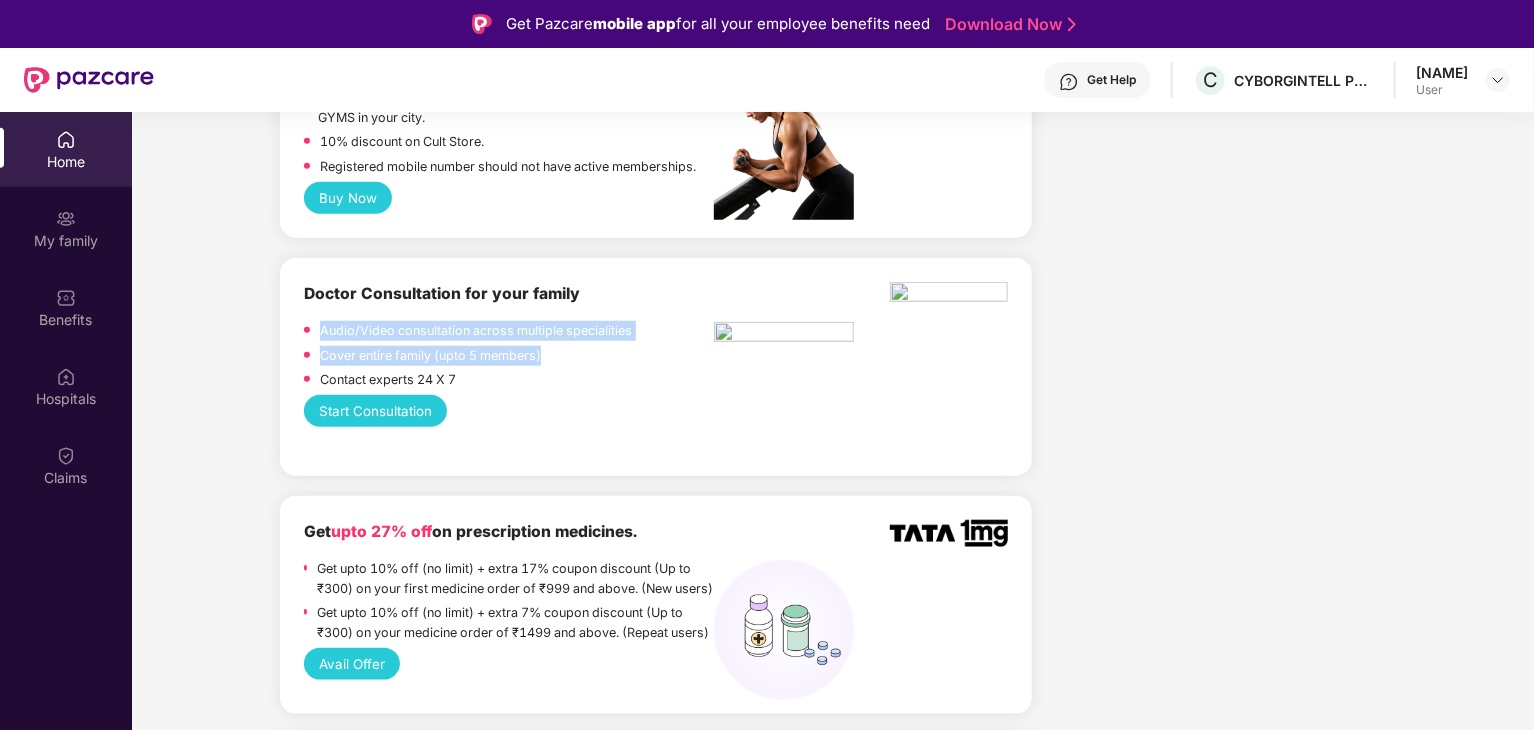drag, startPoint x: 309, startPoint y: 340, endPoint x: 676, endPoint y: 373, distance: 368.48065 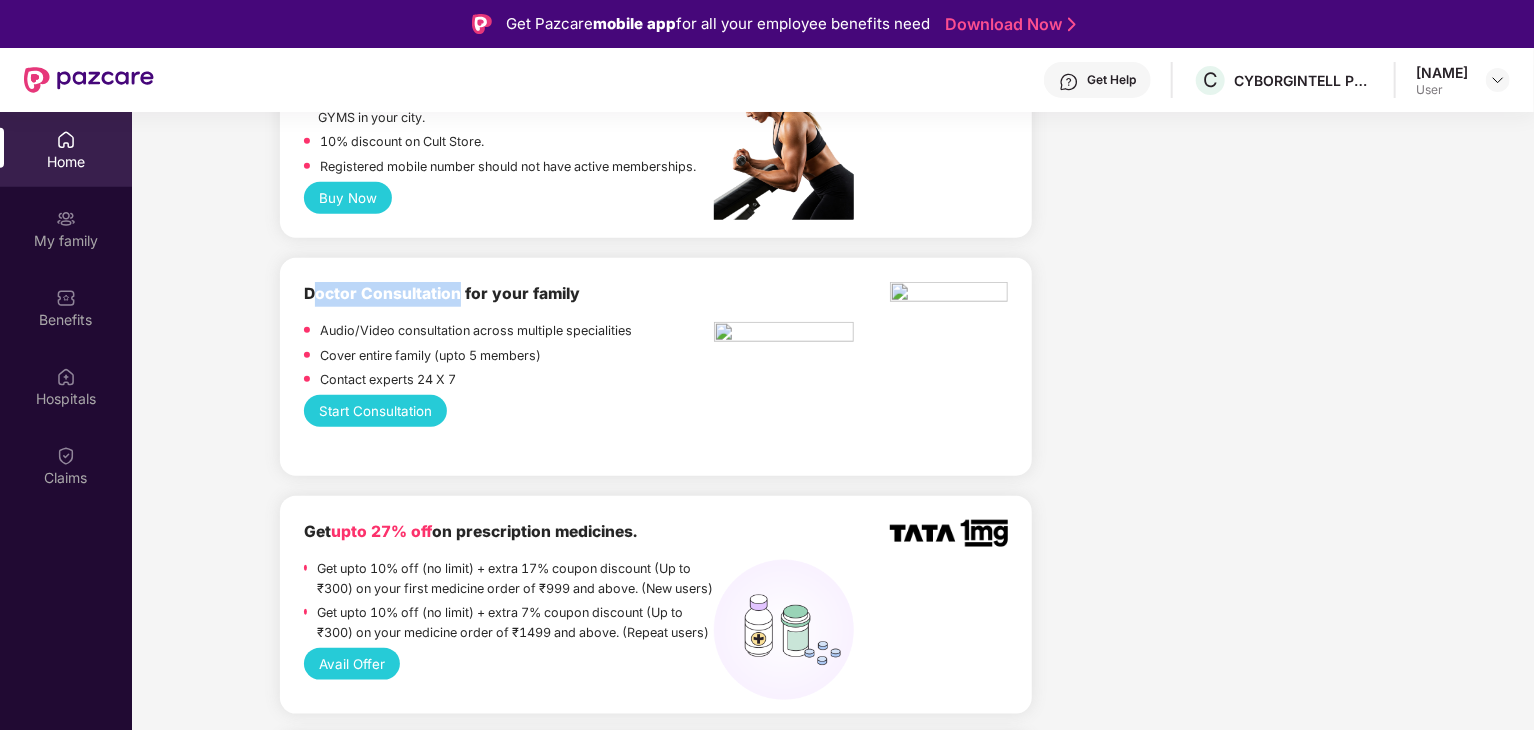 drag, startPoint x: 316, startPoint y: 318, endPoint x: 576, endPoint y: 344, distance: 261.29675 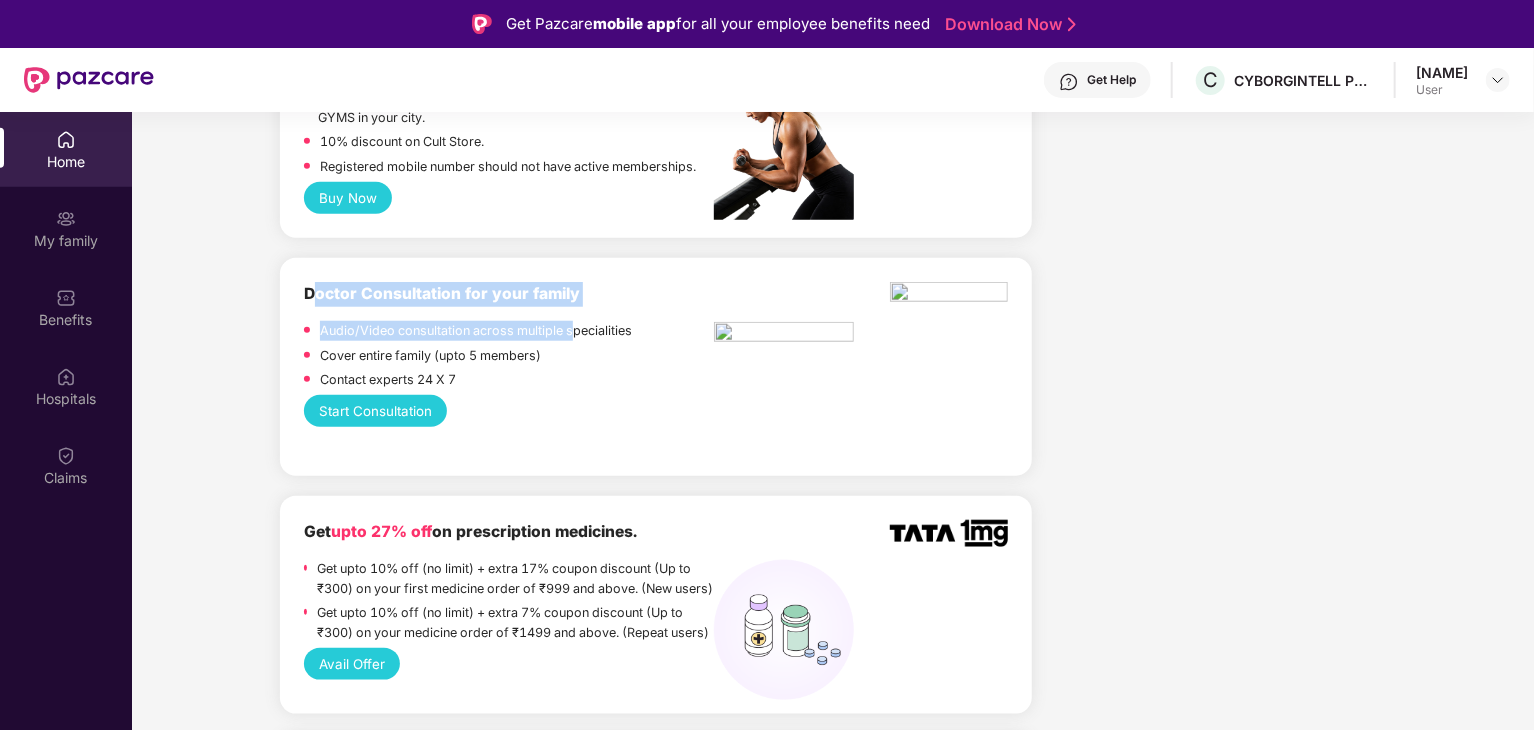 click on "Audio/Video consultation across multiple specialities" at bounding box center (476, 331) 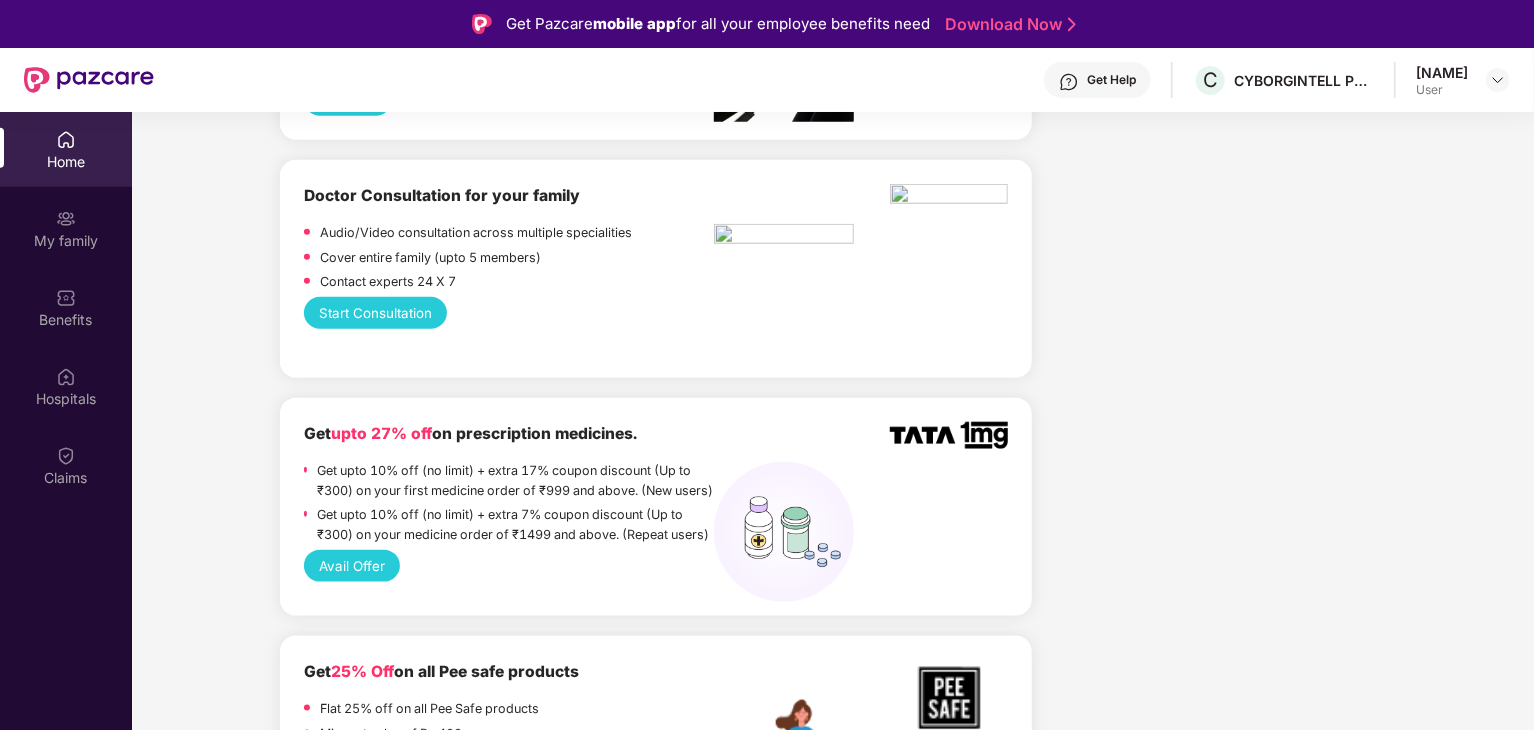 scroll, scrollTop: 1000, scrollLeft: 0, axis: vertical 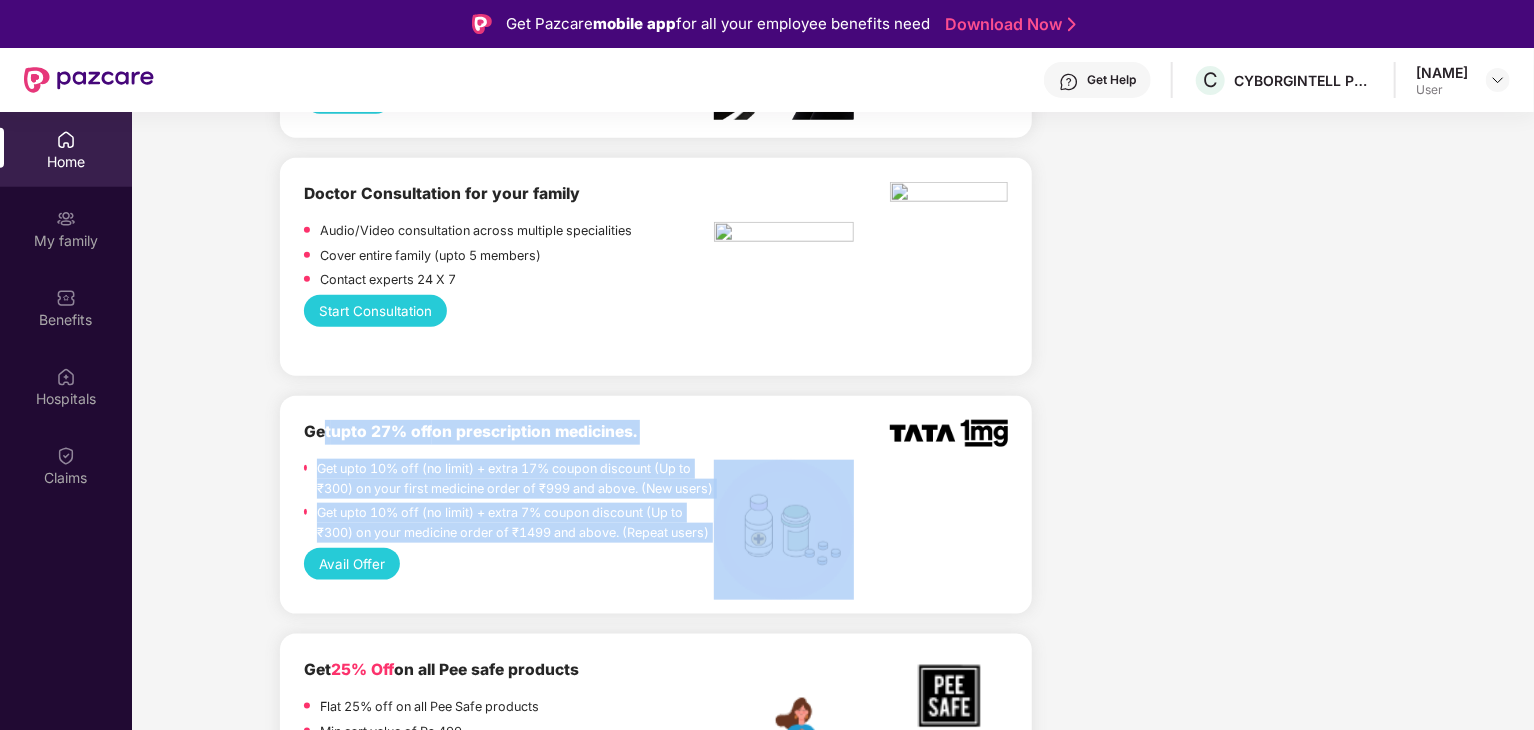 drag, startPoint x: 327, startPoint y: 453, endPoint x: 732, endPoint y: 489, distance: 406.59686 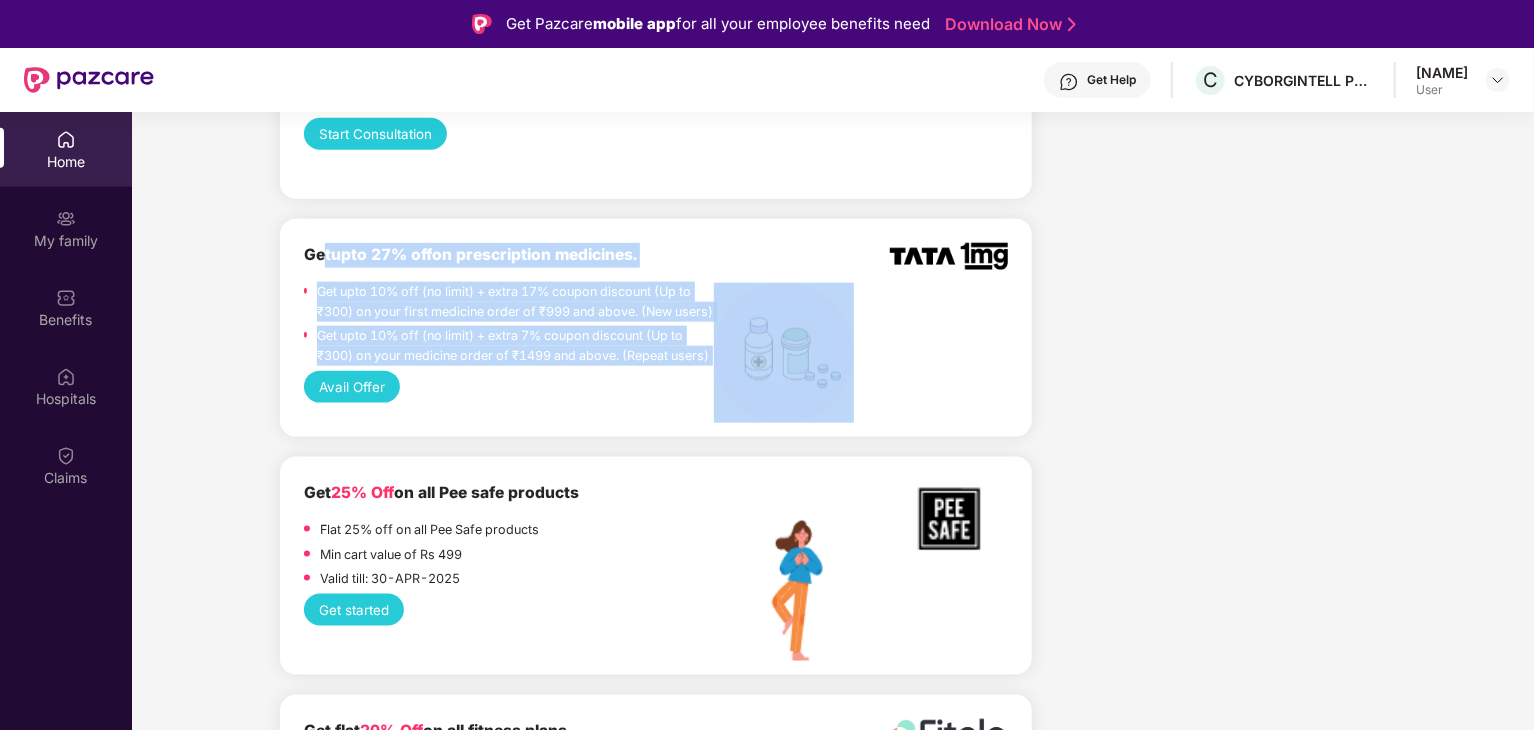 scroll, scrollTop: 1300, scrollLeft: 0, axis: vertical 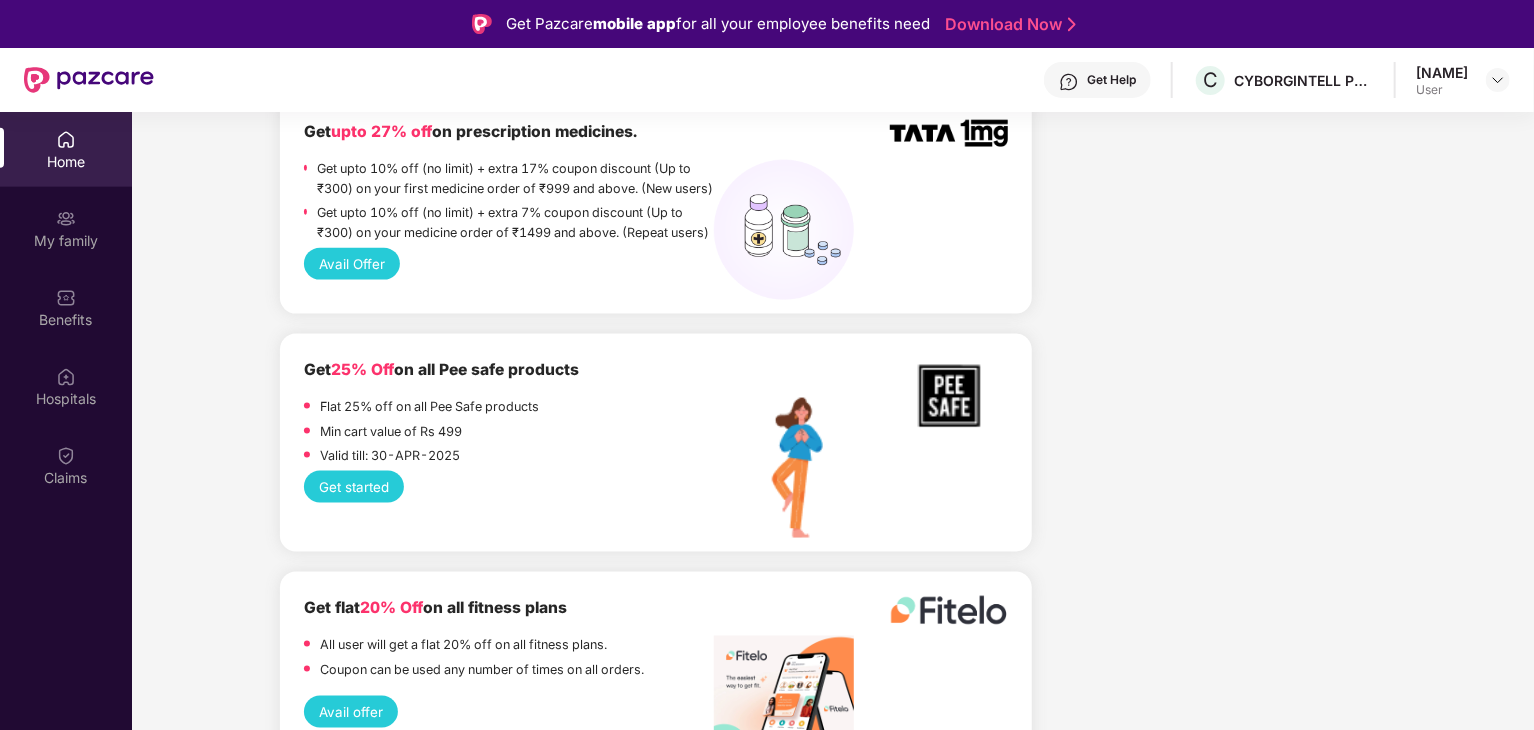 click on "Avail Offer" at bounding box center (656, 264) 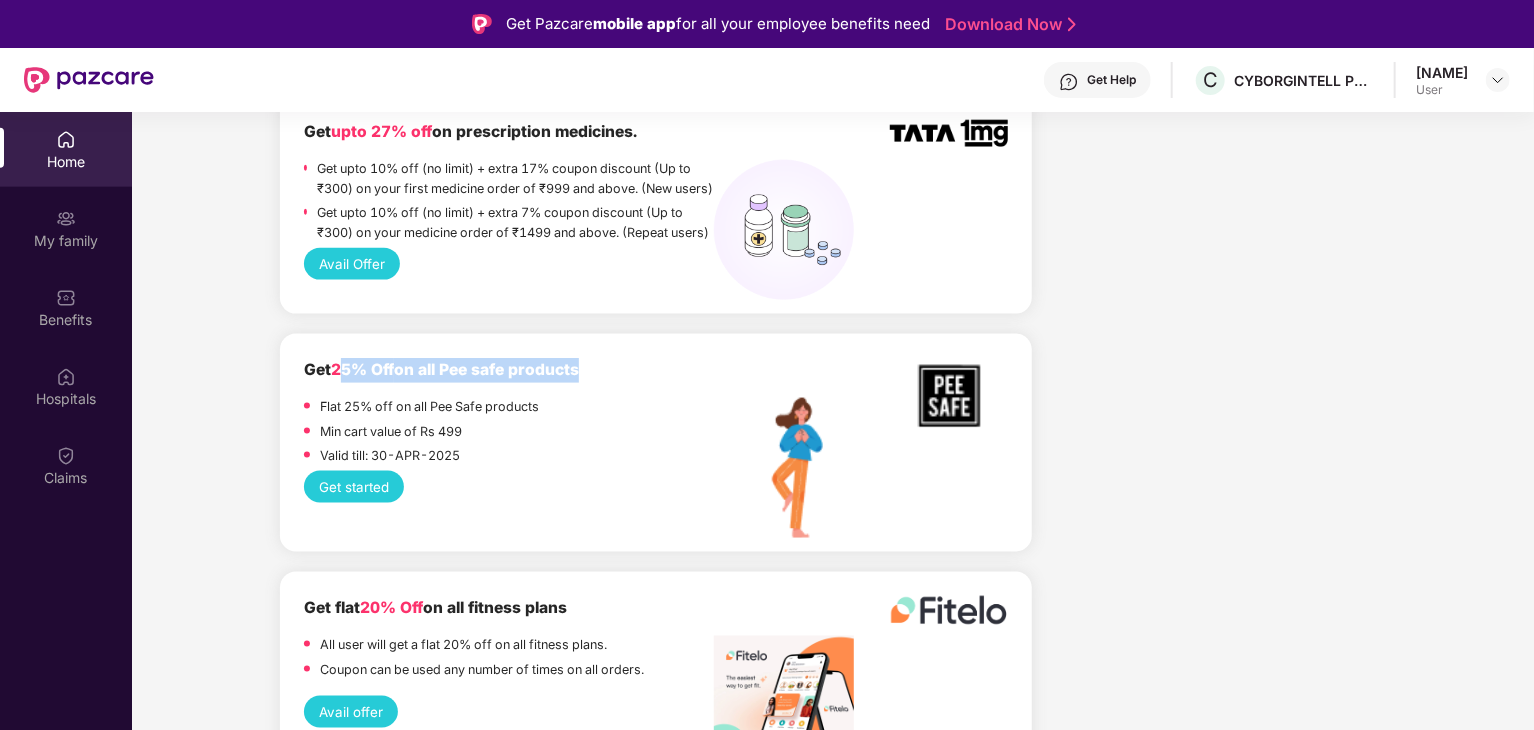 drag, startPoint x: 343, startPoint y: 418, endPoint x: 583, endPoint y: 417, distance: 240.00209 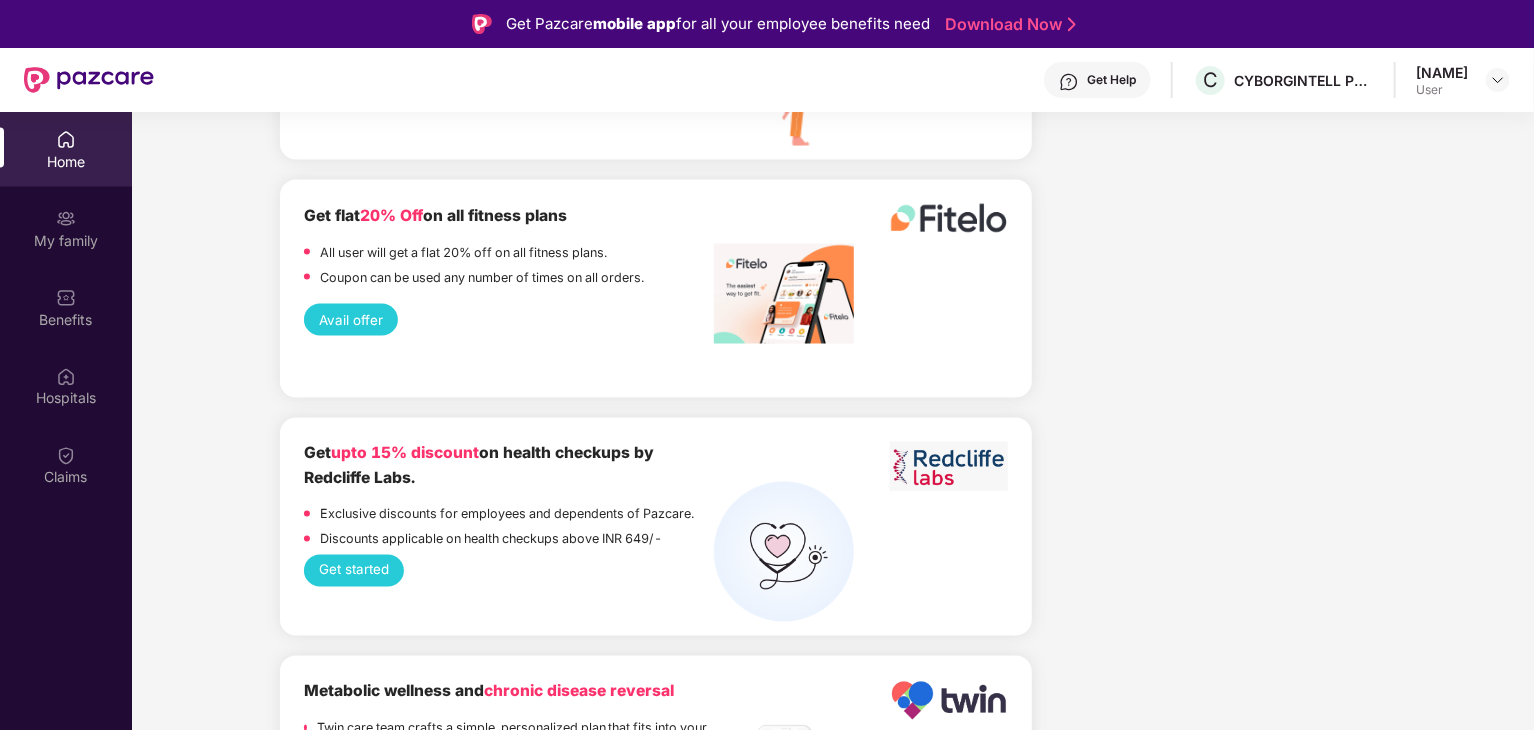 scroll, scrollTop: 1800, scrollLeft: 0, axis: vertical 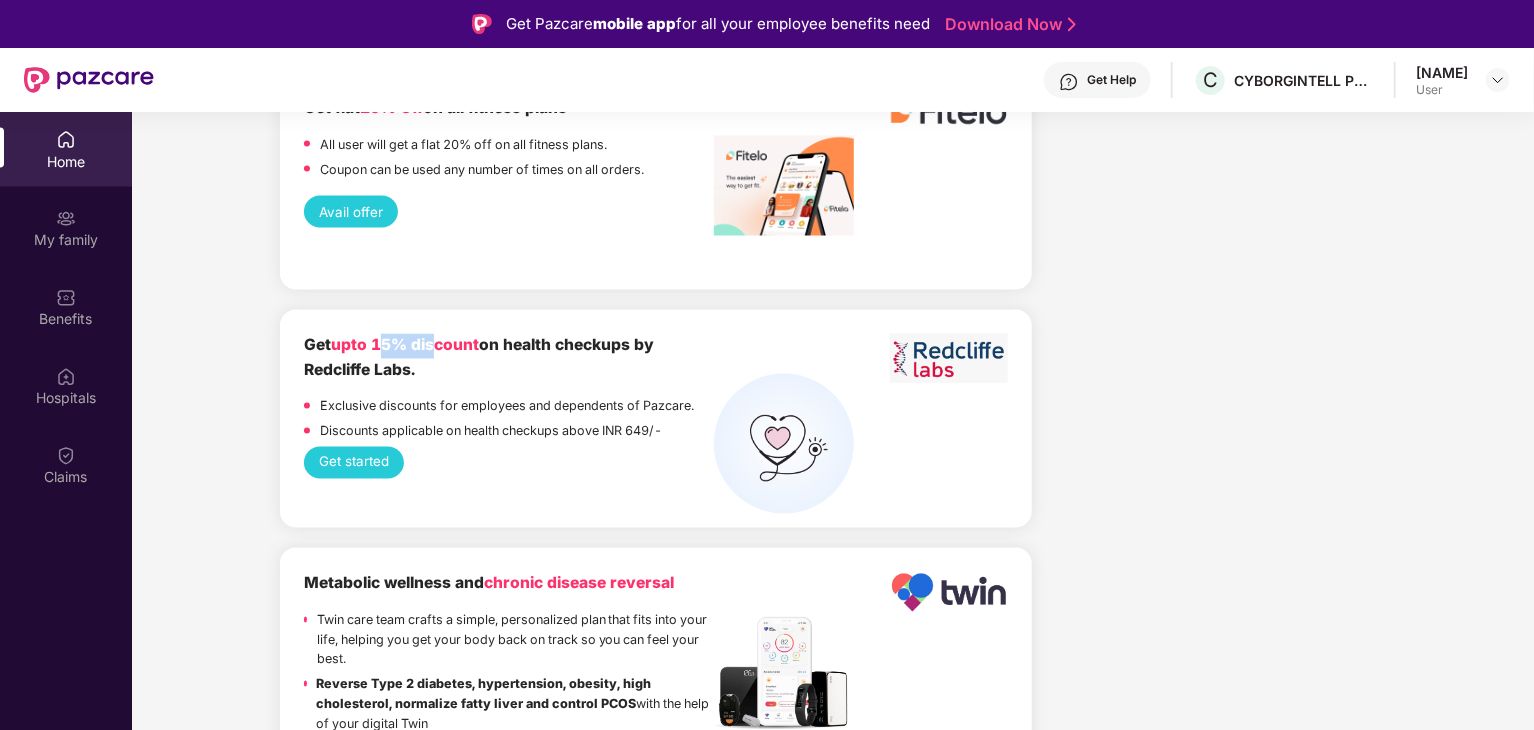 drag, startPoint x: 385, startPoint y: 374, endPoint x: 441, endPoint y: 371, distance: 56.0803 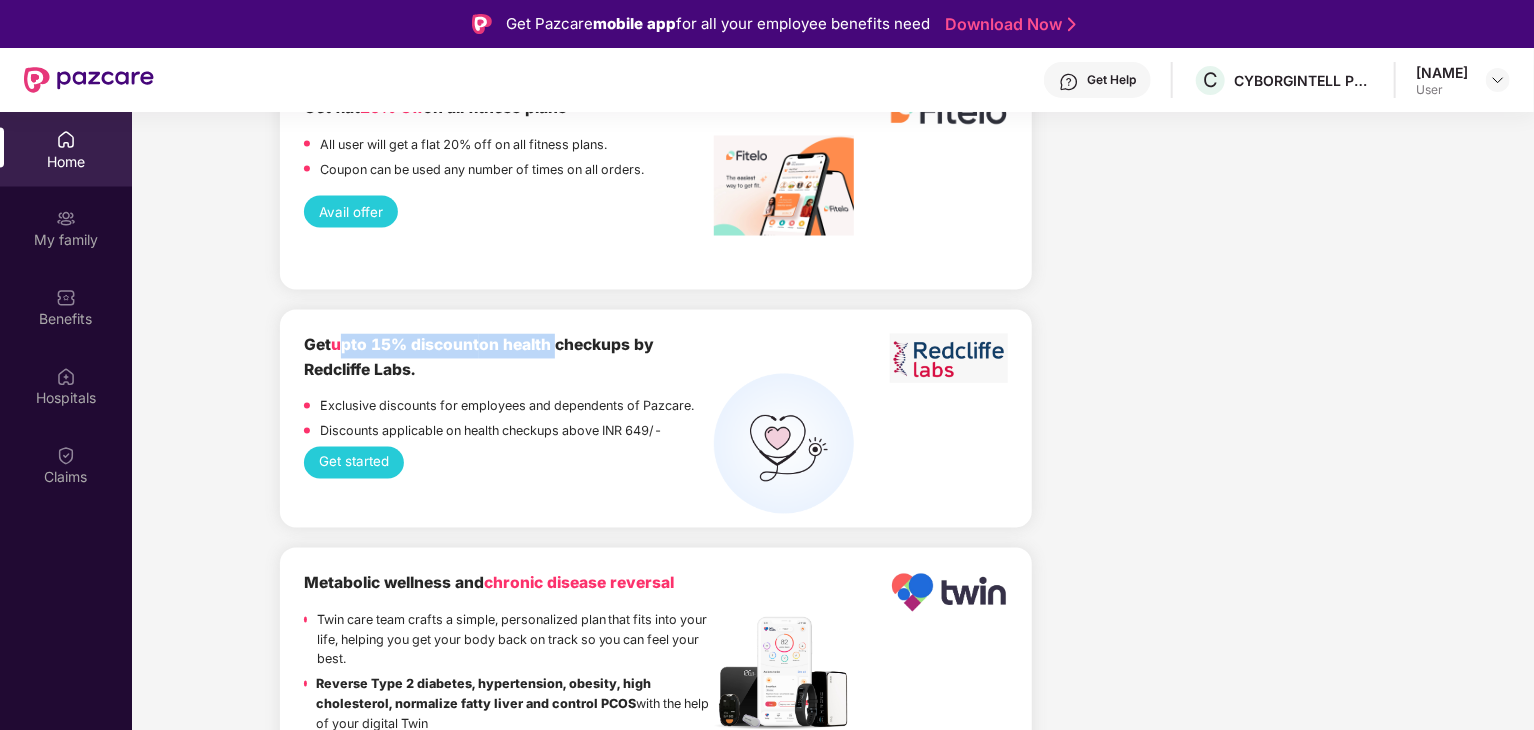 drag, startPoint x: 348, startPoint y: 379, endPoint x: 556, endPoint y: 379, distance: 208 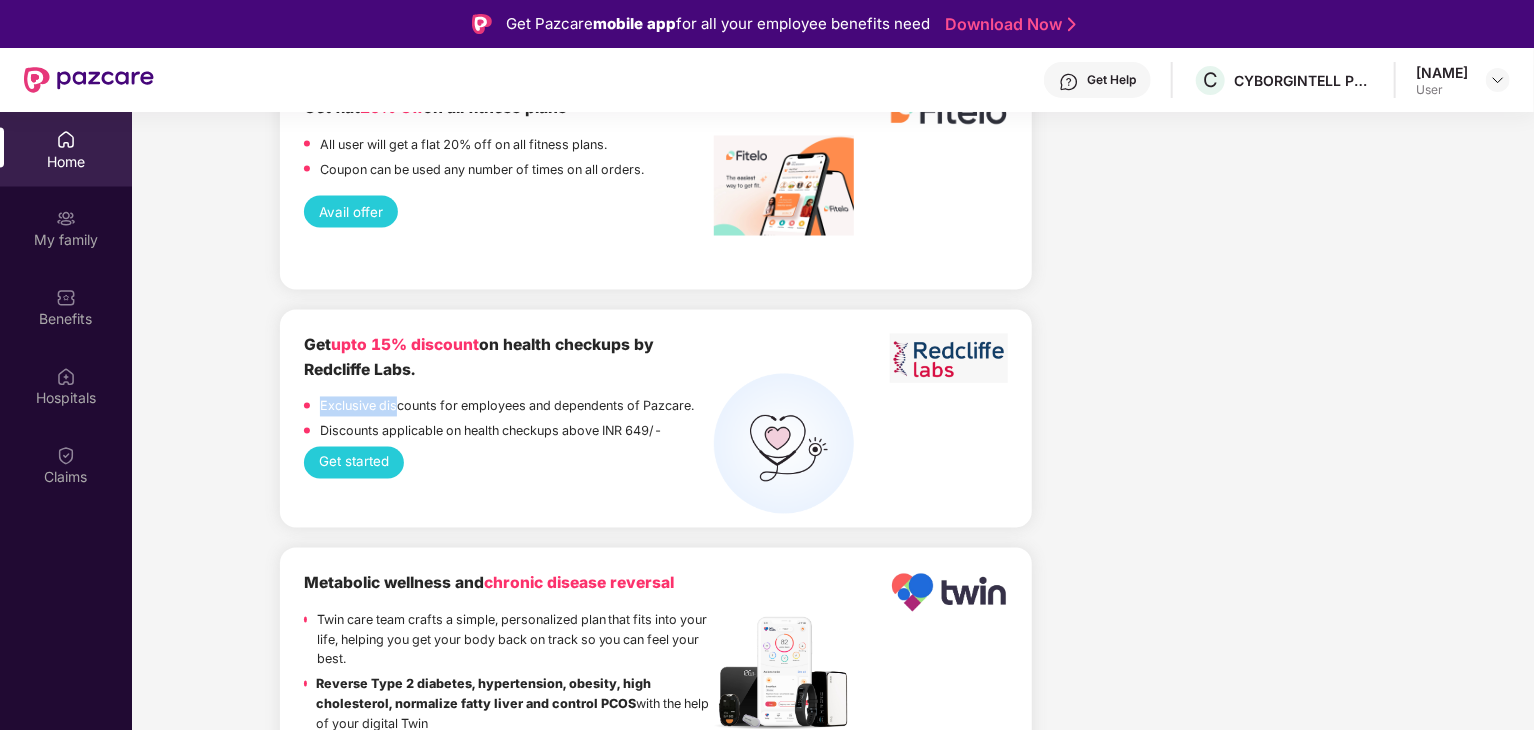 drag, startPoint x: 315, startPoint y: 440, endPoint x: 396, endPoint y: 440, distance: 81 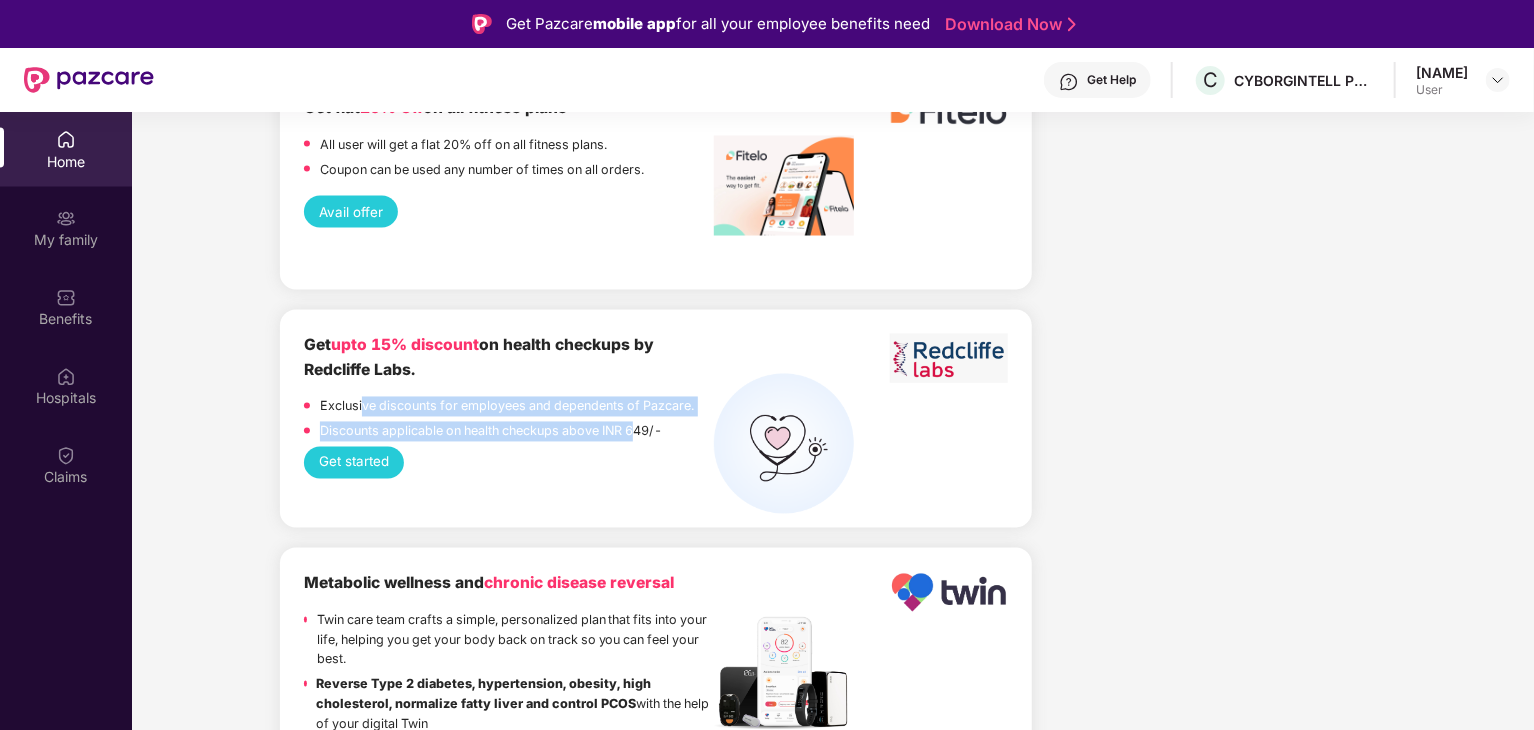 drag, startPoint x: 364, startPoint y: 450, endPoint x: 636, endPoint y: 461, distance: 272.22232 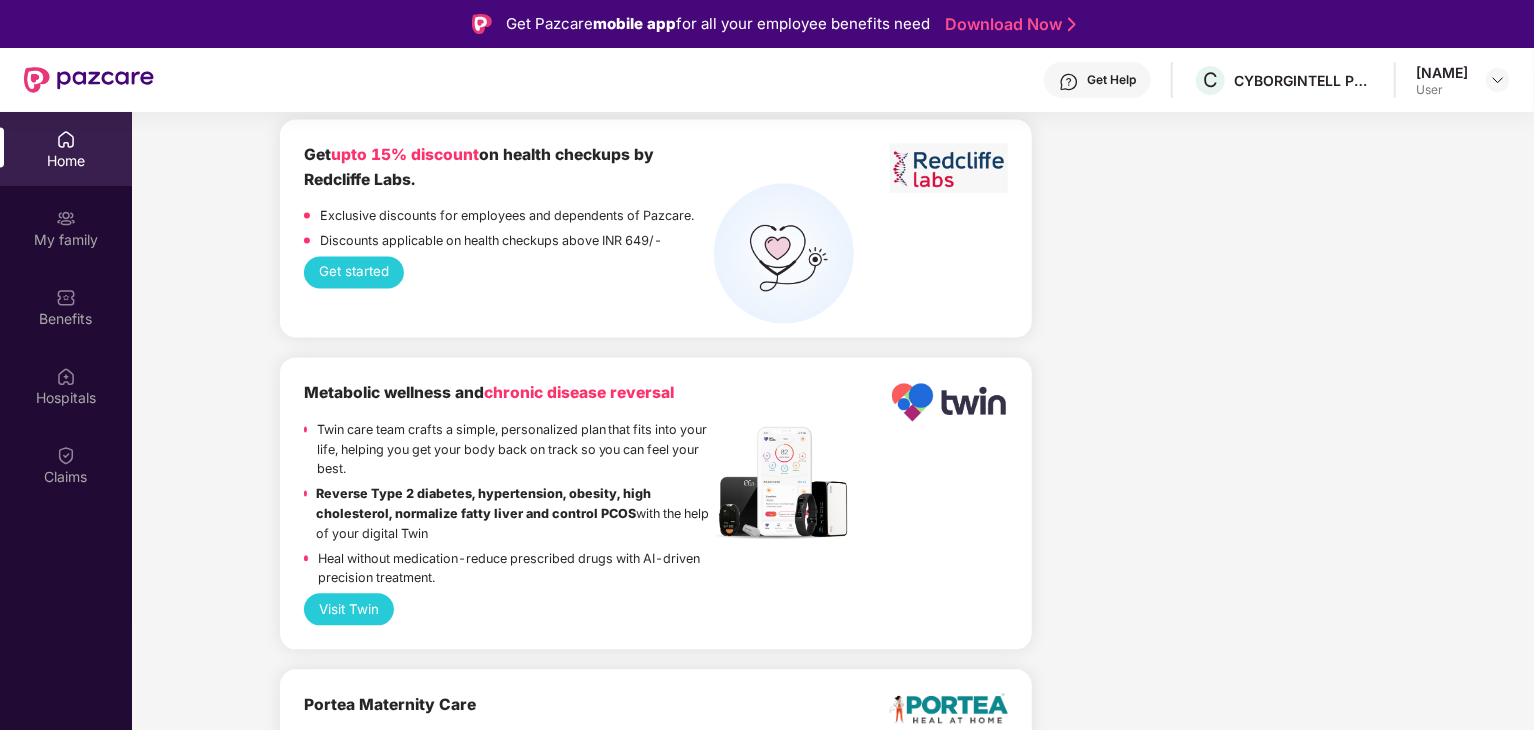 scroll, scrollTop: 2200, scrollLeft: 0, axis: vertical 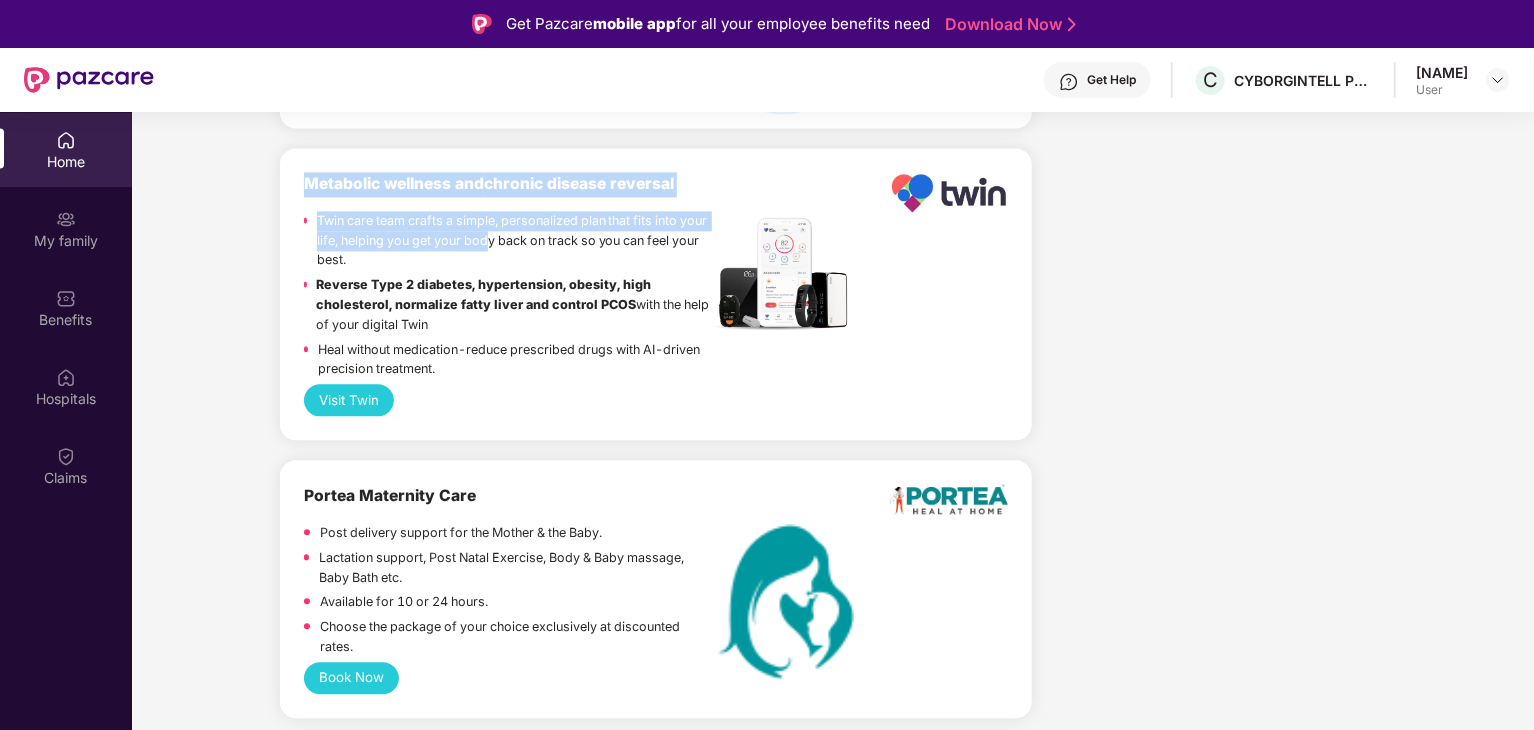 drag, startPoint x: 308, startPoint y: 221, endPoint x: 490, endPoint y: 274, distance: 189.56001 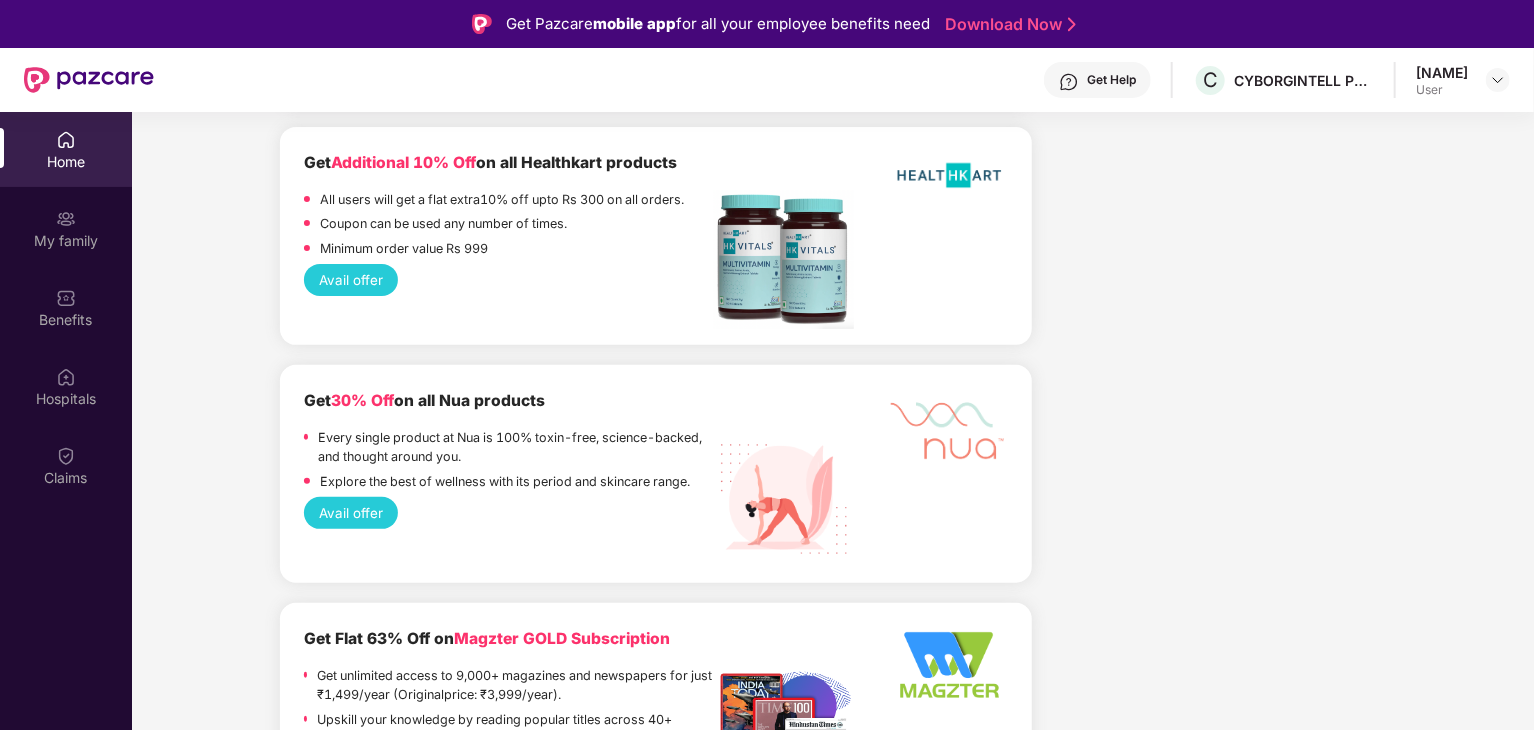 scroll, scrollTop: 4588, scrollLeft: 0, axis: vertical 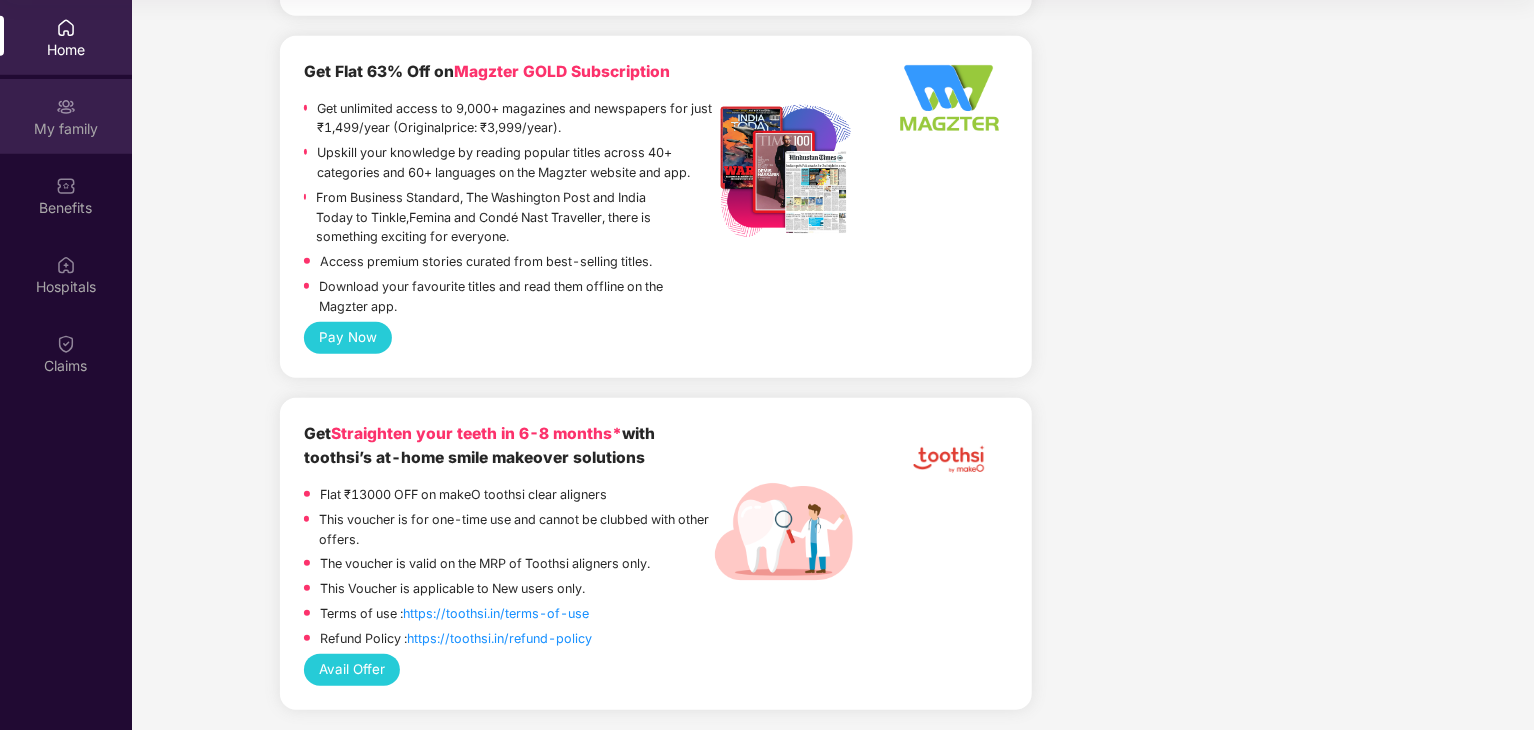 click on "My family" at bounding box center (66, 128) 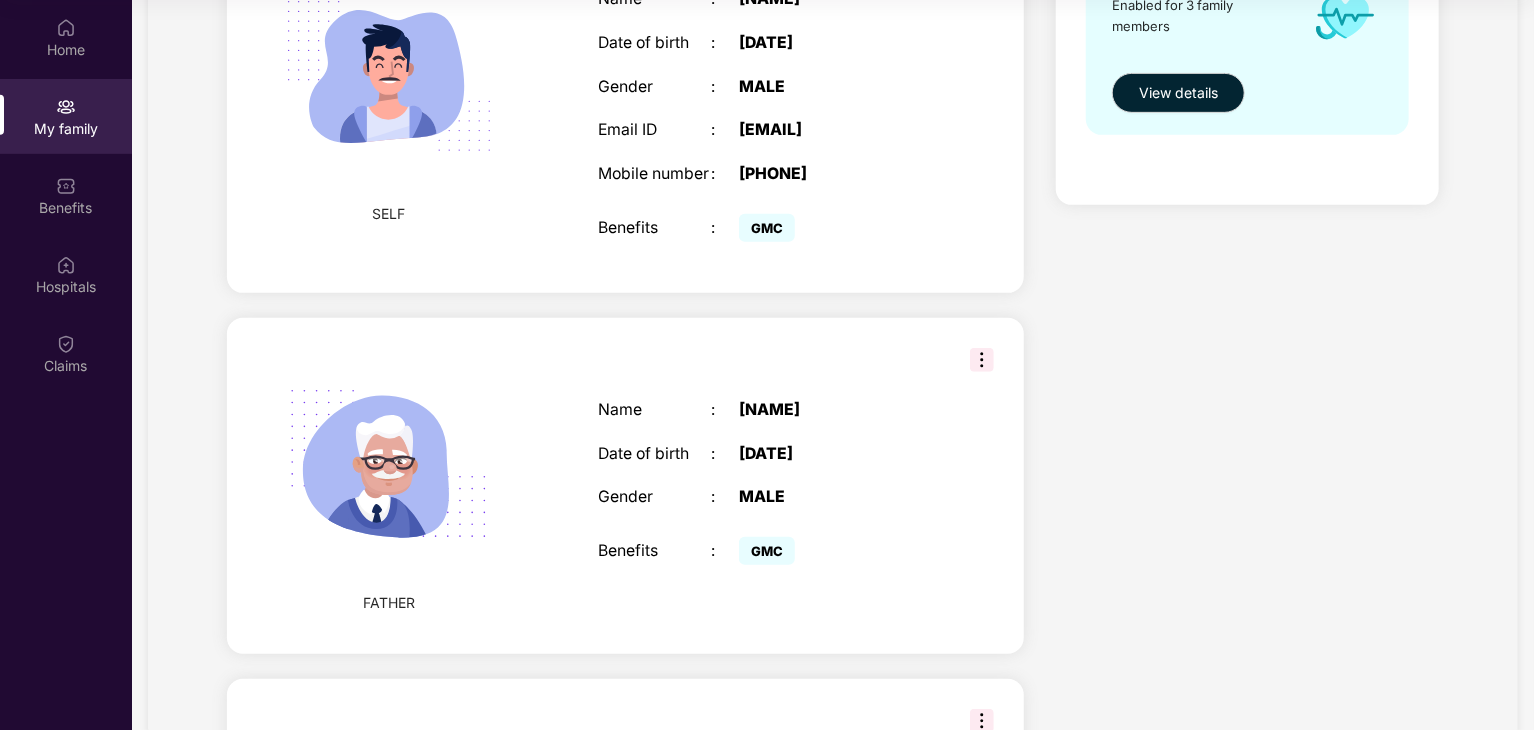 scroll, scrollTop: 200, scrollLeft: 0, axis: vertical 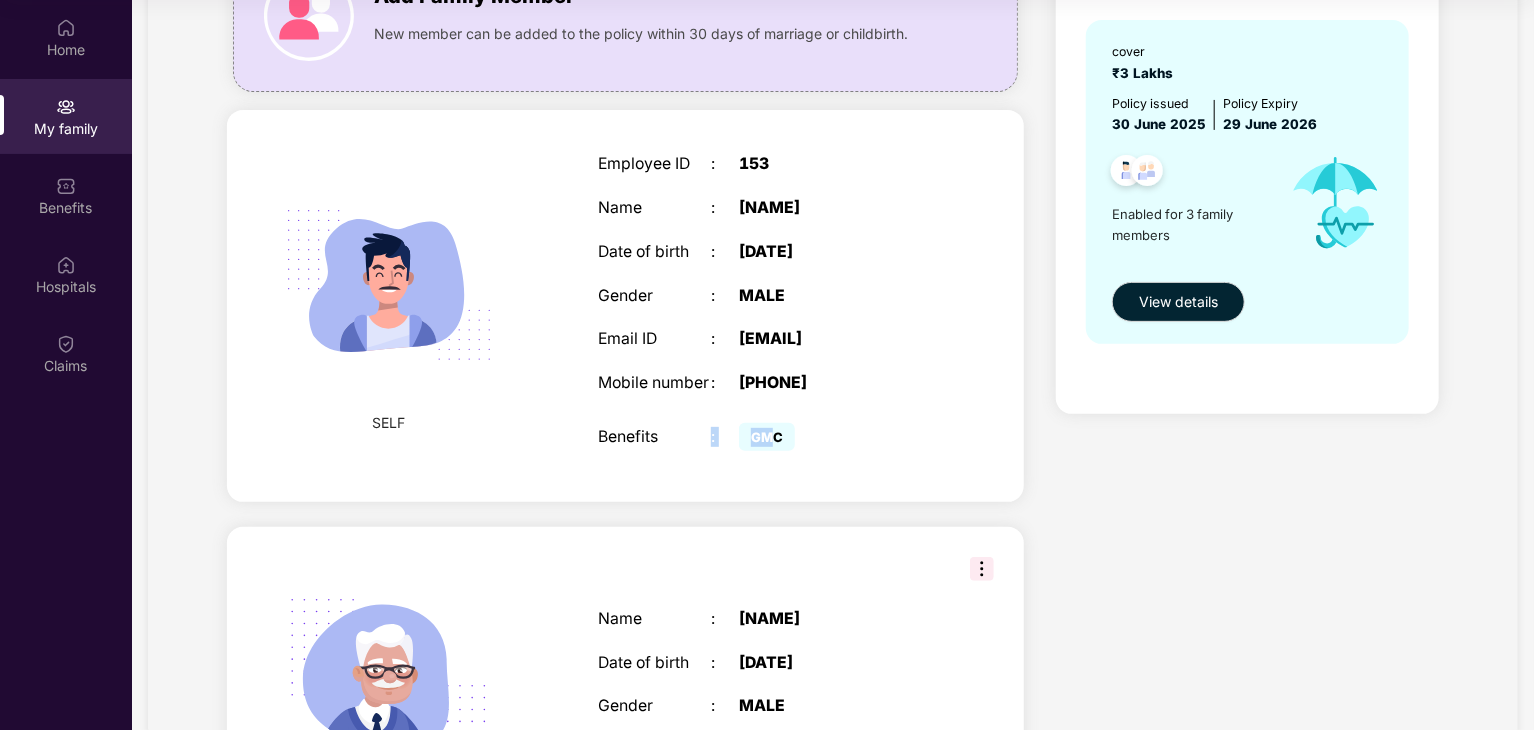 drag, startPoint x: 704, startPoint y: 445, endPoint x: 776, endPoint y: 445, distance: 72 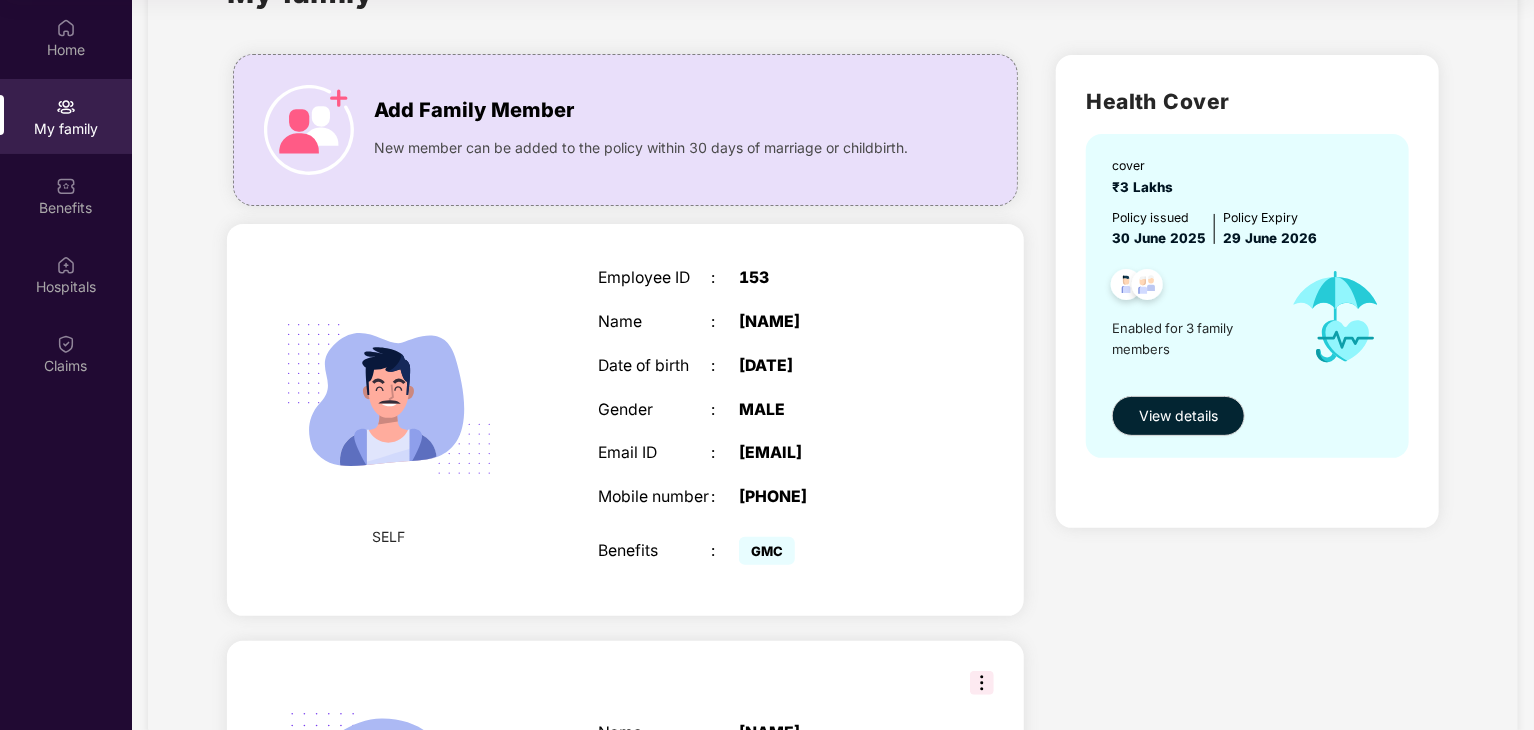 scroll, scrollTop: 0, scrollLeft: 0, axis: both 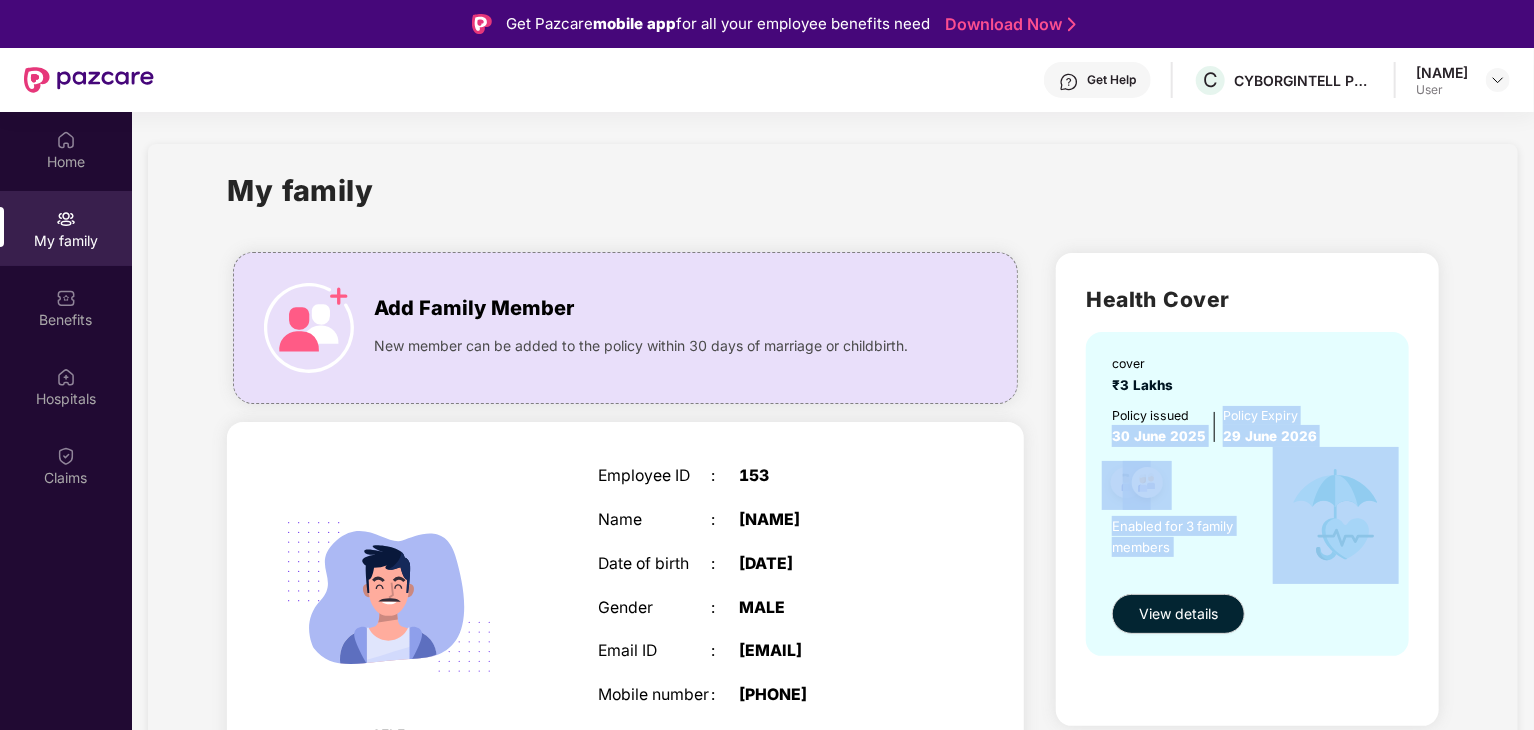 drag, startPoint x: 1114, startPoint y: 429, endPoint x: 1535, endPoint y: 454, distance: 421.74164 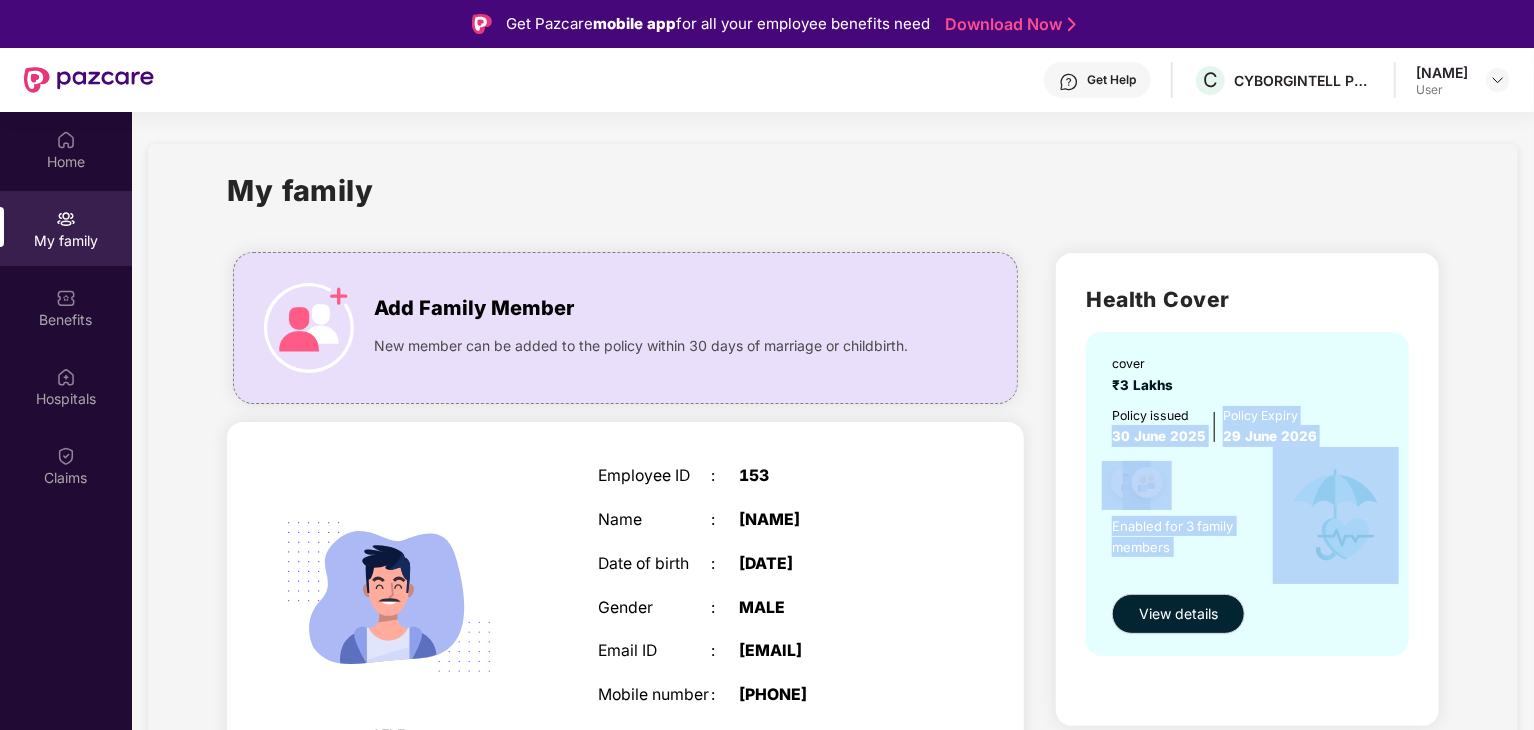 click on "Enabled for 3 family members" at bounding box center [1192, 536] 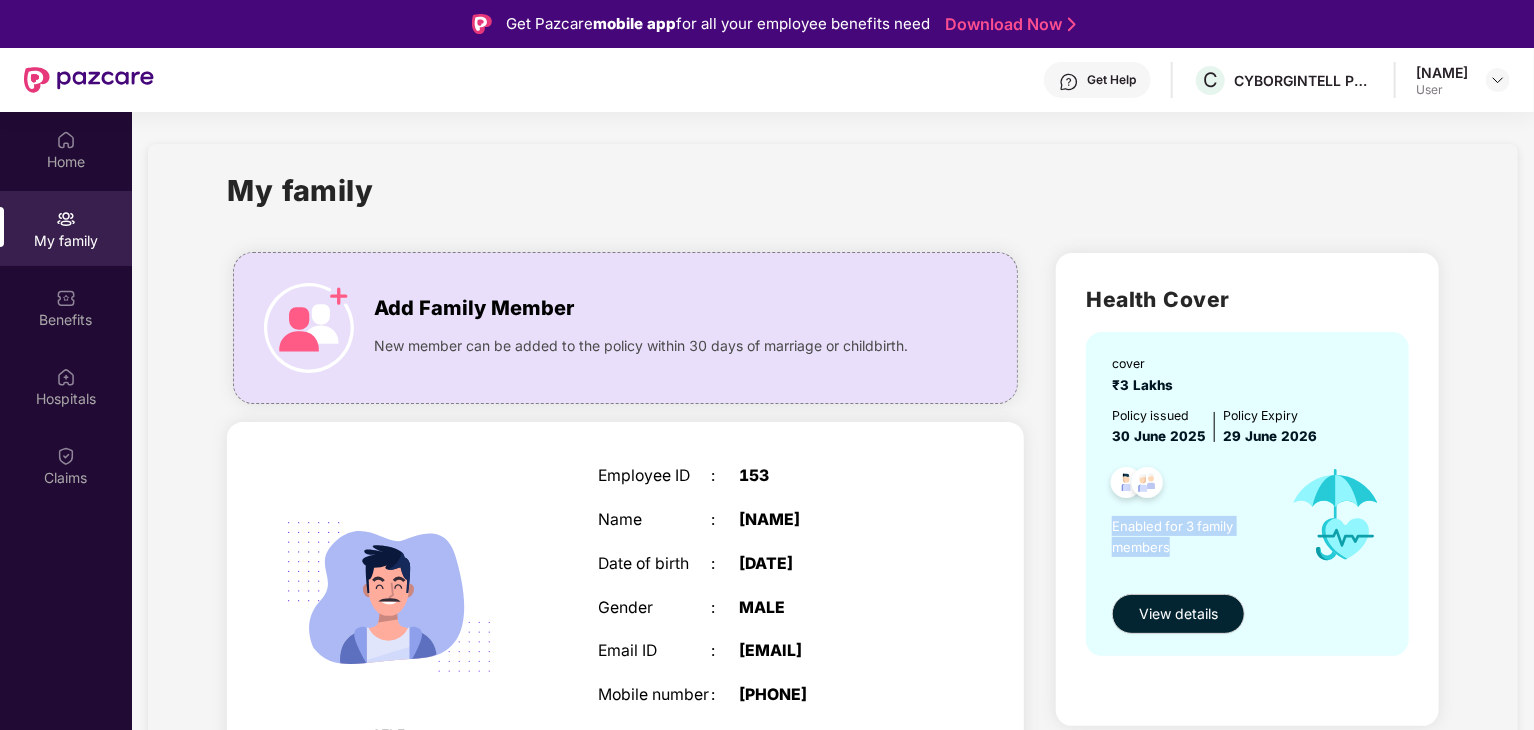drag, startPoint x: 1110, startPoint y: 526, endPoint x: 1188, endPoint y: 549, distance: 81.32035 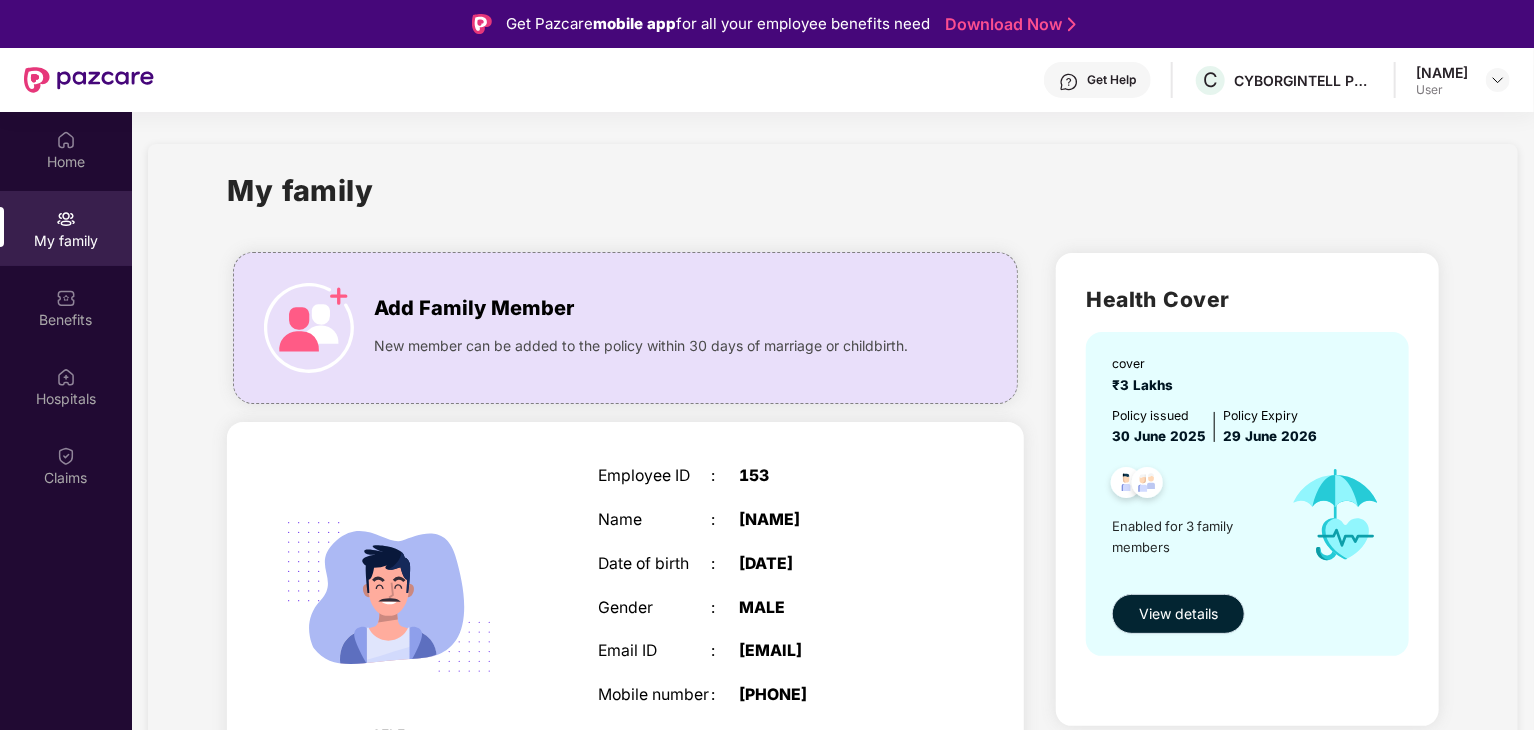 click on "View details" at bounding box center (1178, 614) 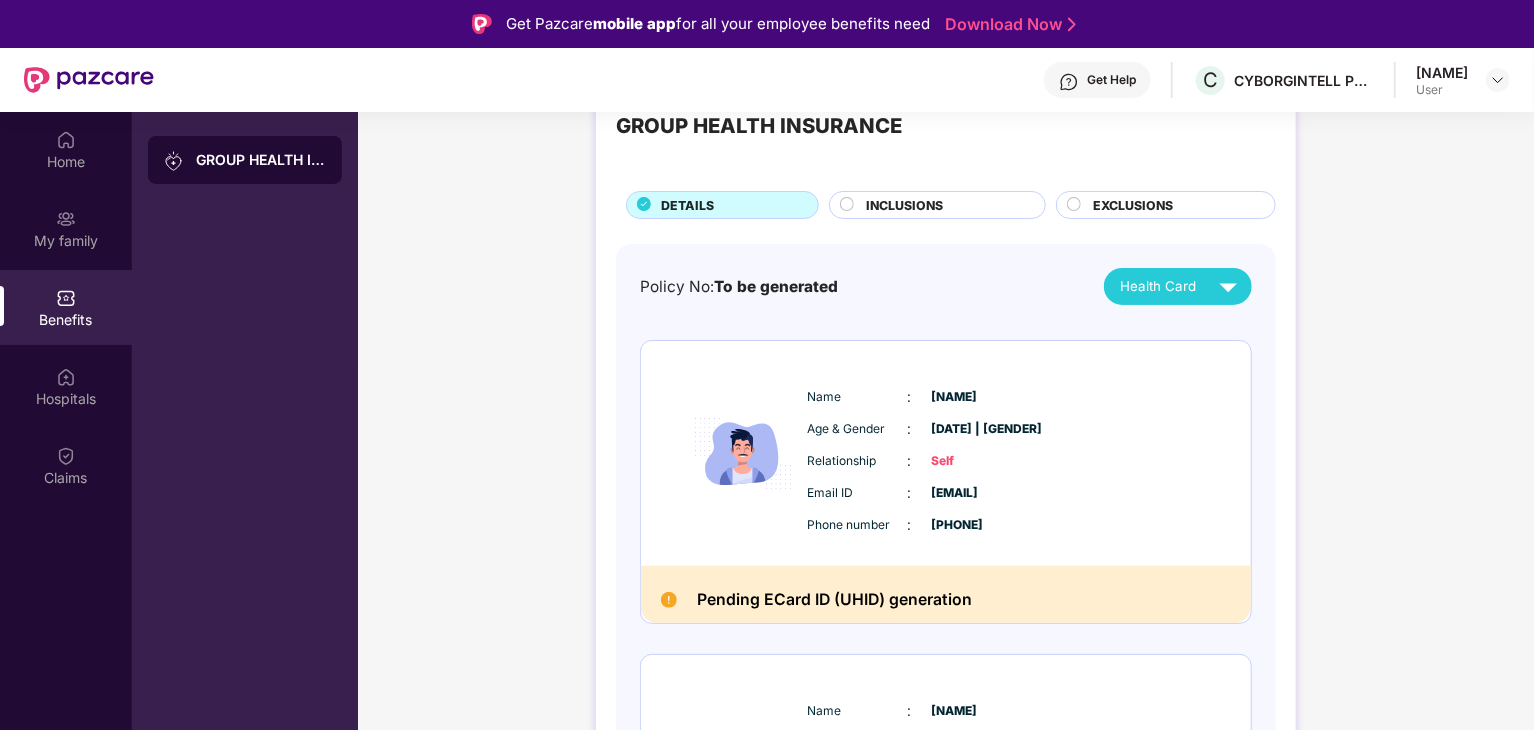scroll, scrollTop: 100, scrollLeft: 0, axis: vertical 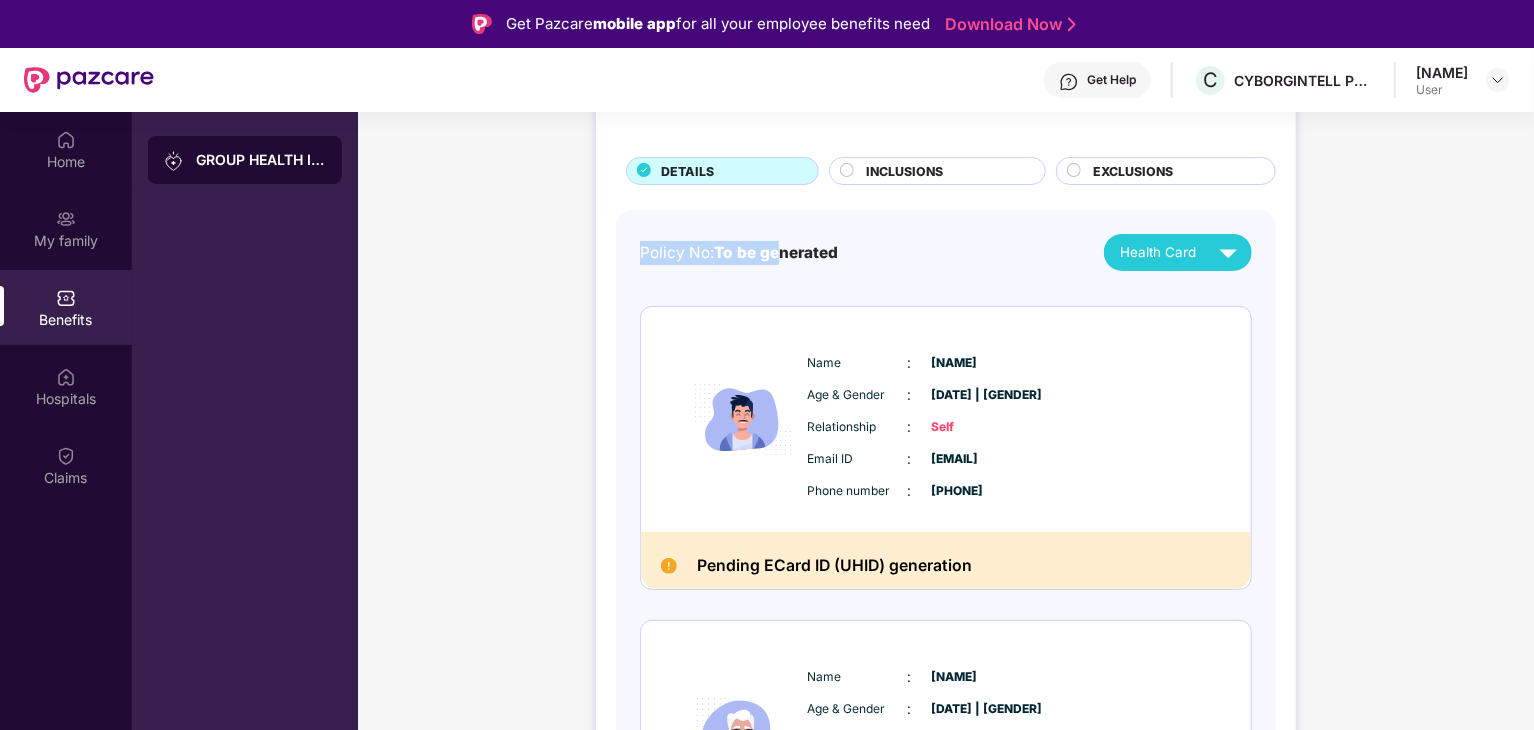 drag, startPoint x: 629, startPoint y: 256, endPoint x: 777, endPoint y: 258, distance: 148.01352 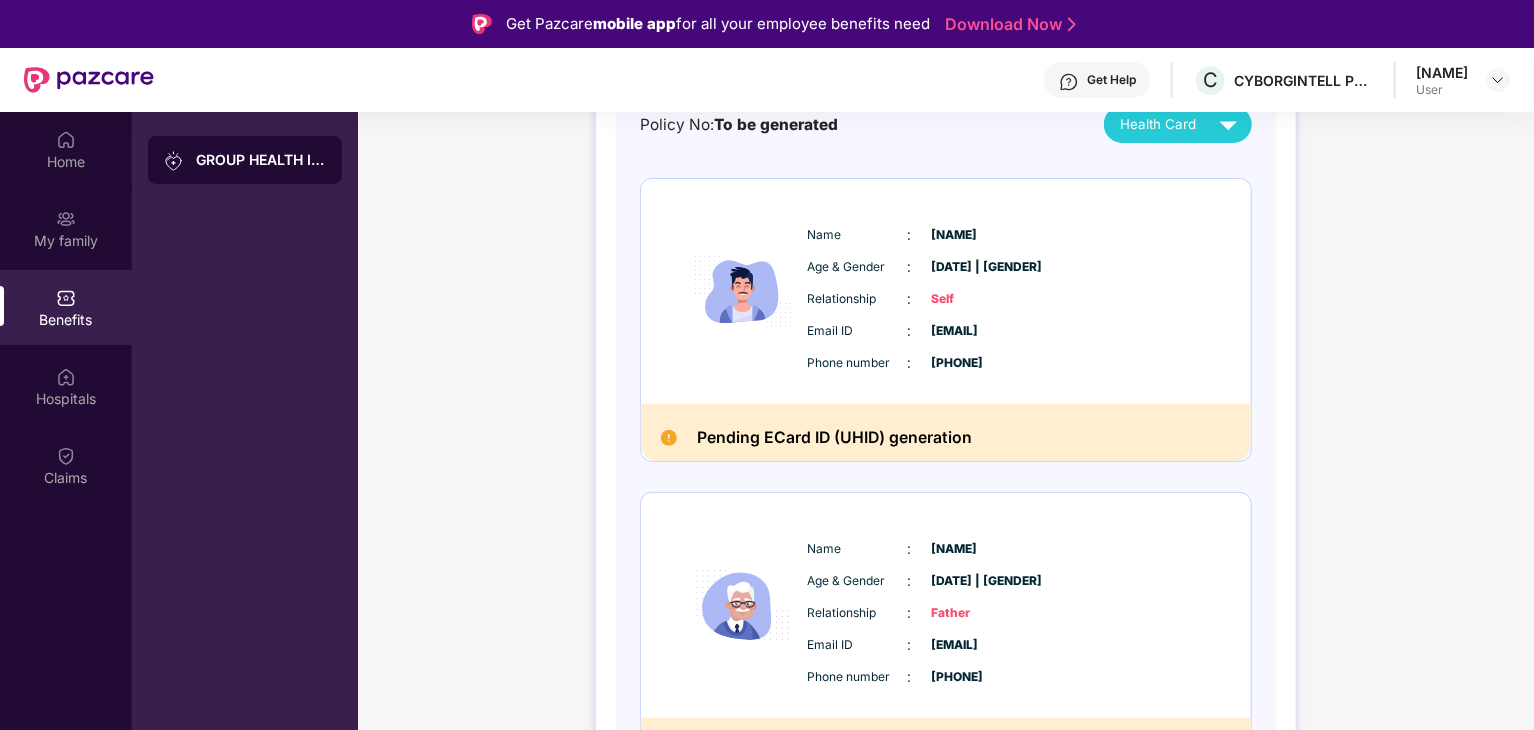 scroll, scrollTop: 300, scrollLeft: 0, axis: vertical 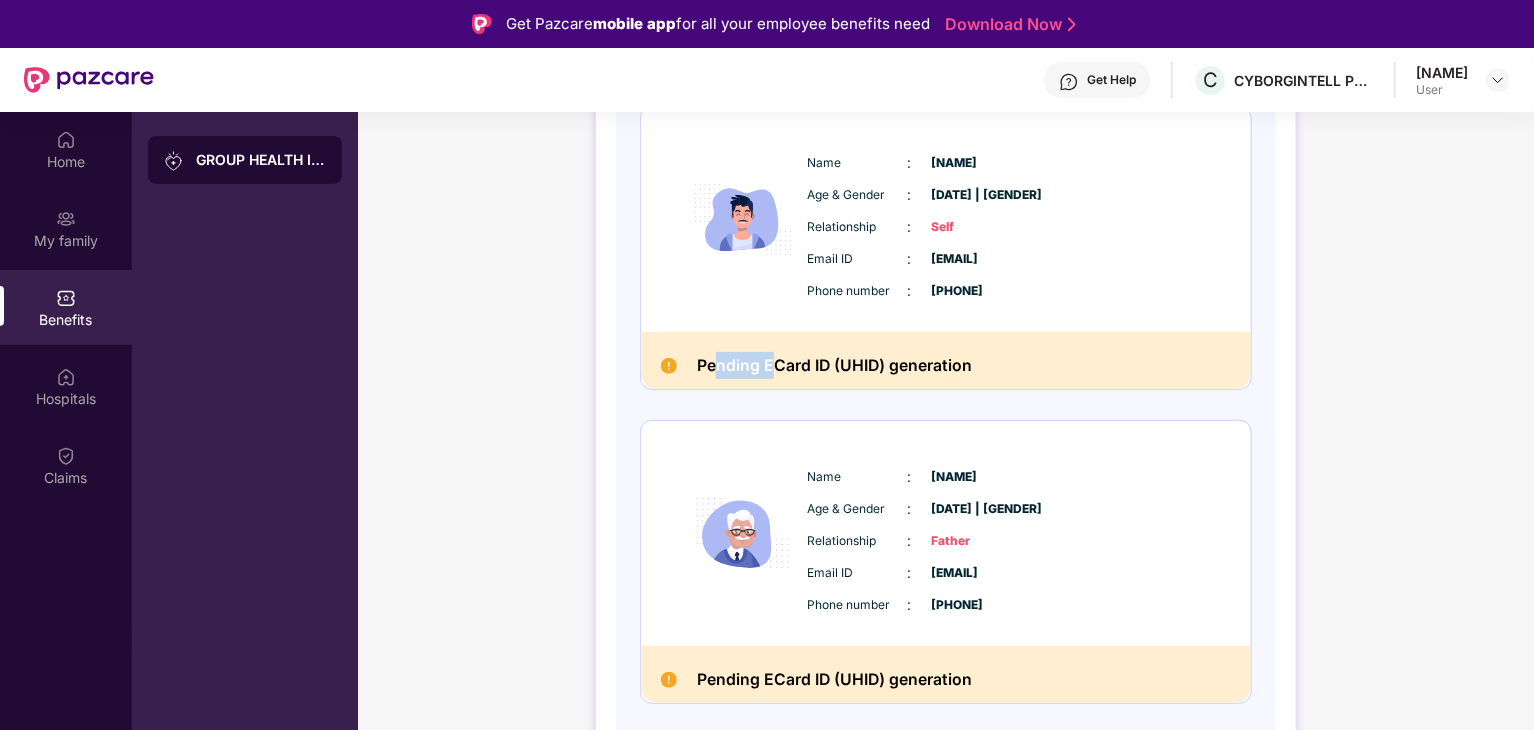 drag, startPoint x: 715, startPoint y: 353, endPoint x: 776, endPoint y: 362, distance: 61.66036 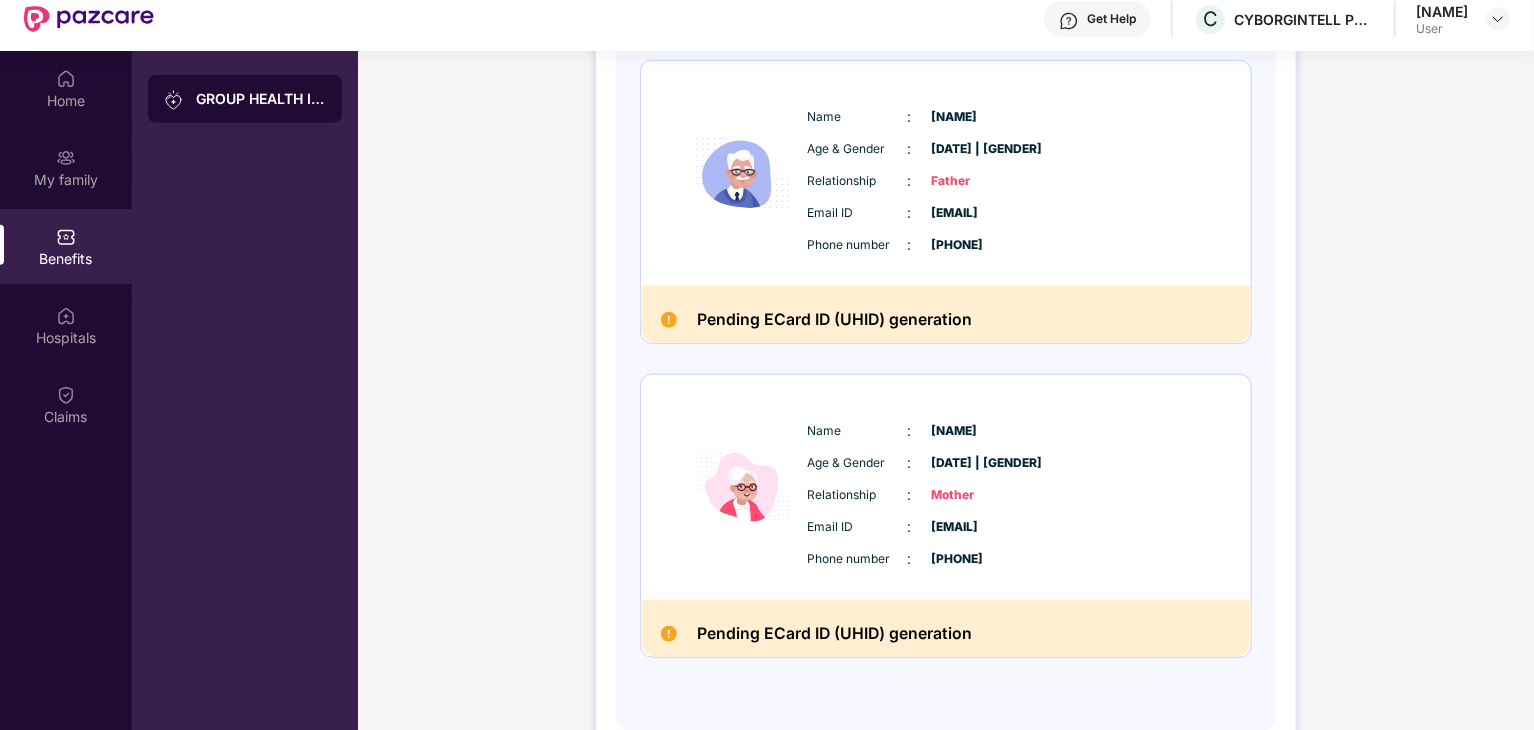 scroll, scrollTop: 112, scrollLeft: 0, axis: vertical 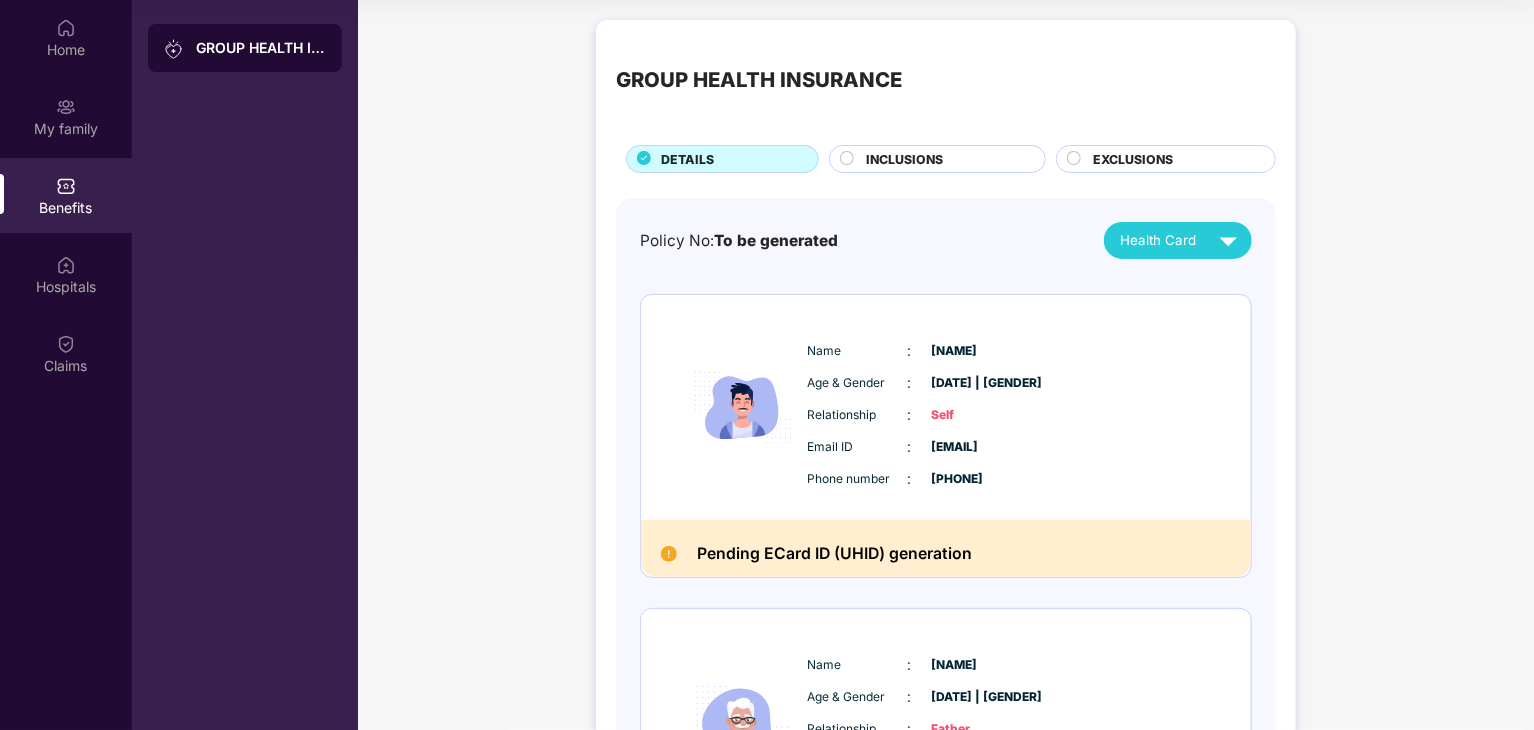 click on "INCLUSIONS" at bounding box center (904, 159) 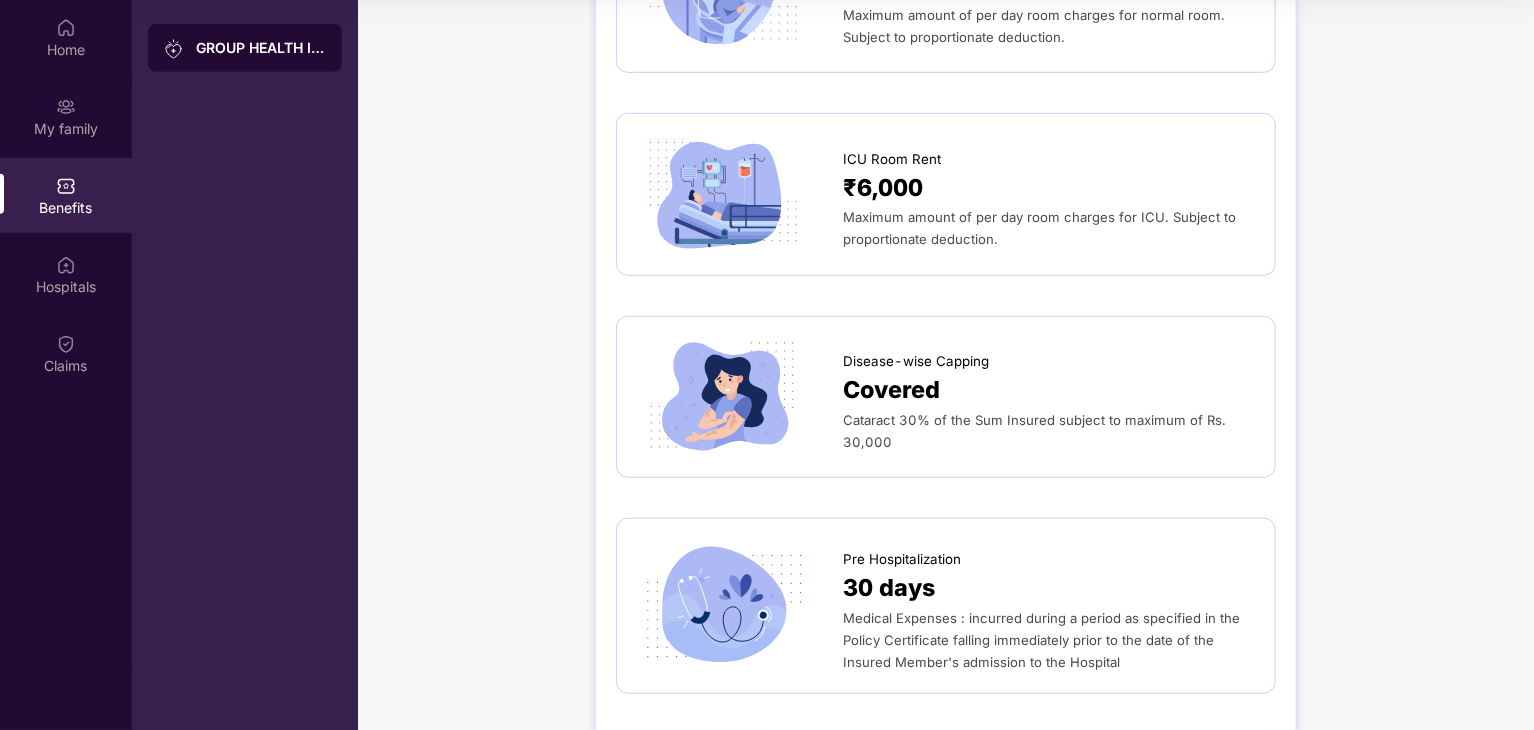scroll, scrollTop: 100, scrollLeft: 0, axis: vertical 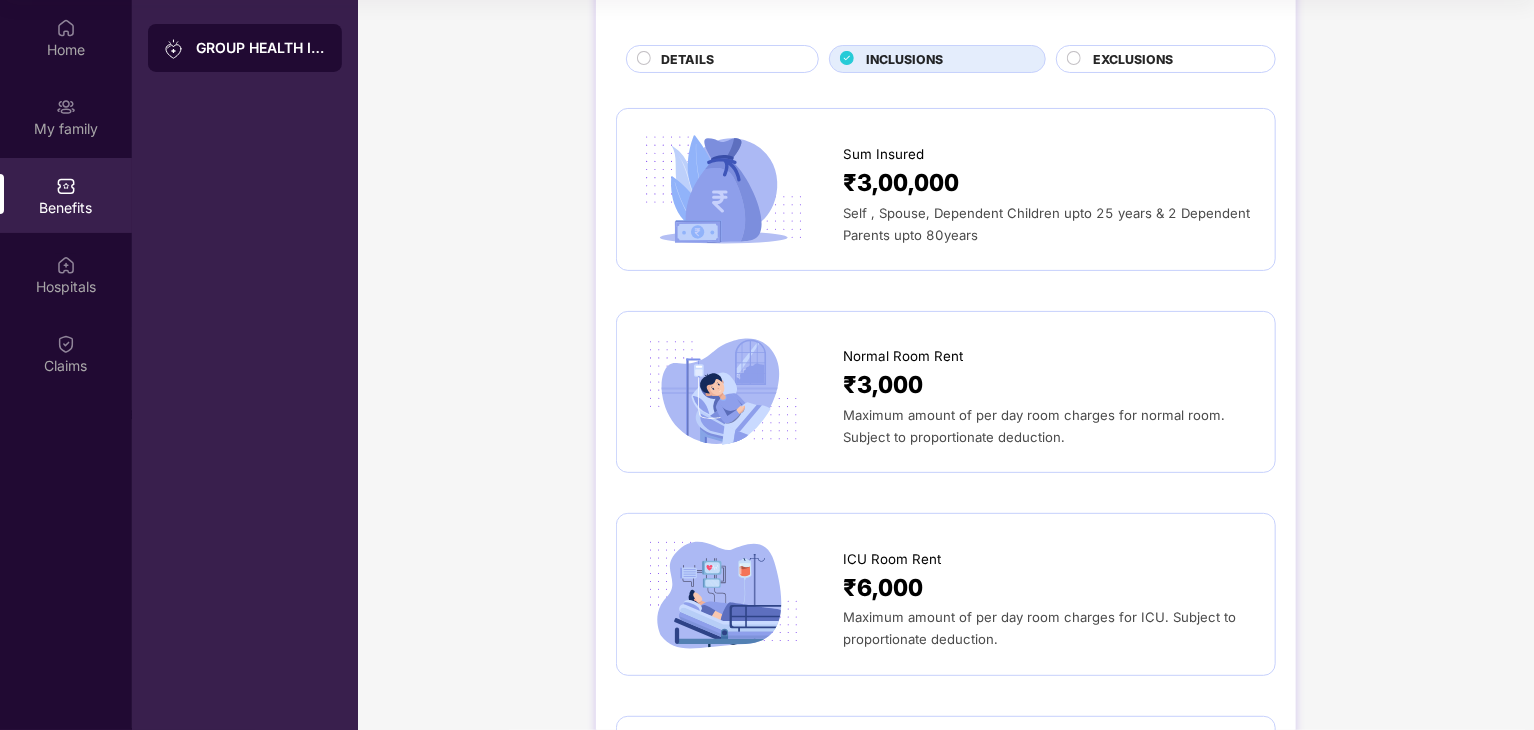 click on "EXCLUSIONS" at bounding box center [1174, 61] 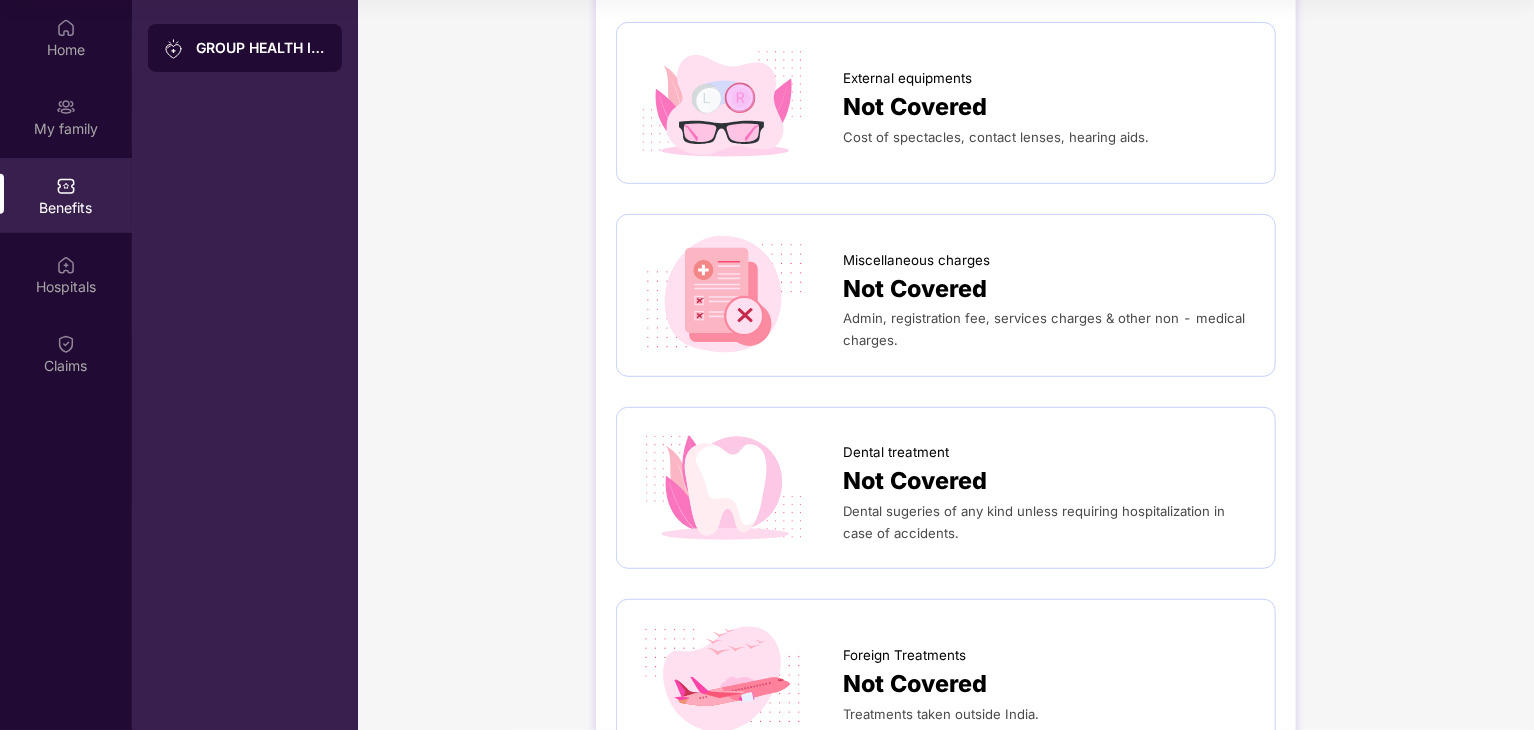 scroll, scrollTop: 0, scrollLeft: 0, axis: both 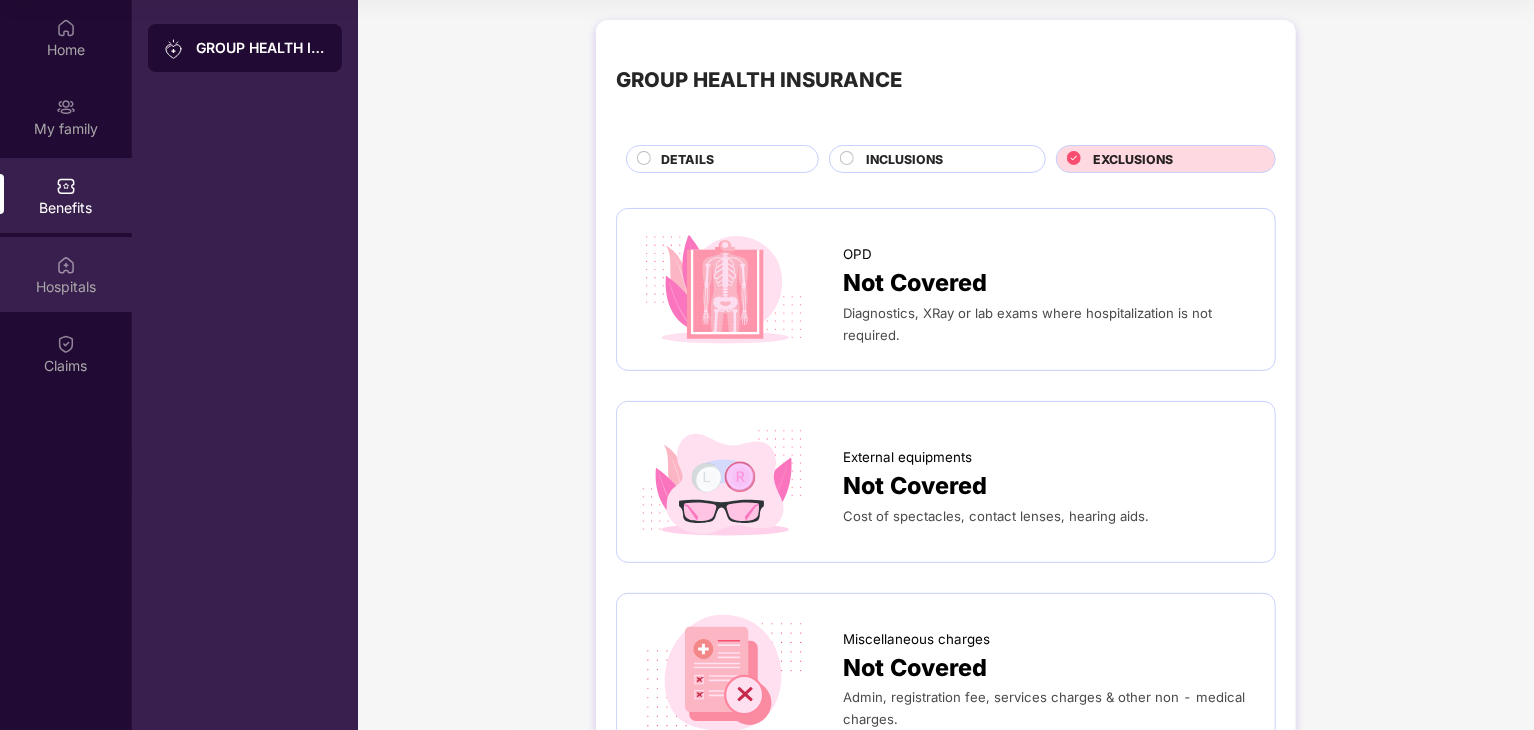 click on "Hospitals" at bounding box center [66, 274] 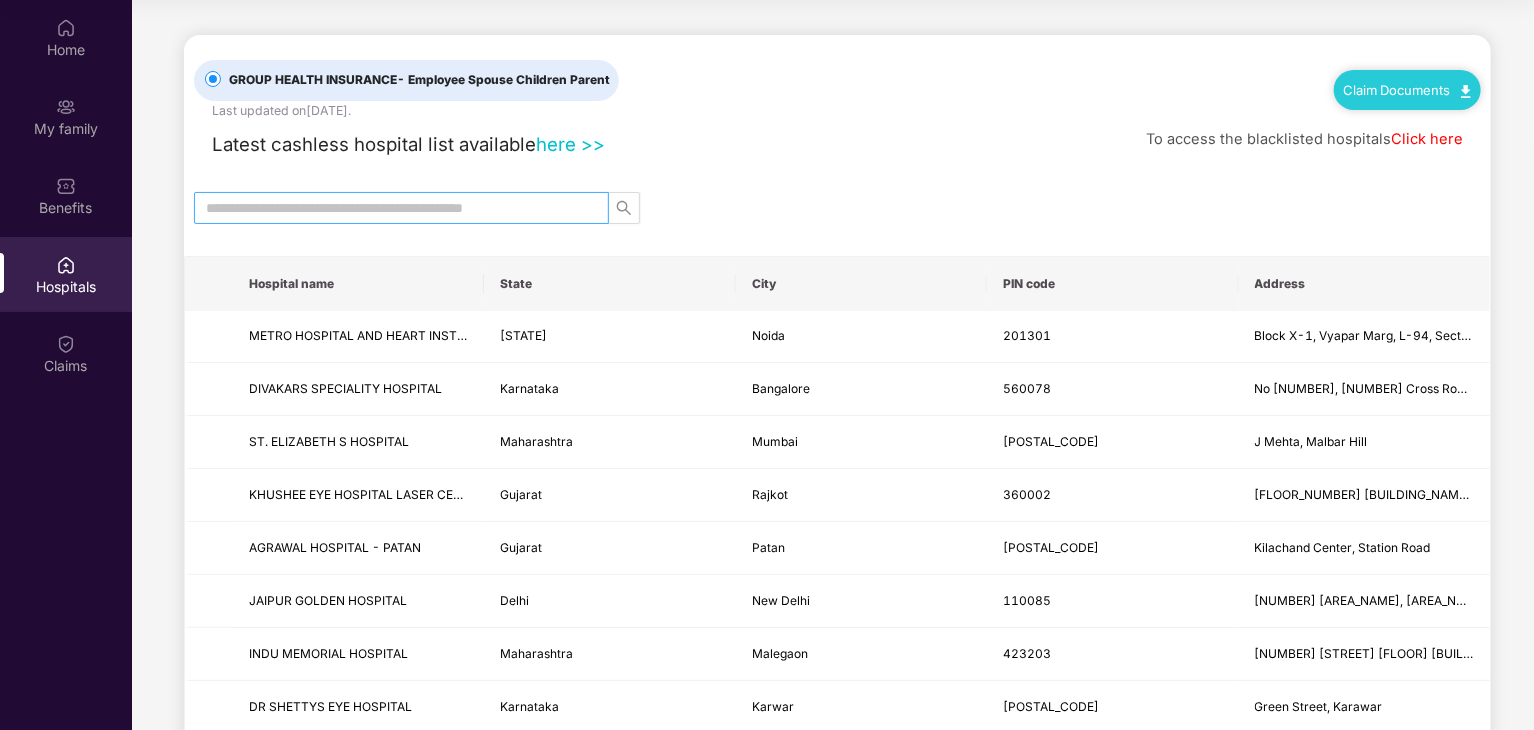 click at bounding box center [393, 208] 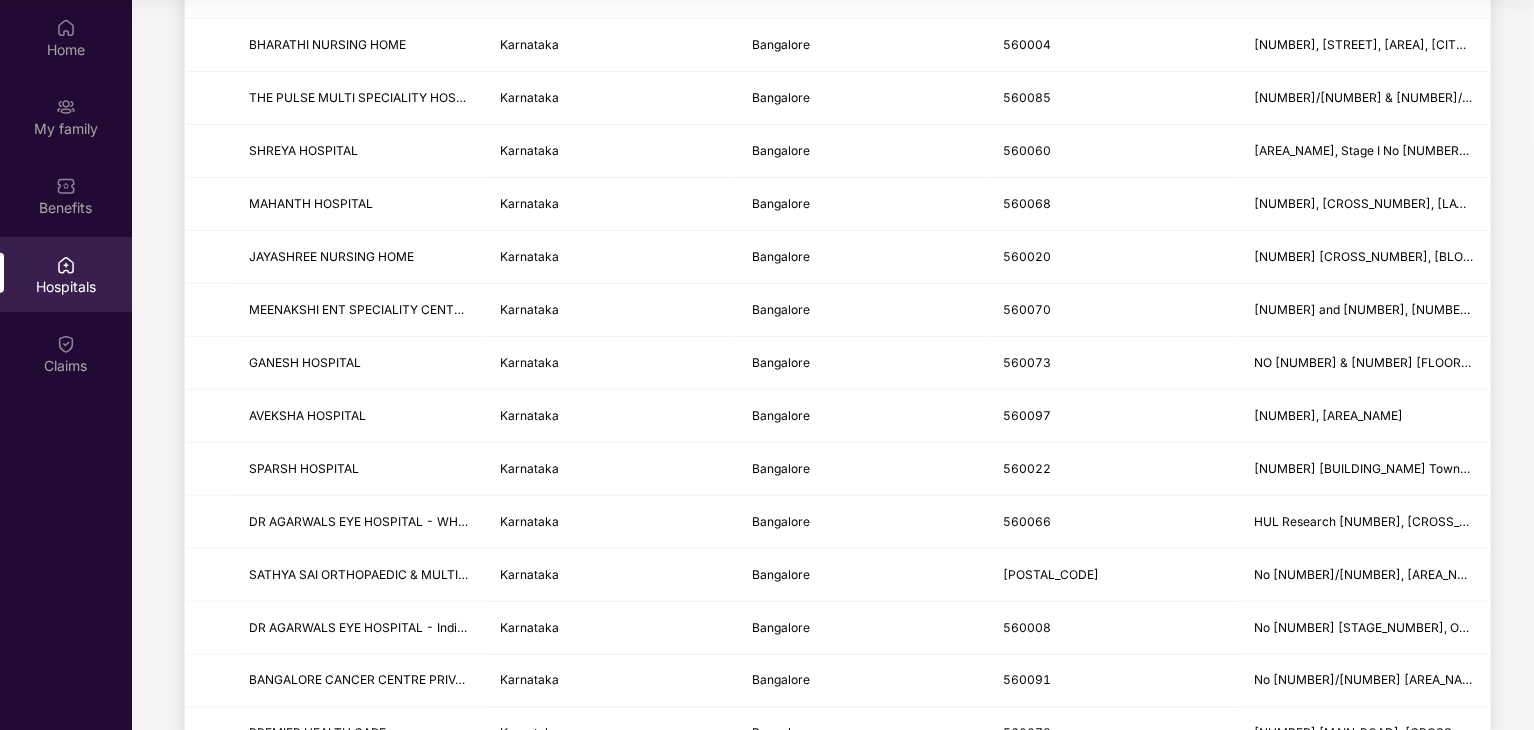 scroll, scrollTop: 200, scrollLeft: 0, axis: vertical 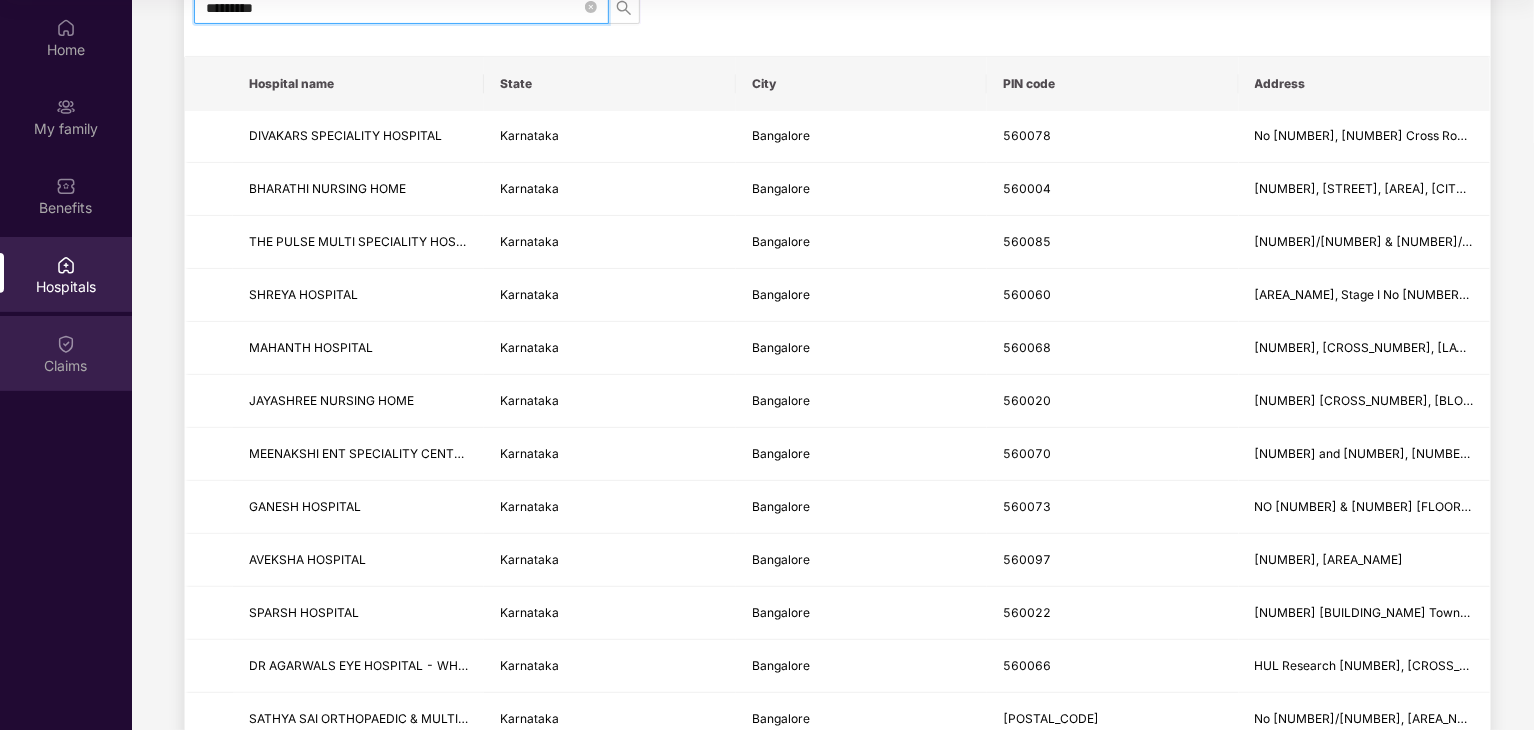type on "*********" 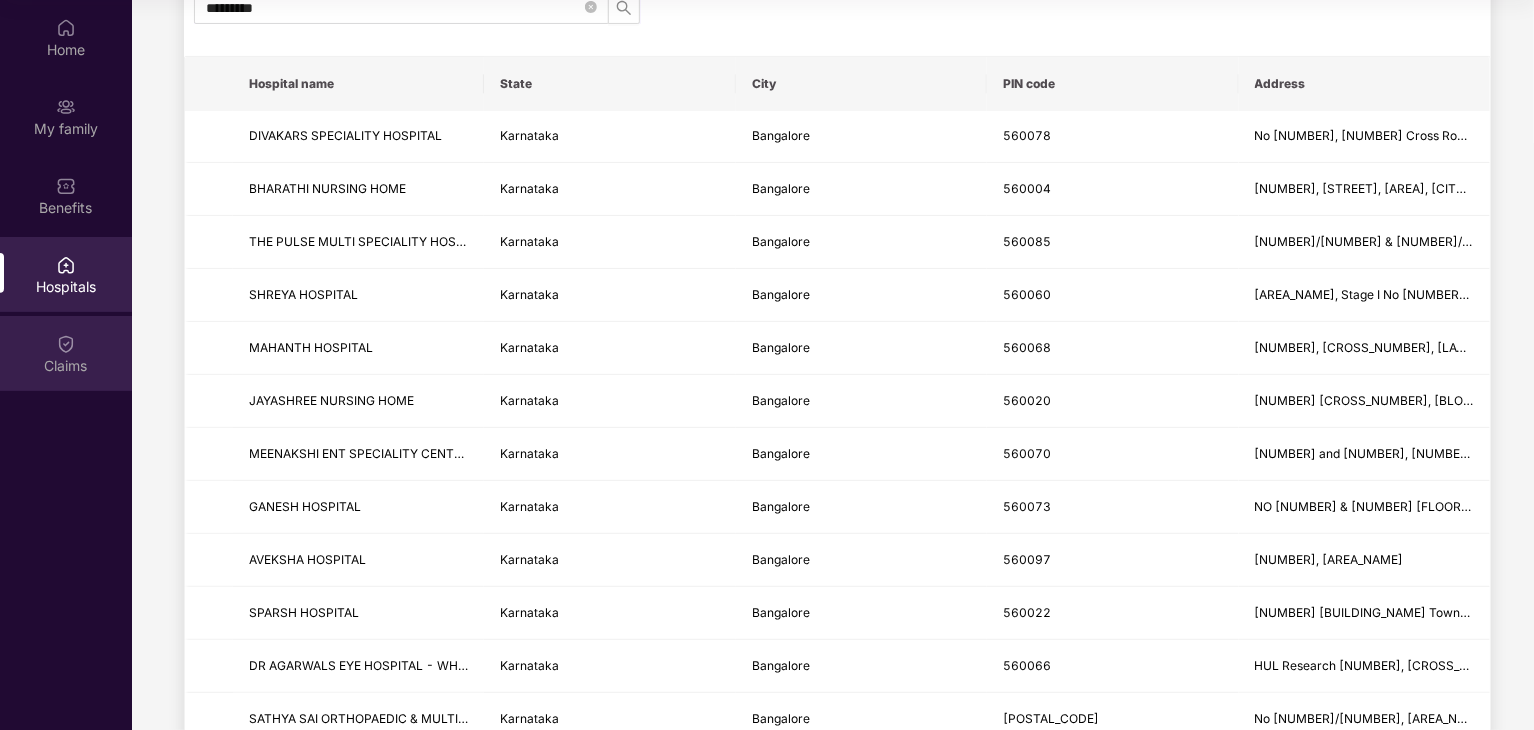 click on "Claims" at bounding box center (66, 353) 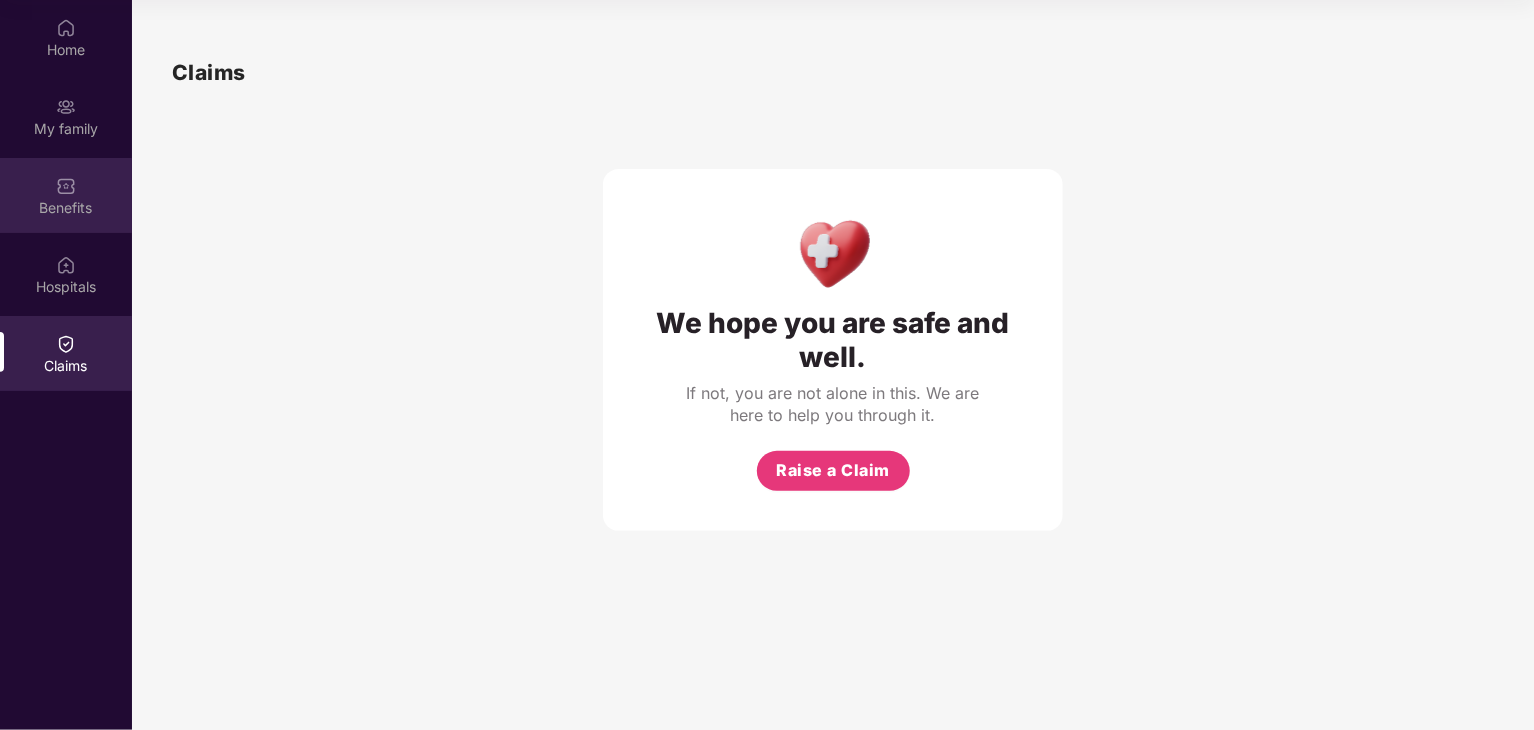 click on "Benefits" at bounding box center [66, 208] 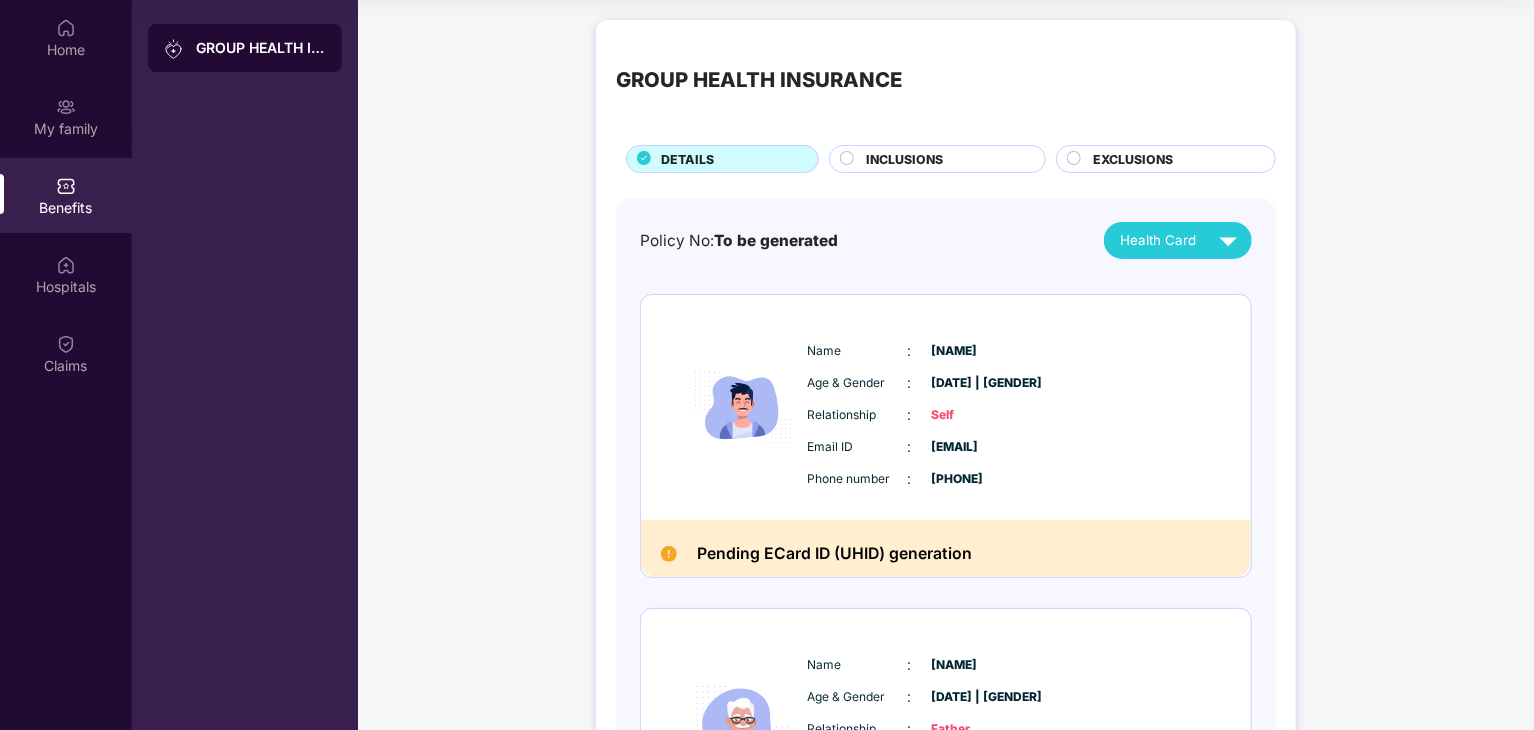 scroll, scrollTop: 0, scrollLeft: 0, axis: both 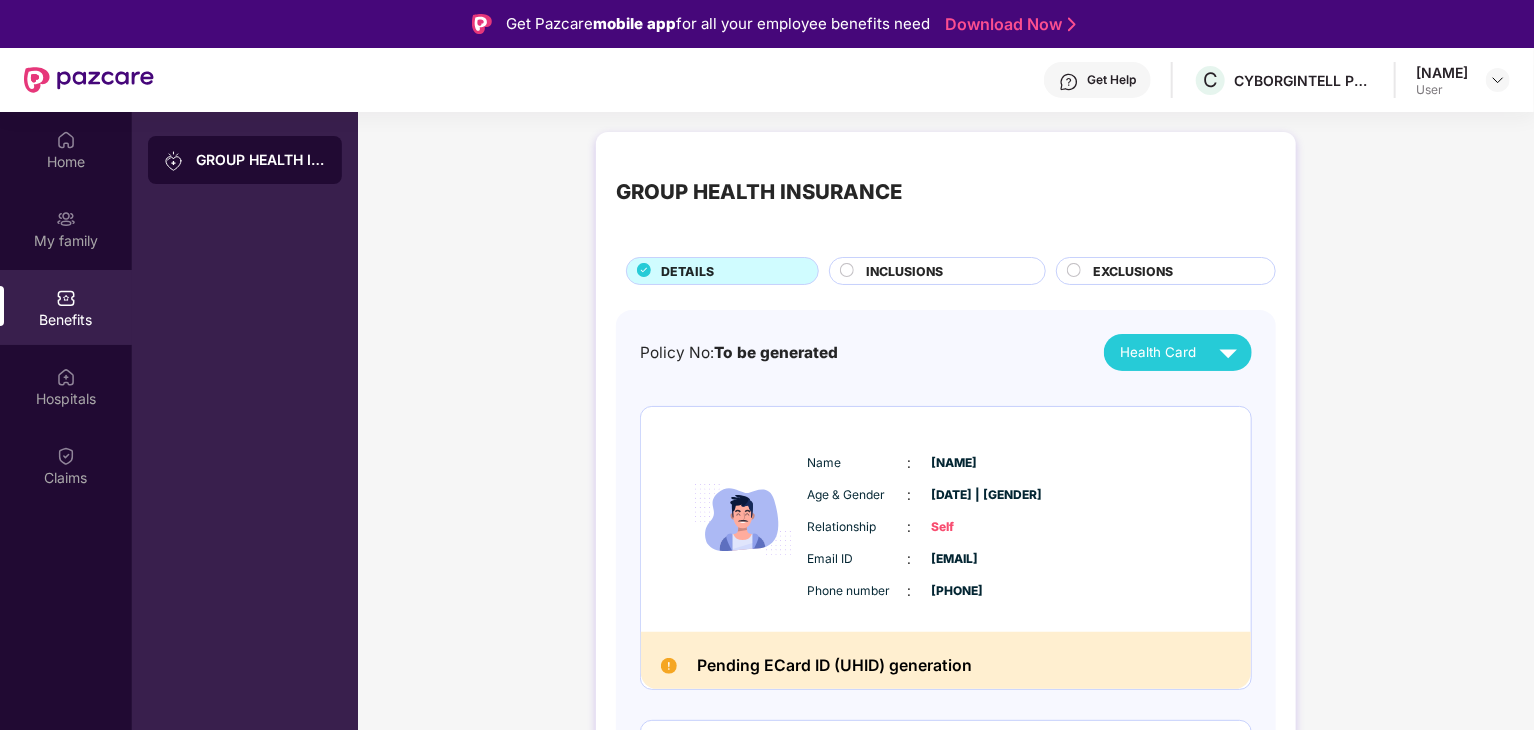 click on "INCLUSIONS" at bounding box center (904, 271) 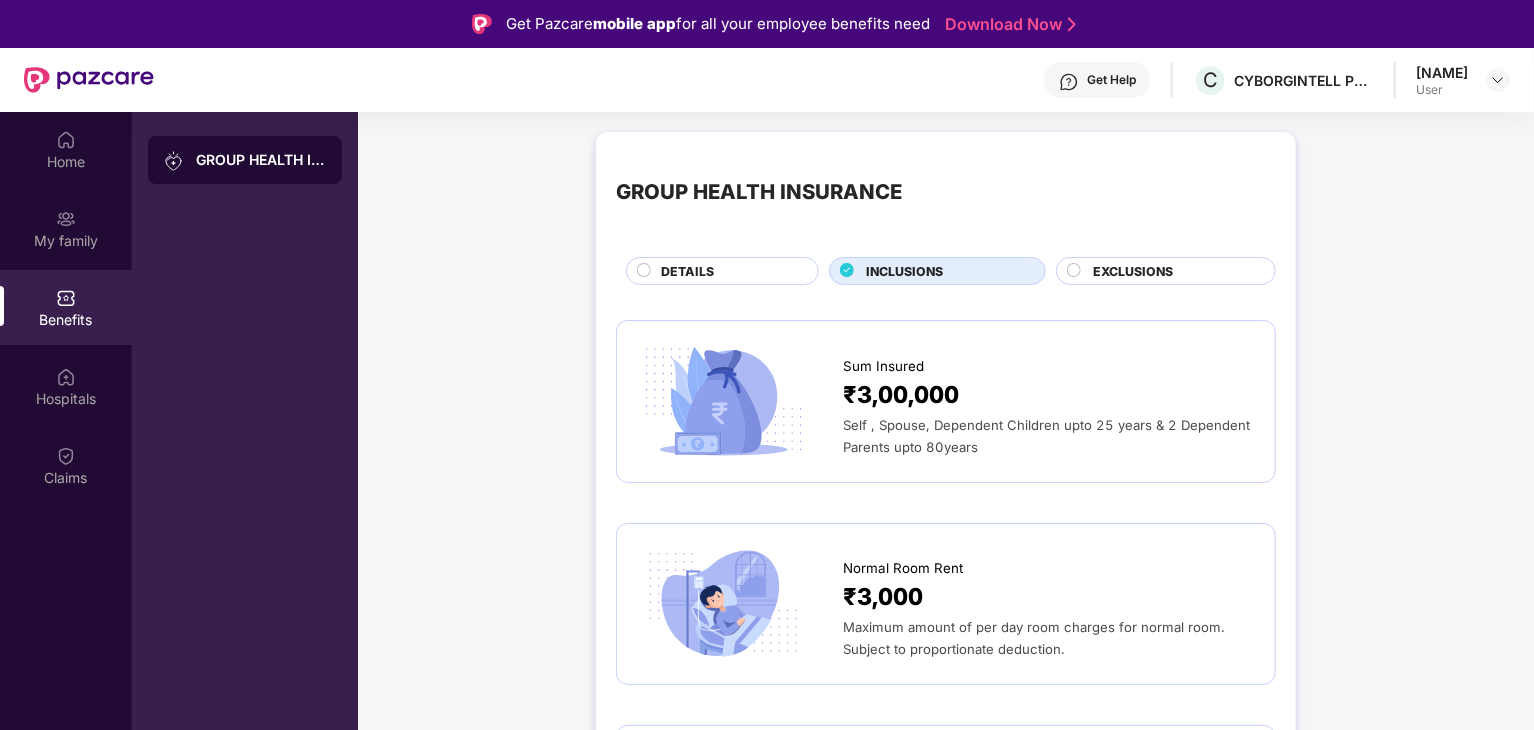 click on "EXCLUSIONS" at bounding box center [1133, 271] 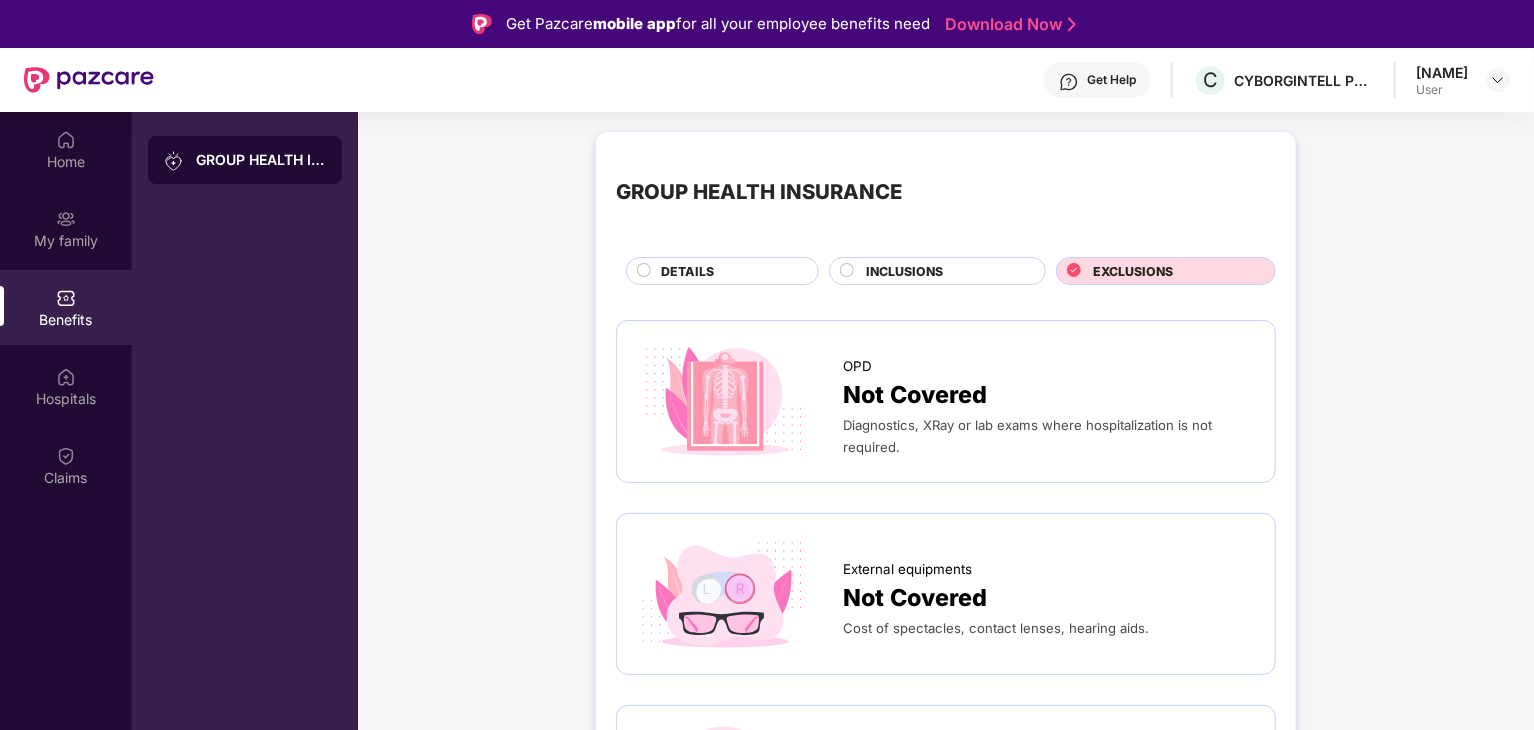 click on "INCLUSIONS" at bounding box center [904, 271] 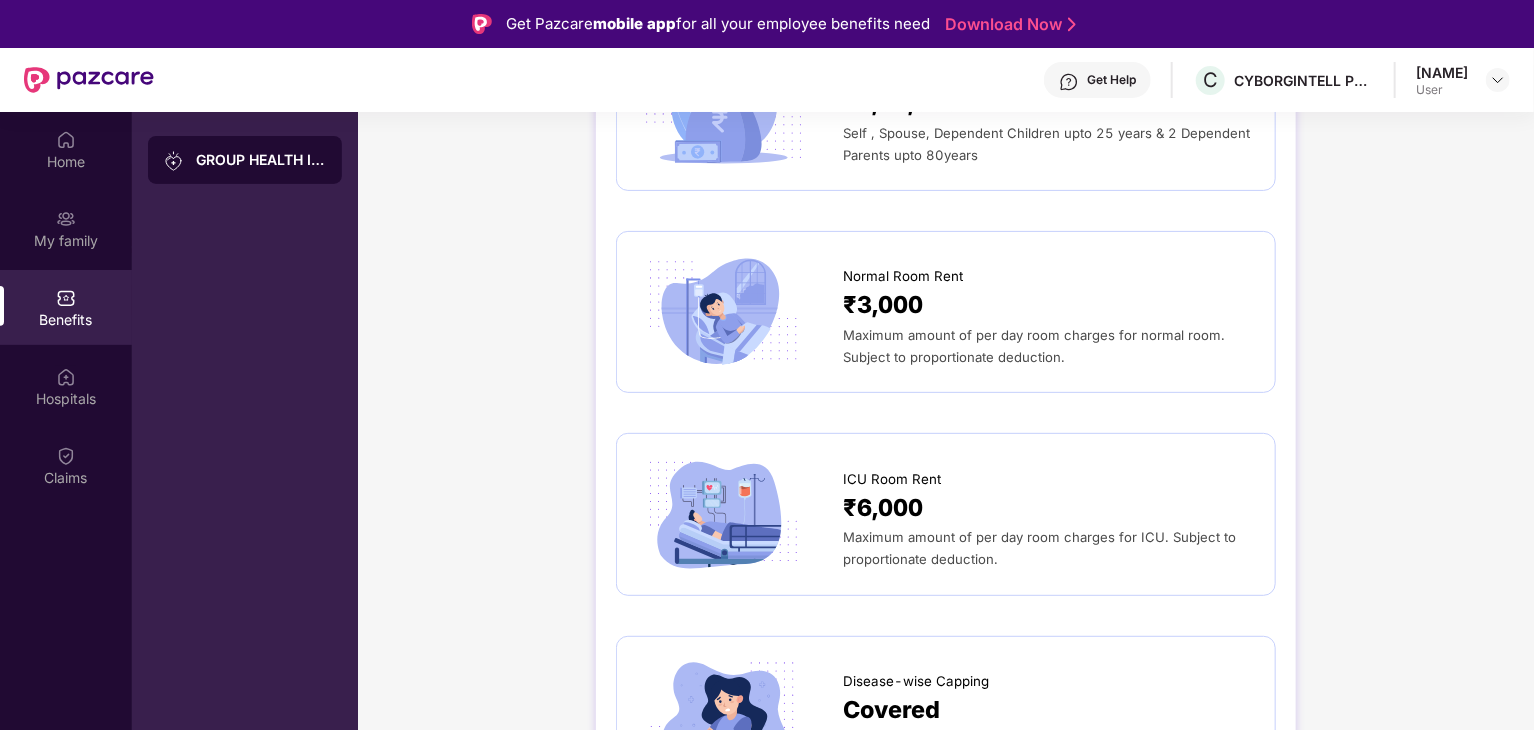 scroll, scrollTop: 0, scrollLeft: 0, axis: both 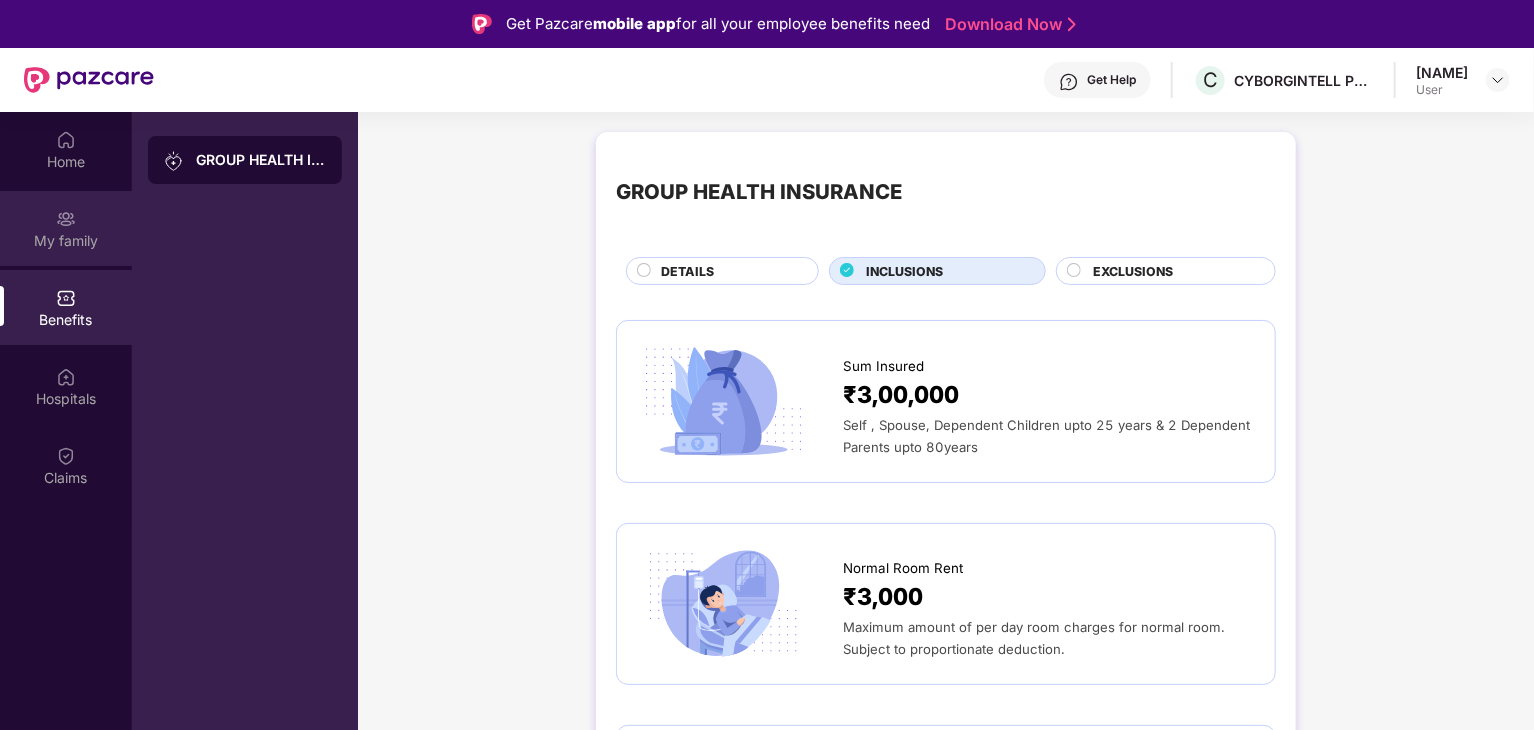 click on "My family" at bounding box center (66, 228) 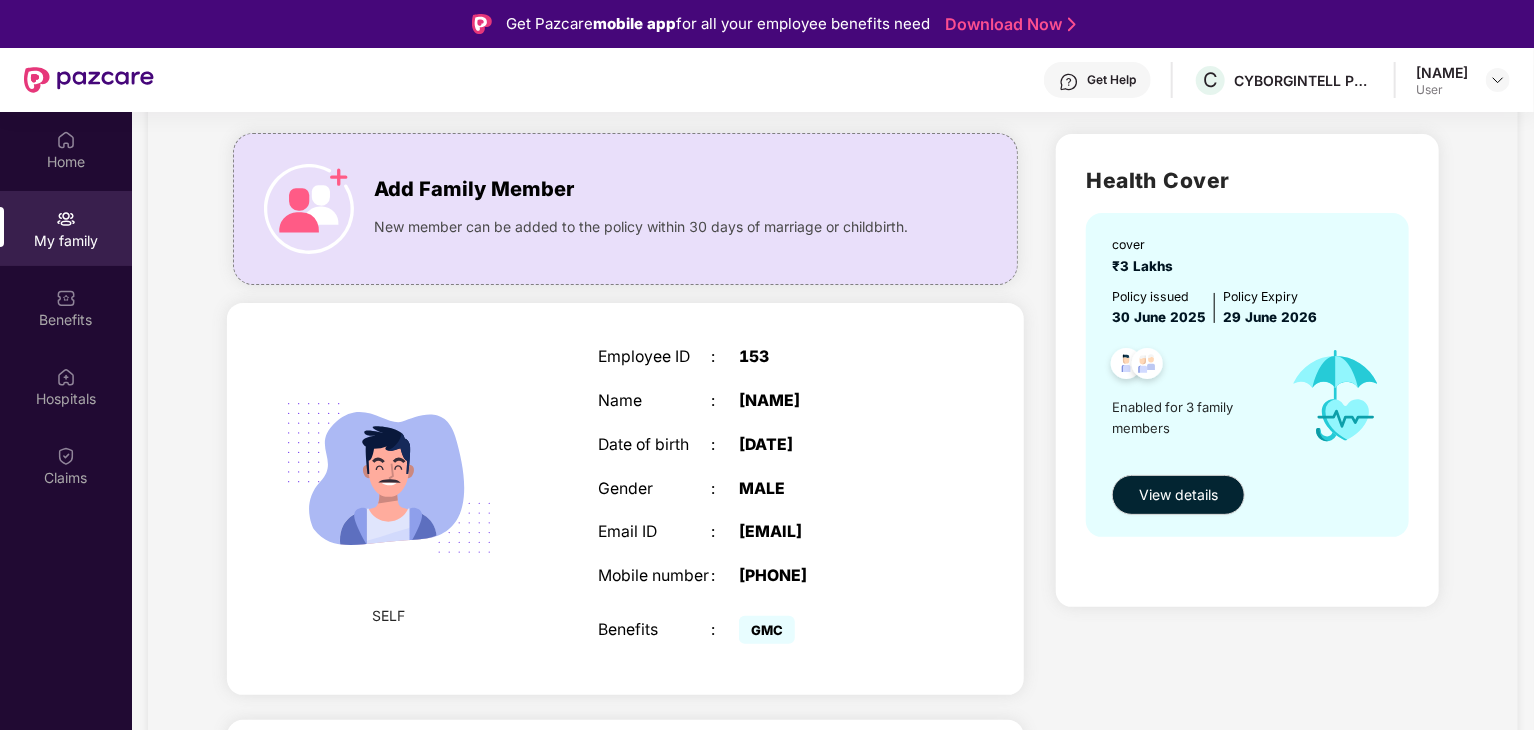 scroll, scrollTop: 0, scrollLeft: 0, axis: both 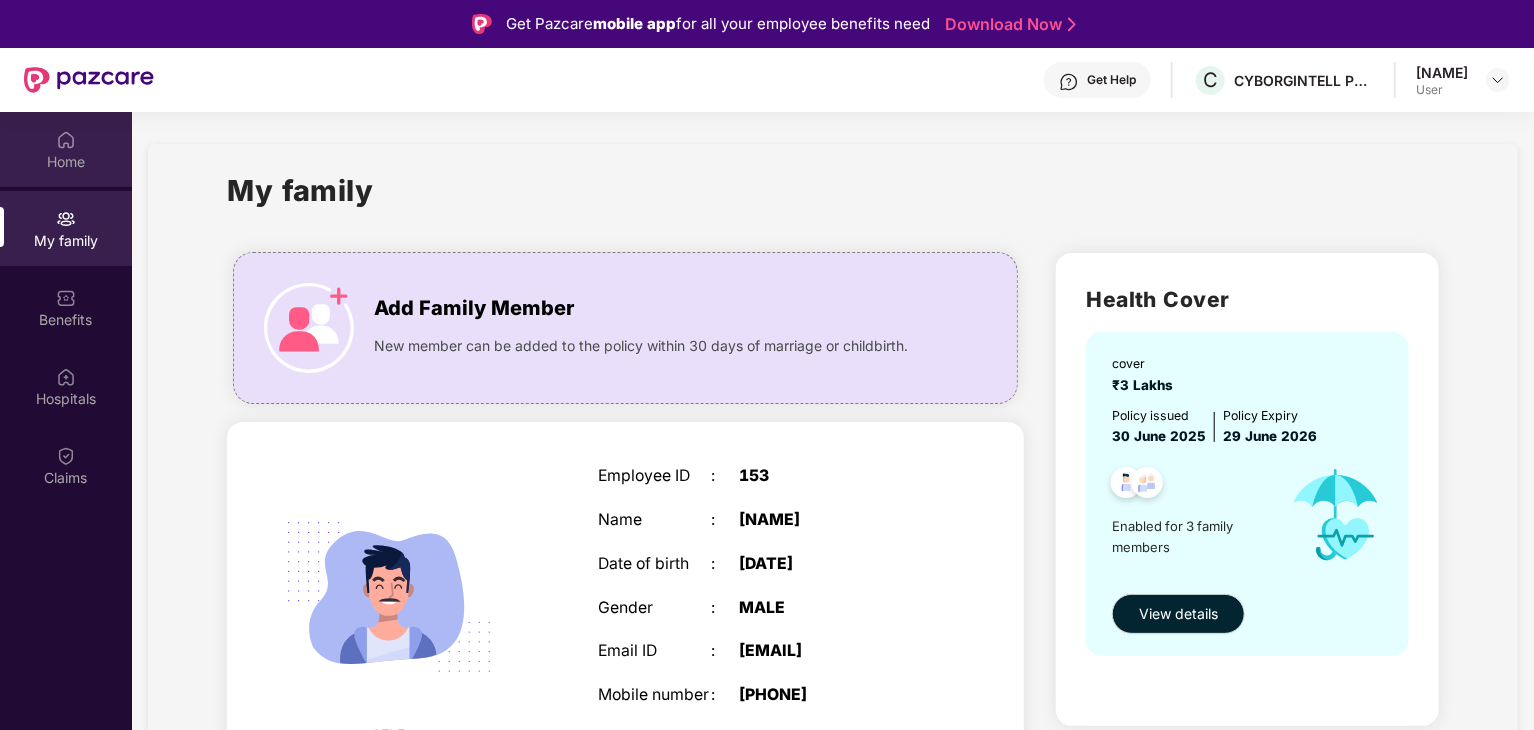 click on "Home" at bounding box center [66, 162] 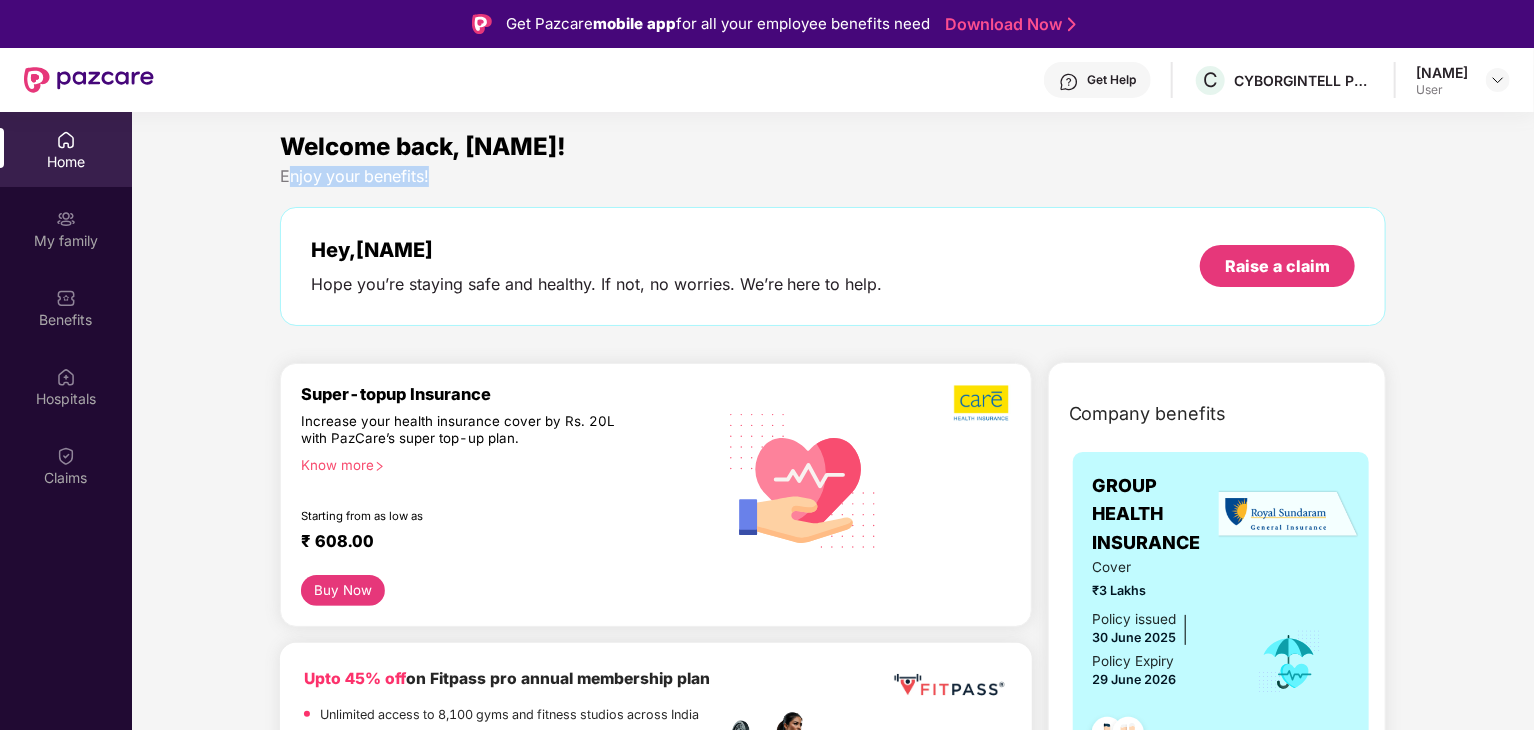 drag, startPoint x: 288, startPoint y: 179, endPoint x: 555, endPoint y: 188, distance: 267.15164 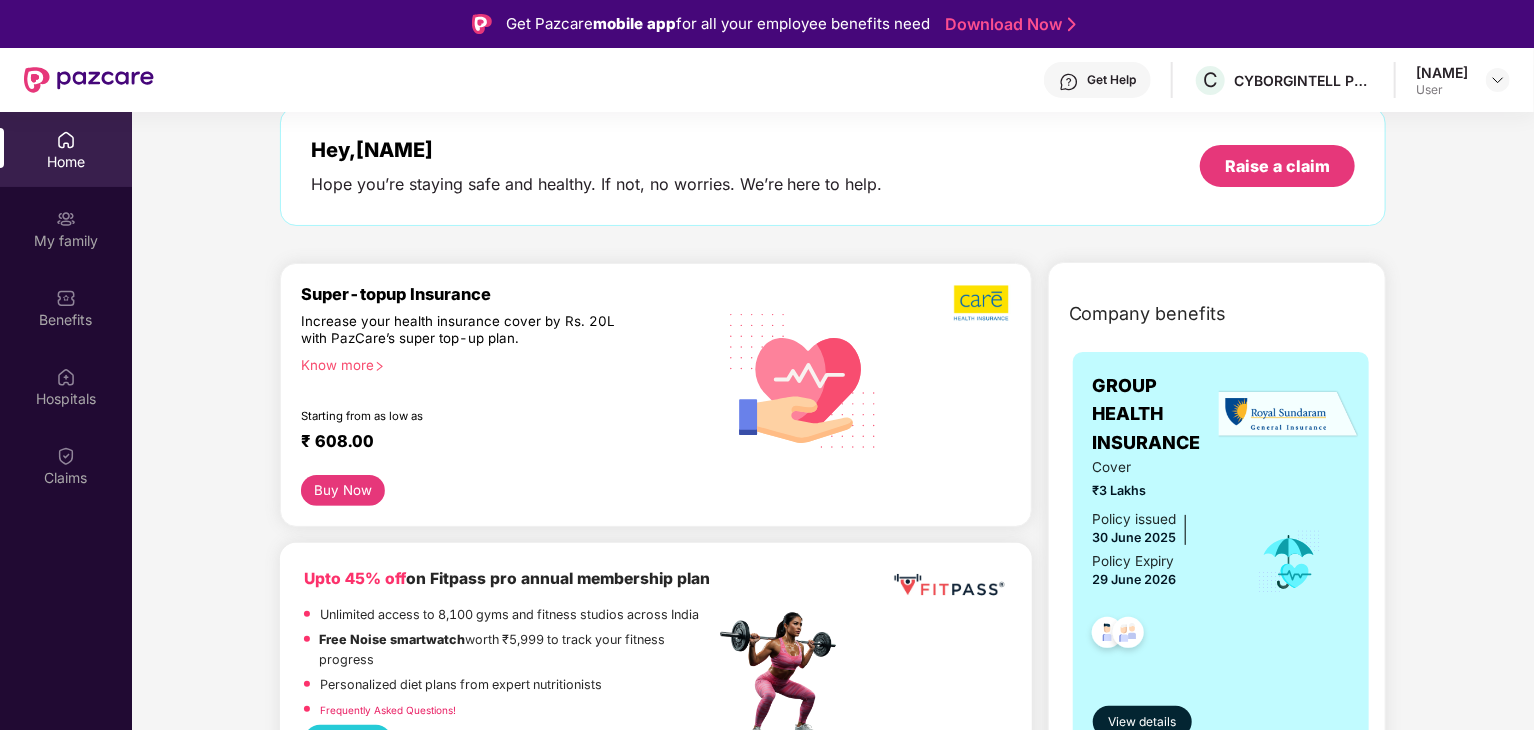 scroll, scrollTop: 300, scrollLeft: 0, axis: vertical 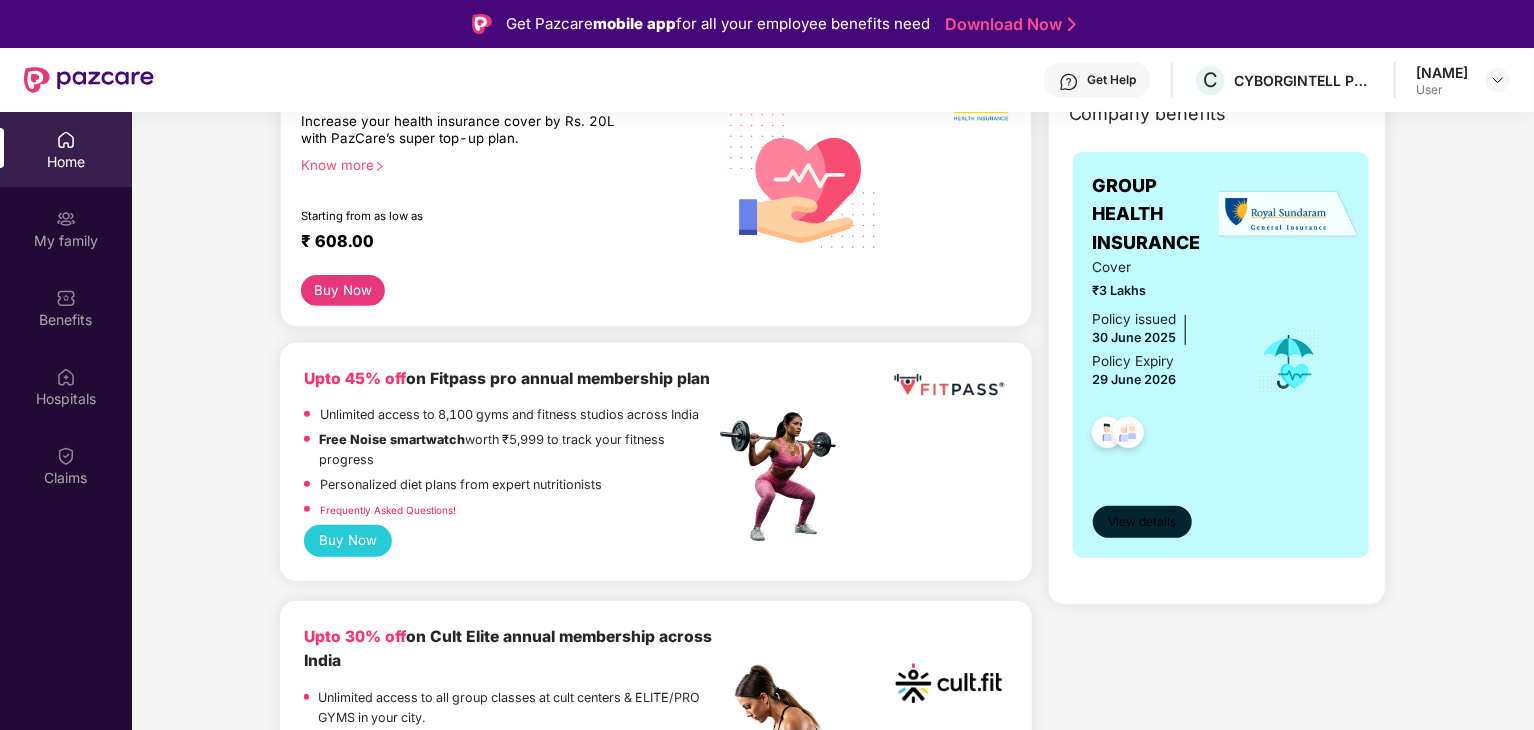 click on "View details" at bounding box center [1142, 522] 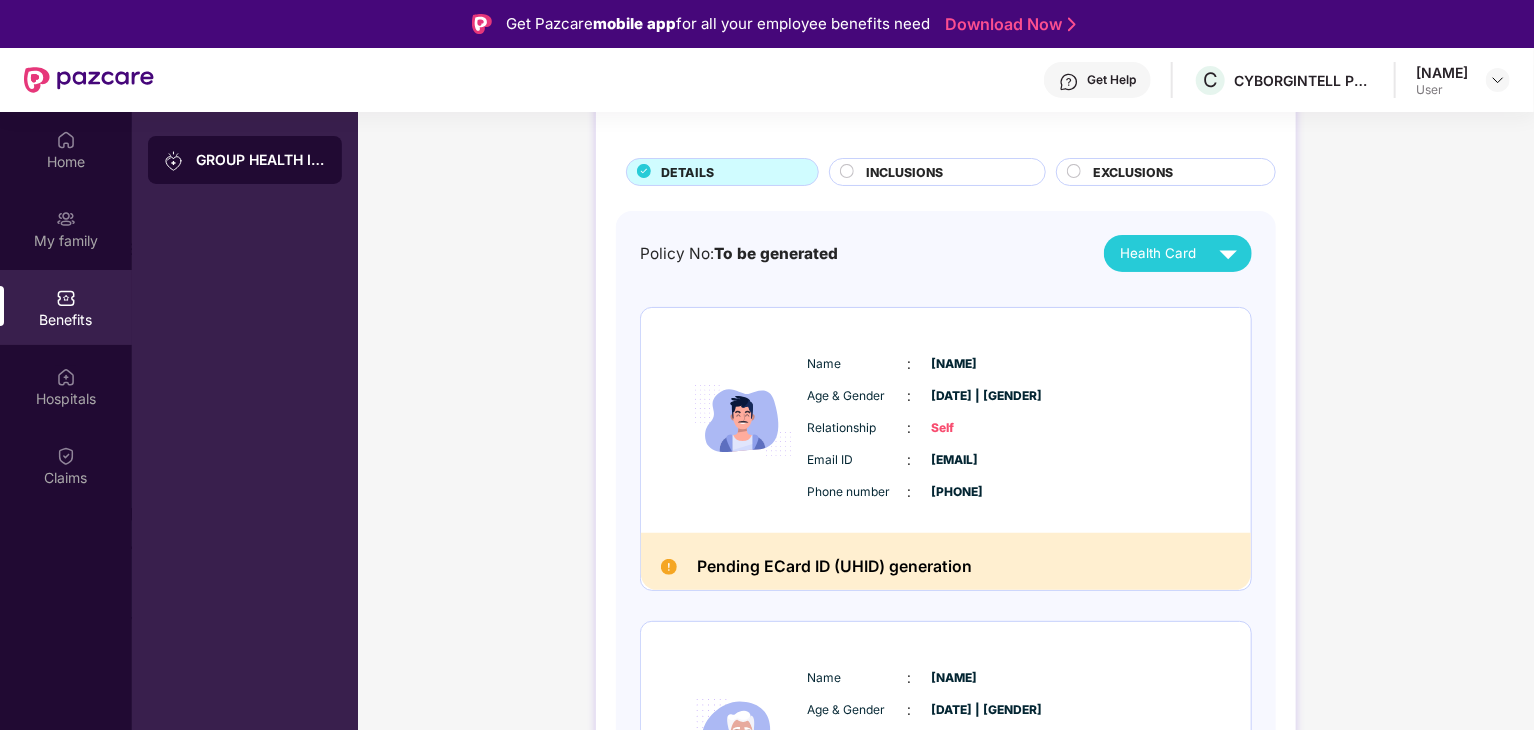 scroll, scrollTop: 0, scrollLeft: 0, axis: both 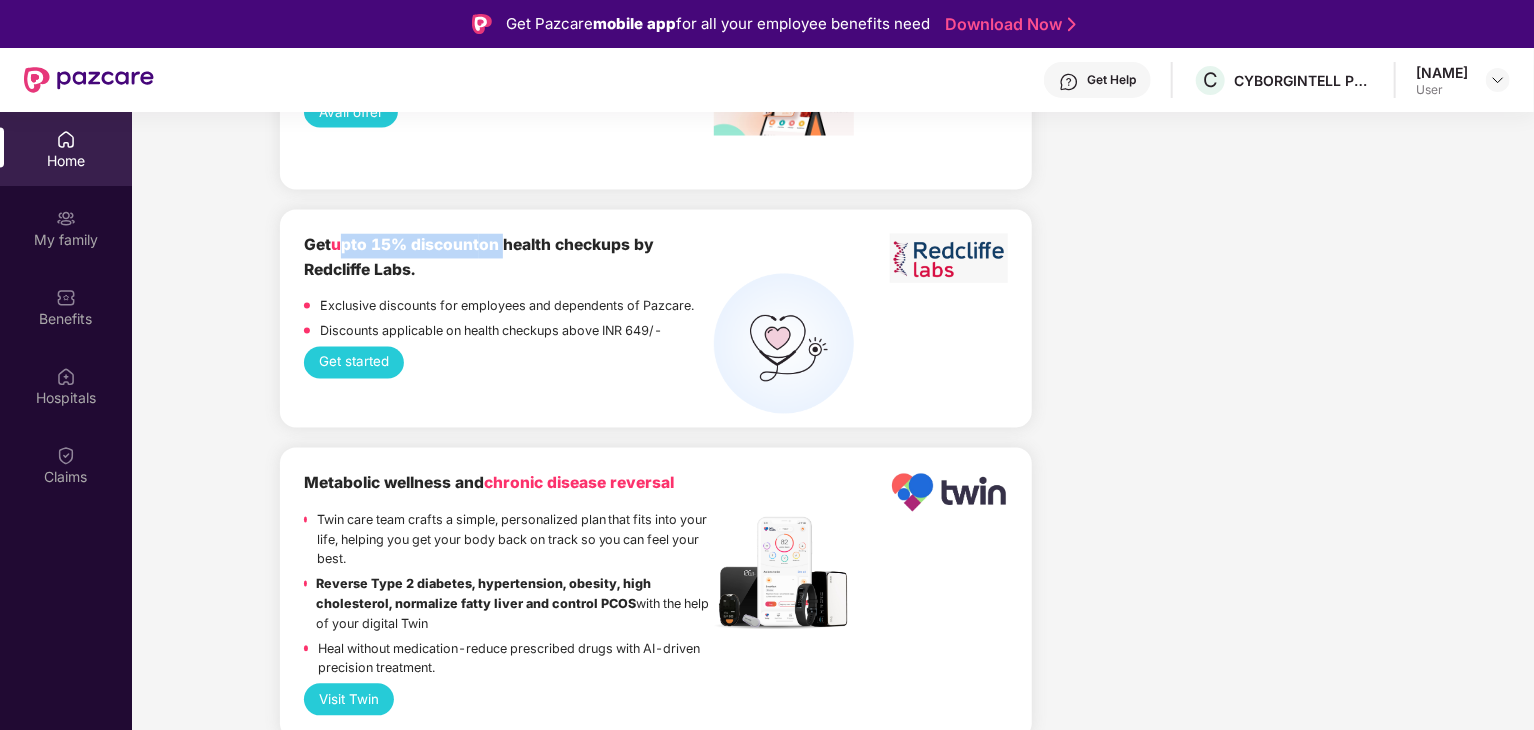 drag, startPoint x: 342, startPoint y: 277, endPoint x: 508, endPoint y: 277, distance: 166 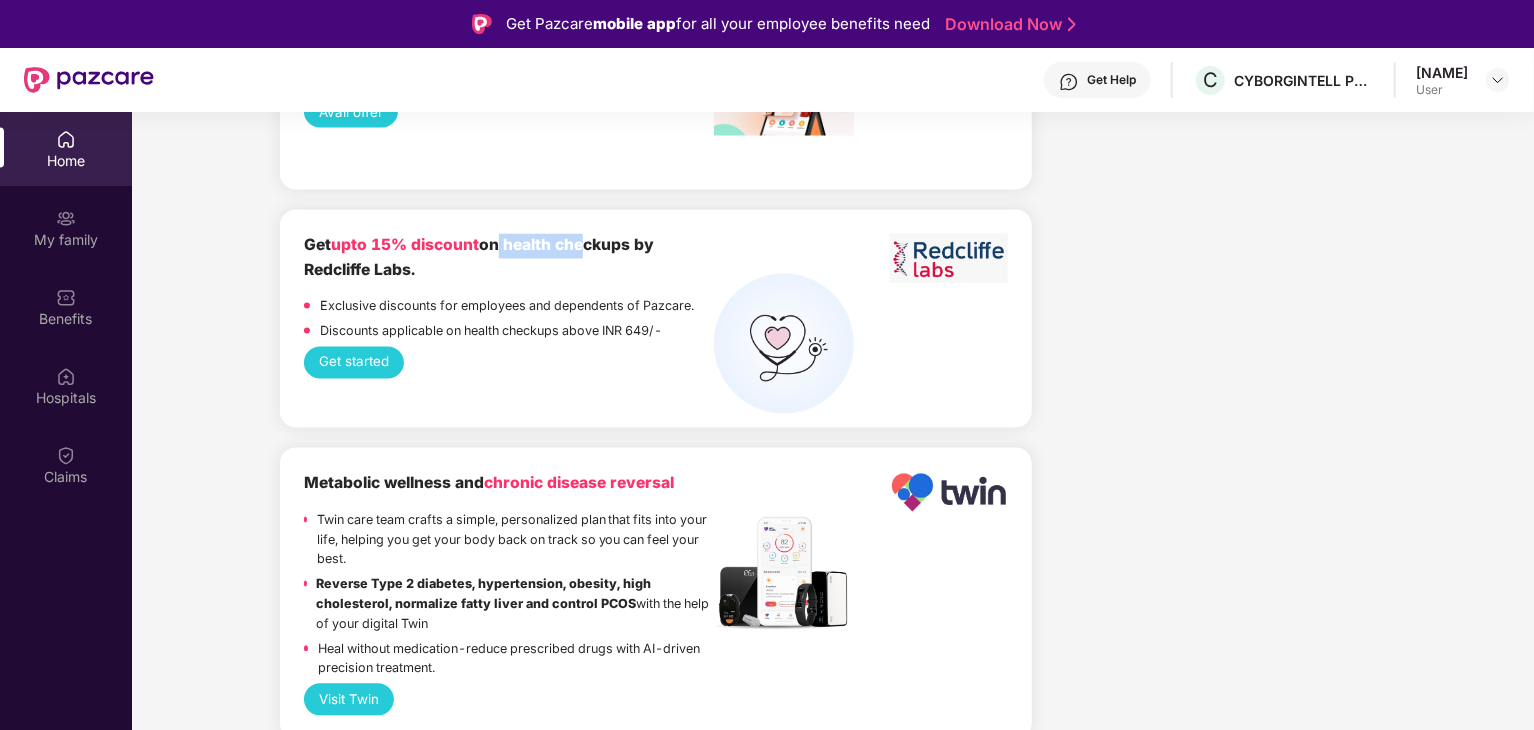 drag, startPoint x: 581, startPoint y: 274, endPoint x: 493, endPoint y: 290, distance: 89.44272 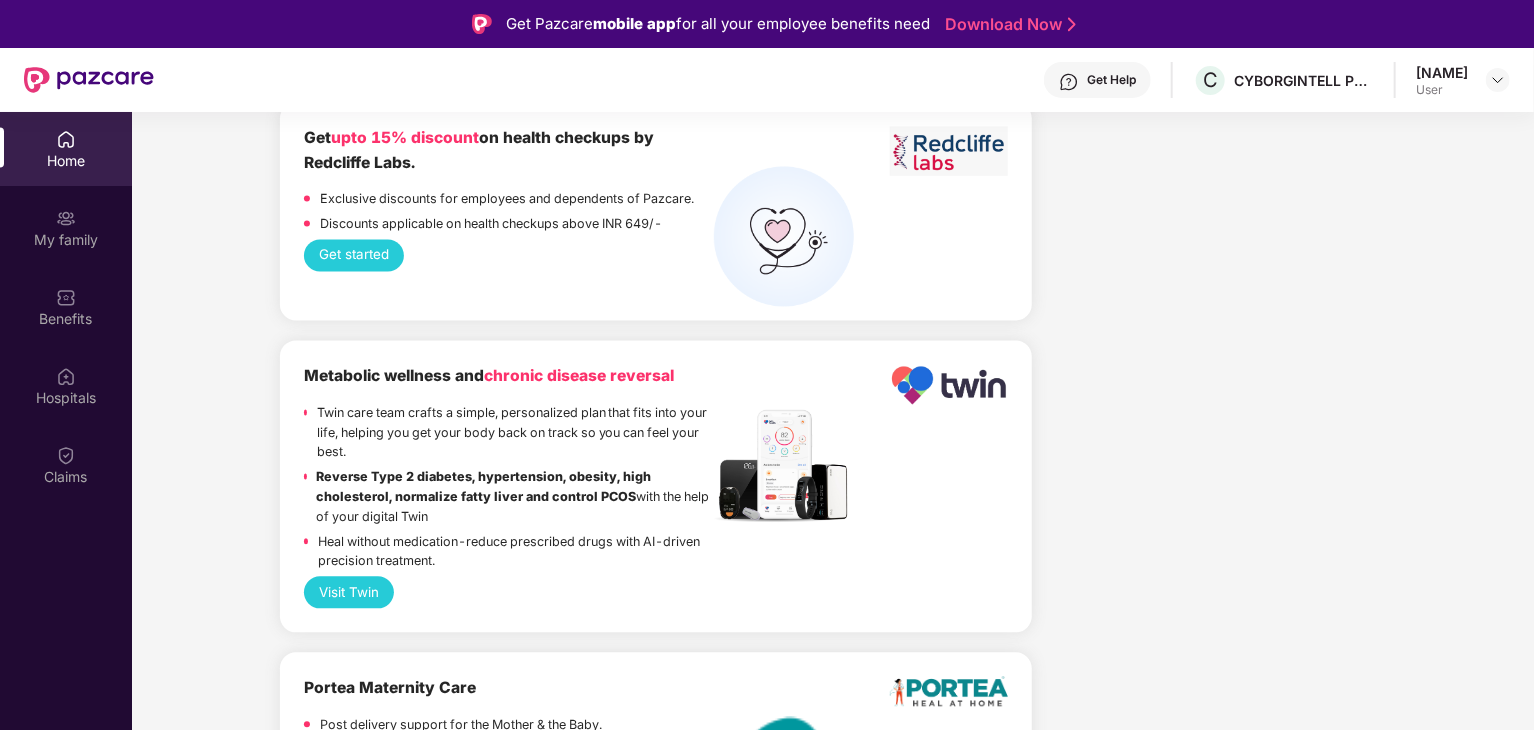 scroll, scrollTop: 2100, scrollLeft: 0, axis: vertical 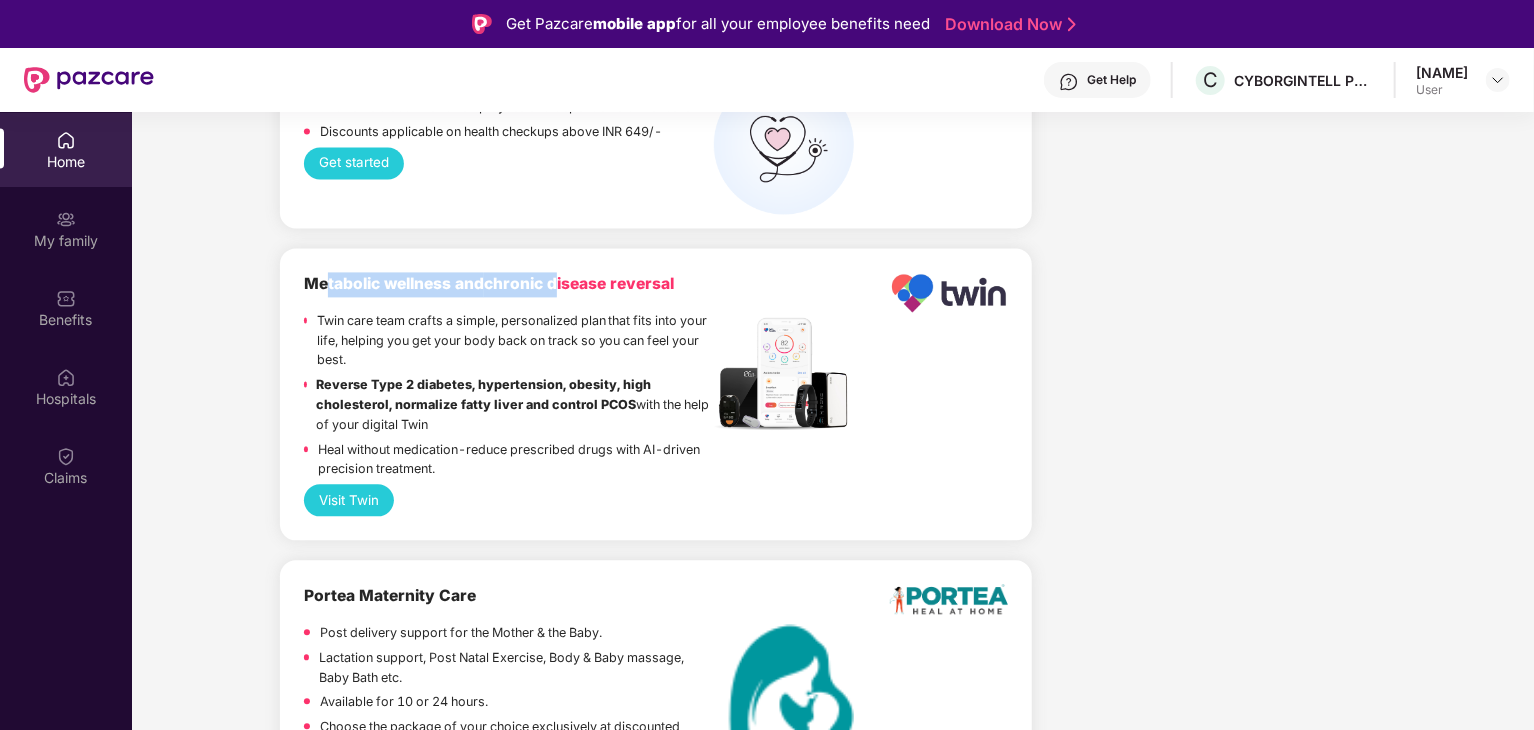 drag, startPoint x: 324, startPoint y: 312, endPoint x: 563, endPoint y: 325, distance: 239.3533 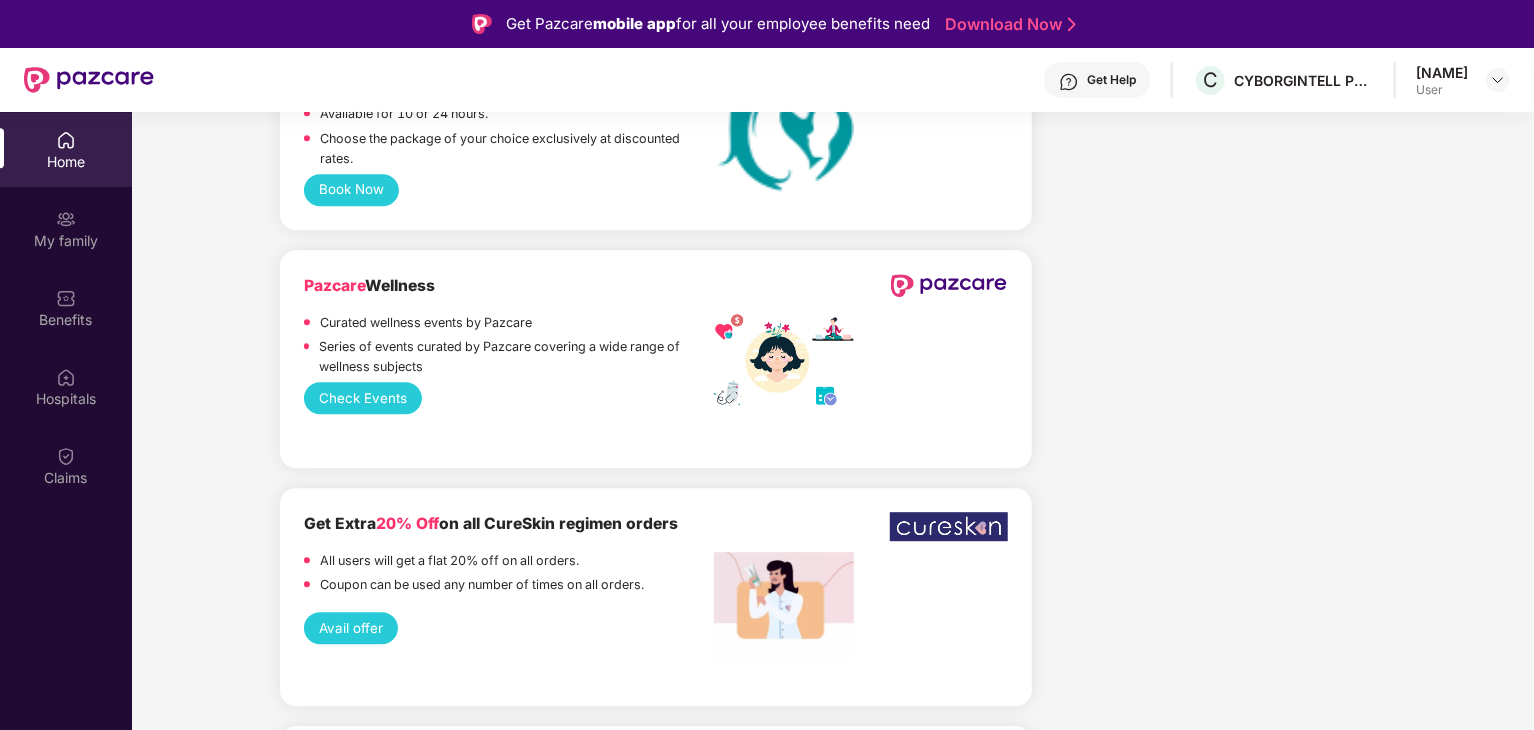 scroll, scrollTop: 2700, scrollLeft: 0, axis: vertical 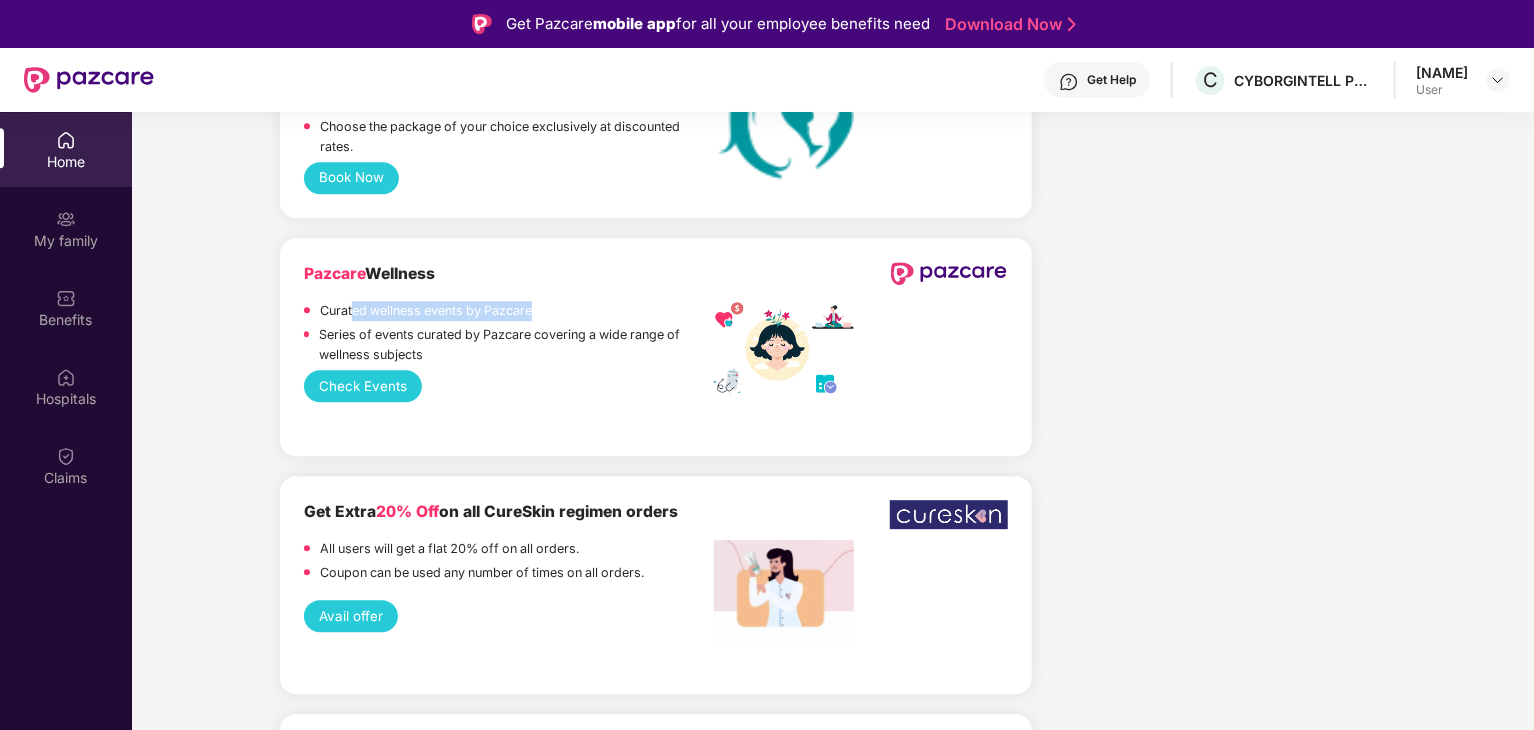 drag, startPoint x: 353, startPoint y: 335, endPoint x: 535, endPoint y: 345, distance: 182.27452 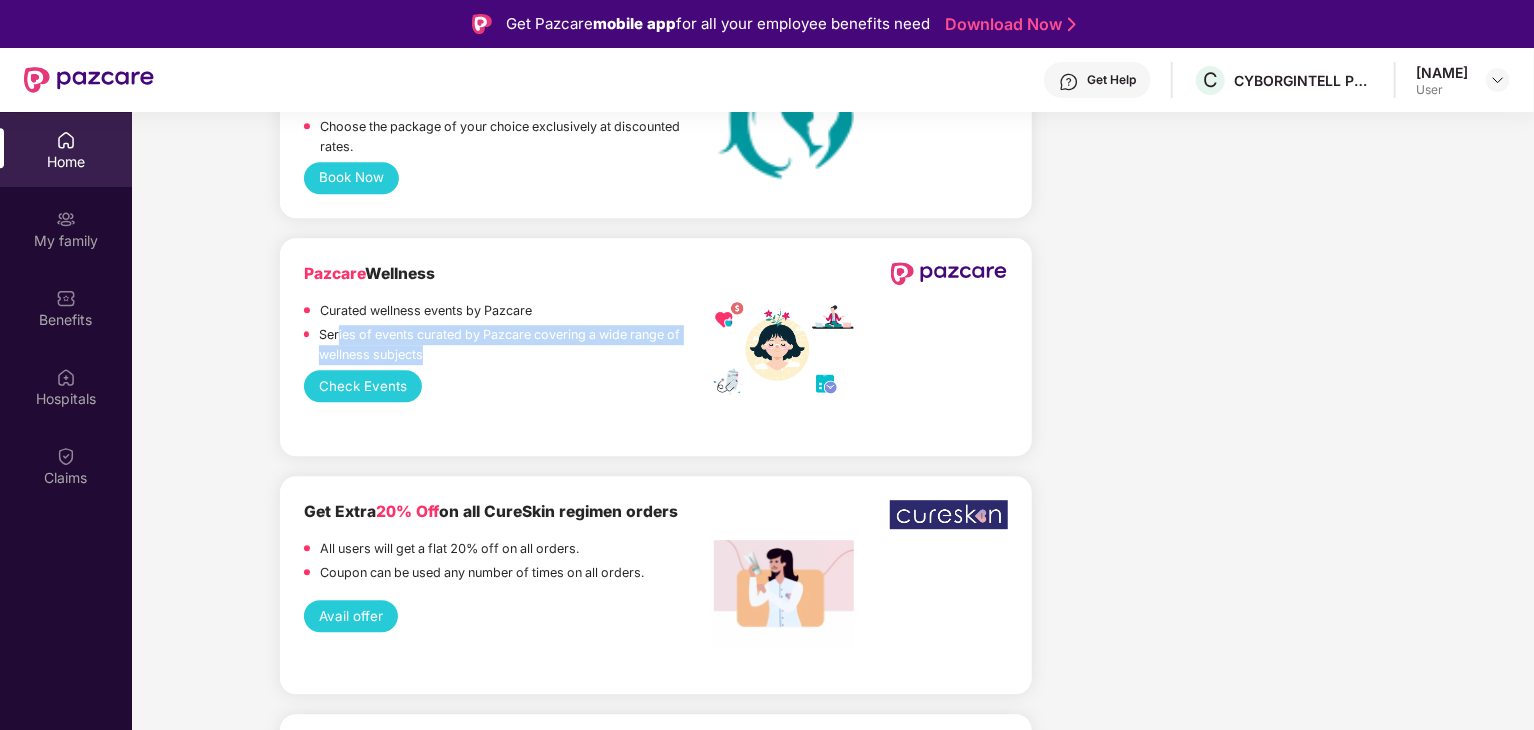 drag, startPoint x: 340, startPoint y: 370, endPoint x: 499, endPoint y: 379, distance: 159.25452 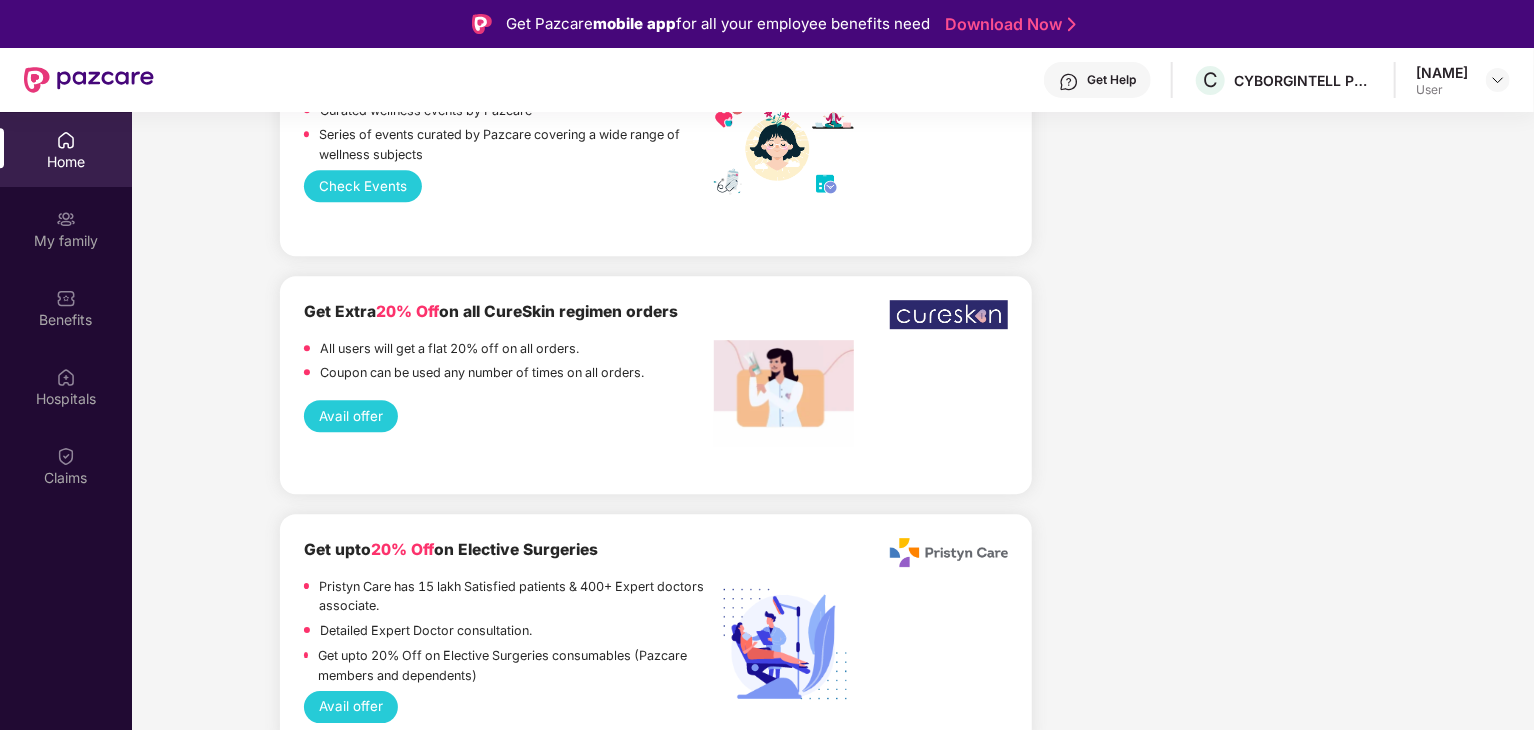 scroll, scrollTop: 3300, scrollLeft: 0, axis: vertical 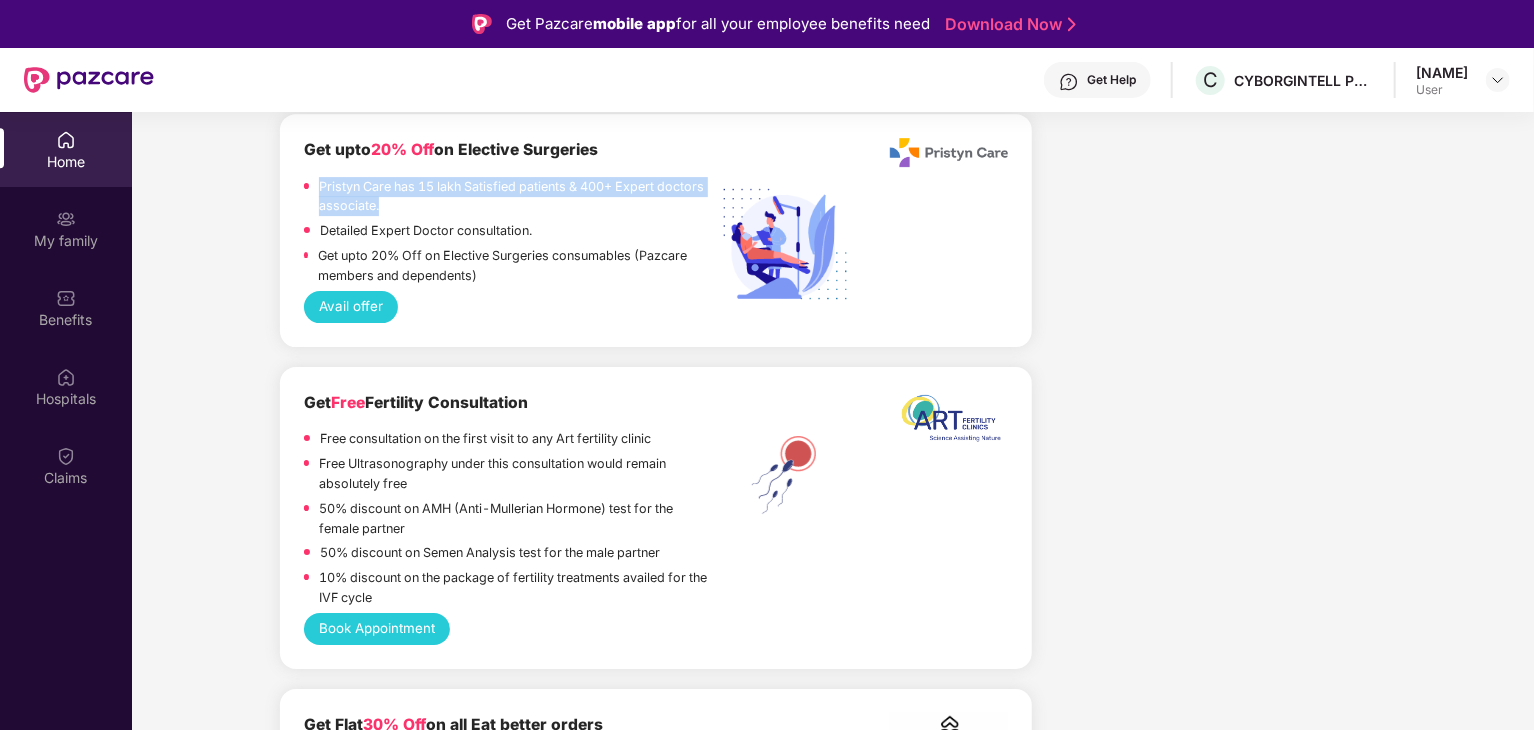 drag, startPoint x: 317, startPoint y: 213, endPoint x: 476, endPoint y: 249, distance: 163.02454 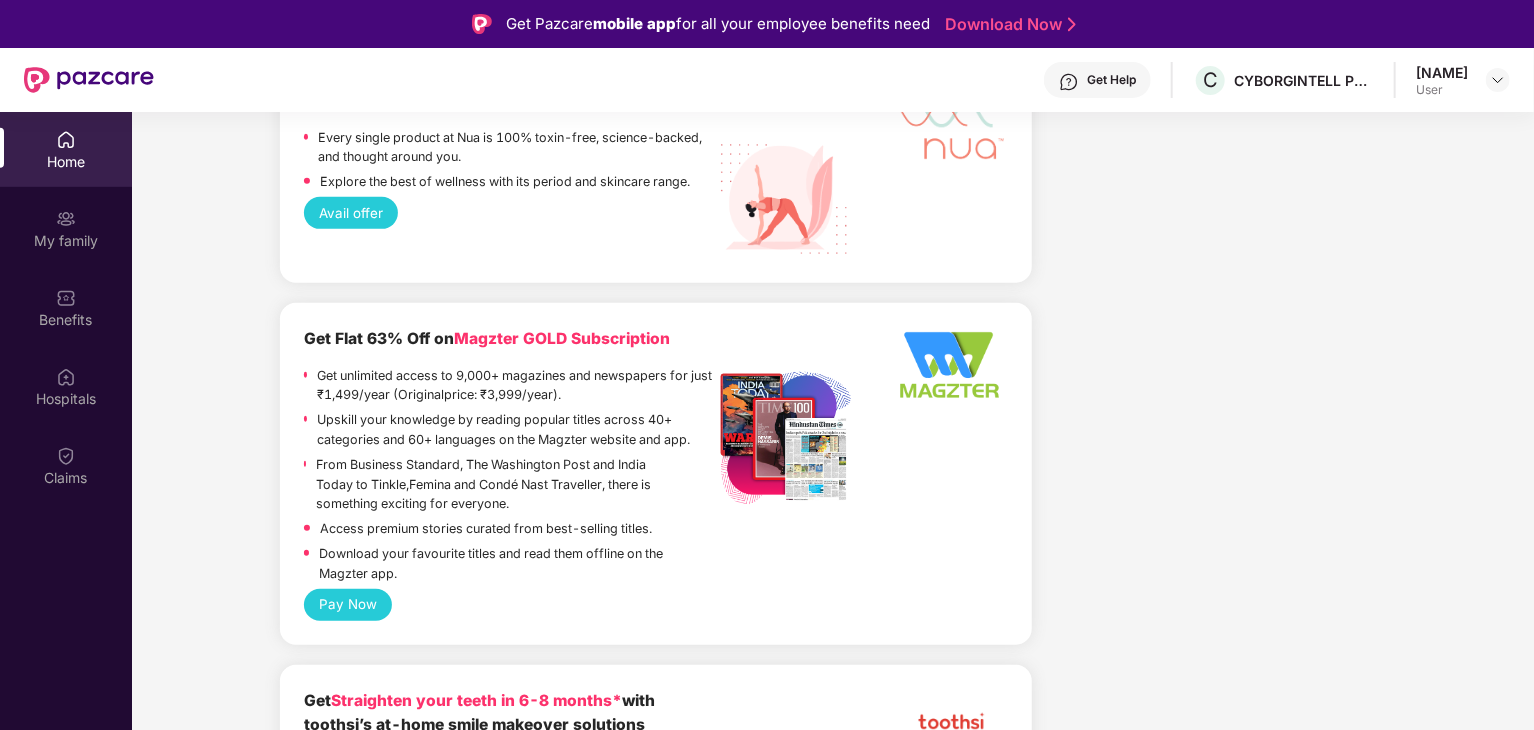 scroll, scrollTop: 4588, scrollLeft: 0, axis: vertical 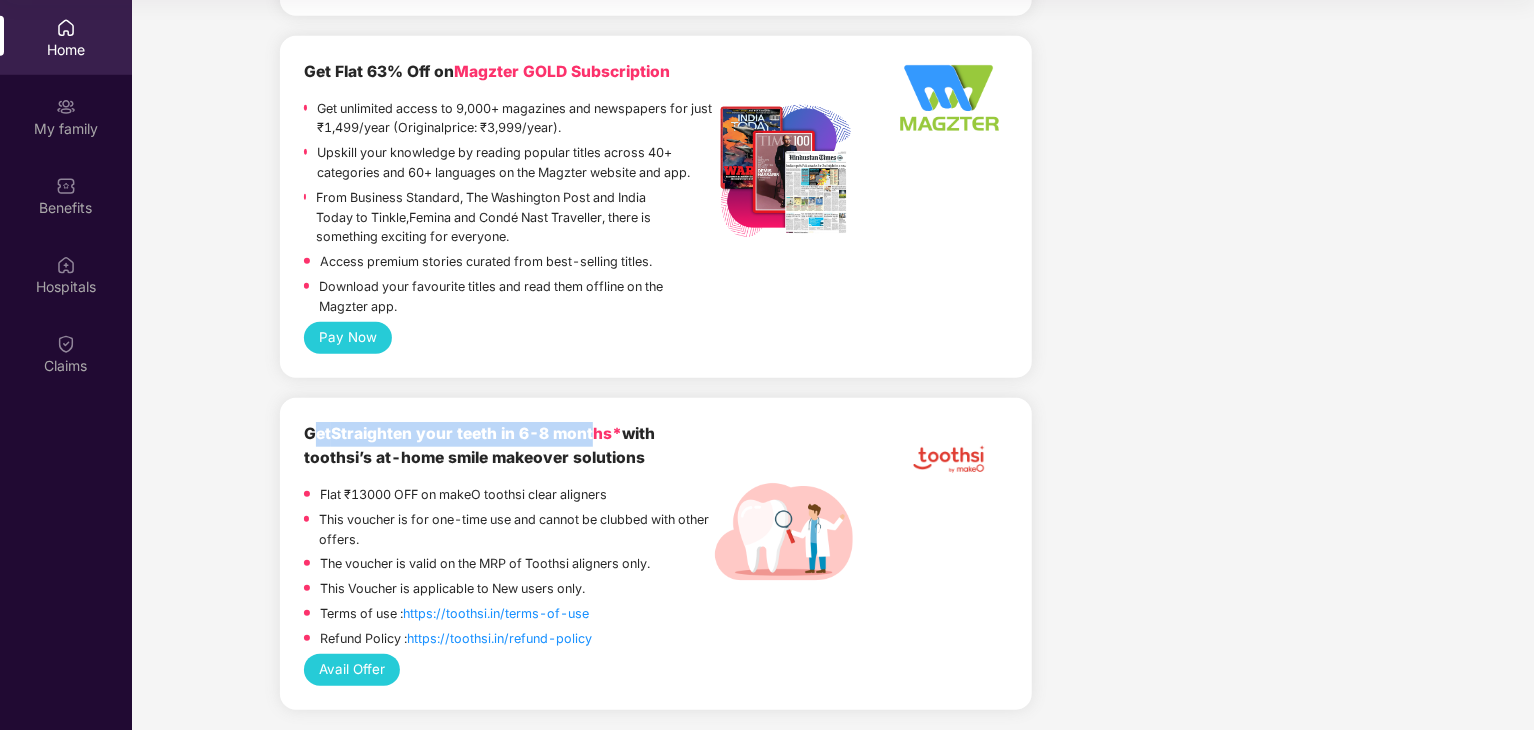 drag, startPoint x: 313, startPoint y: 431, endPoint x: 599, endPoint y: 445, distance: 286.34244 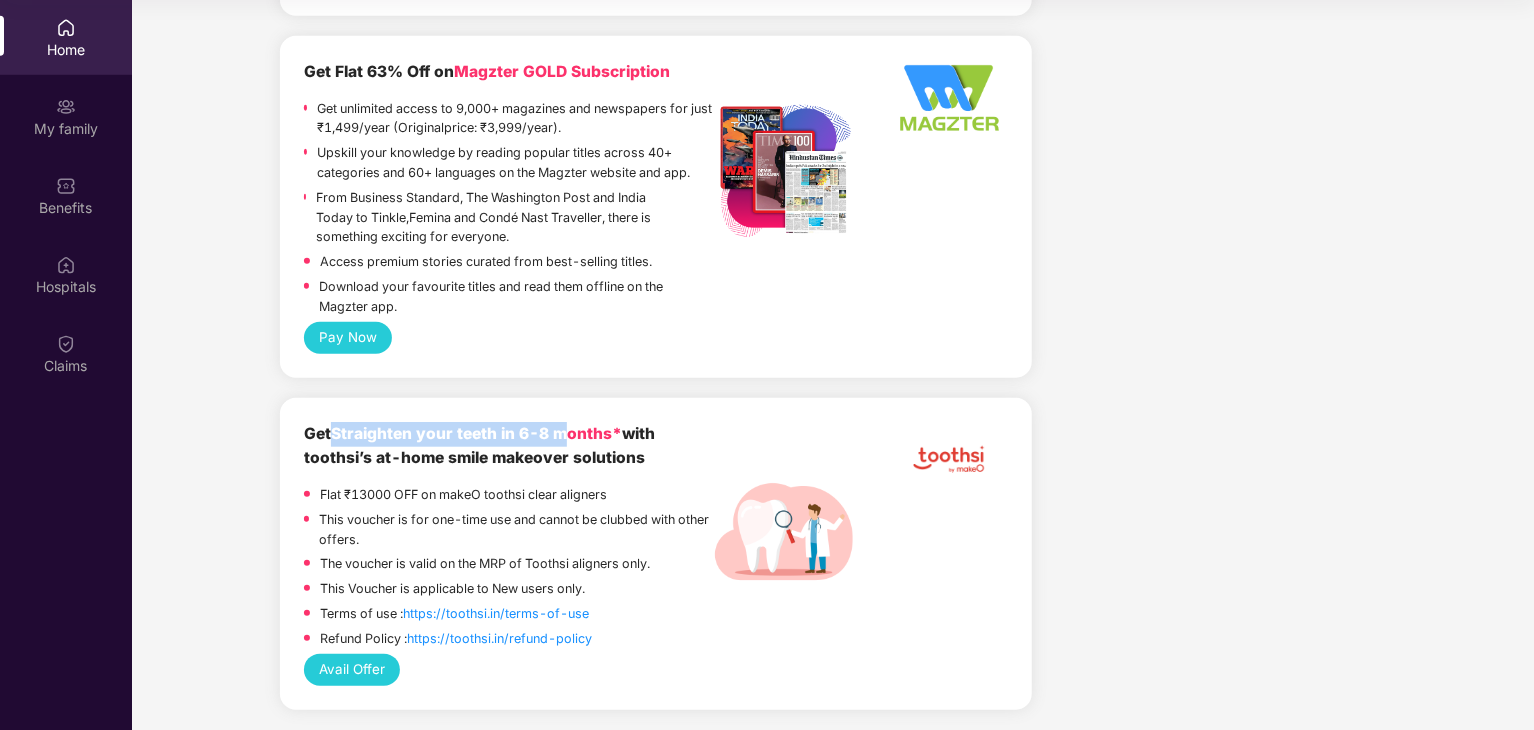drag, startPoint x: 340, startPoint y: 429, endPoint x: 575, endPoint y: 434, distance: 235.05319 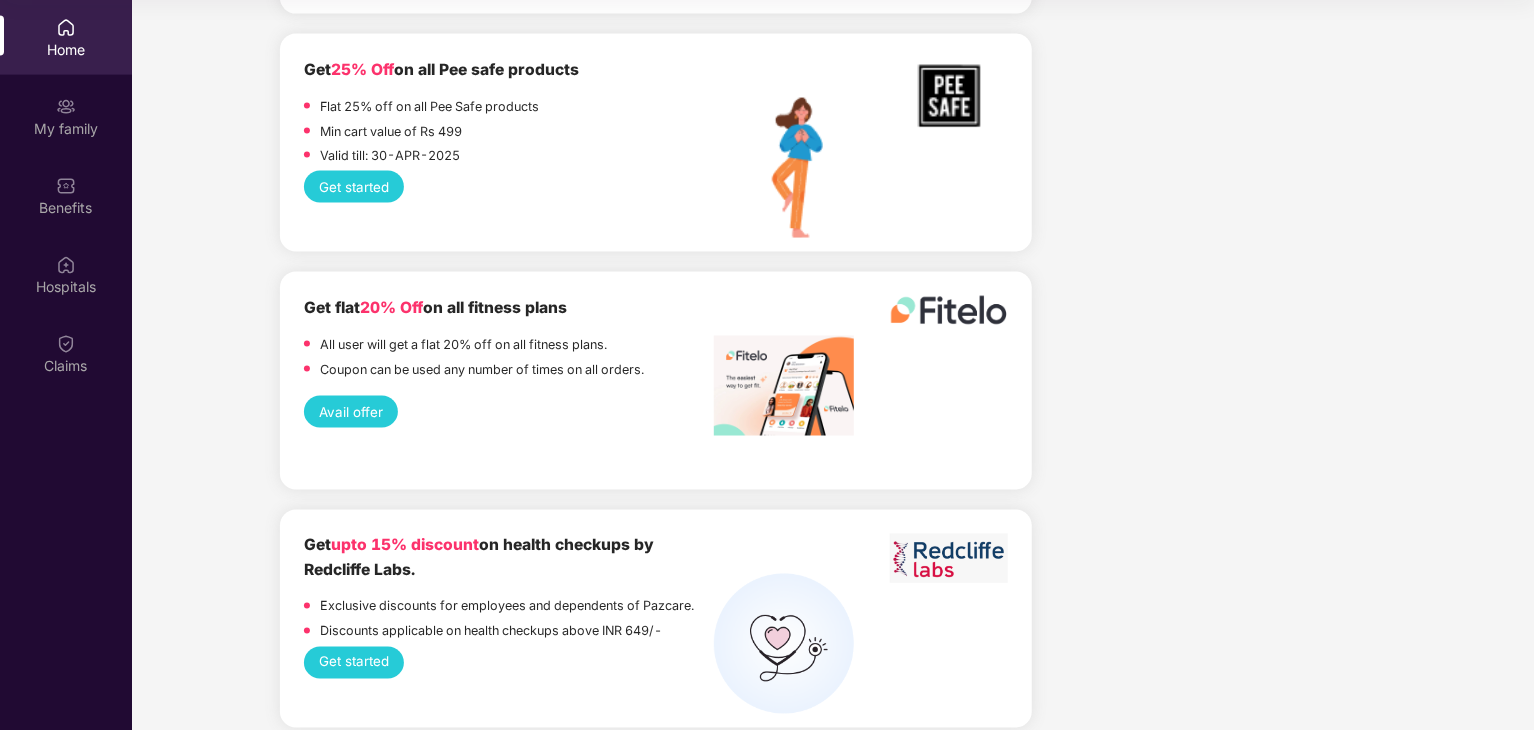 scroll, scrollTop: 1788, scrollLeft: 0, axis: vertical 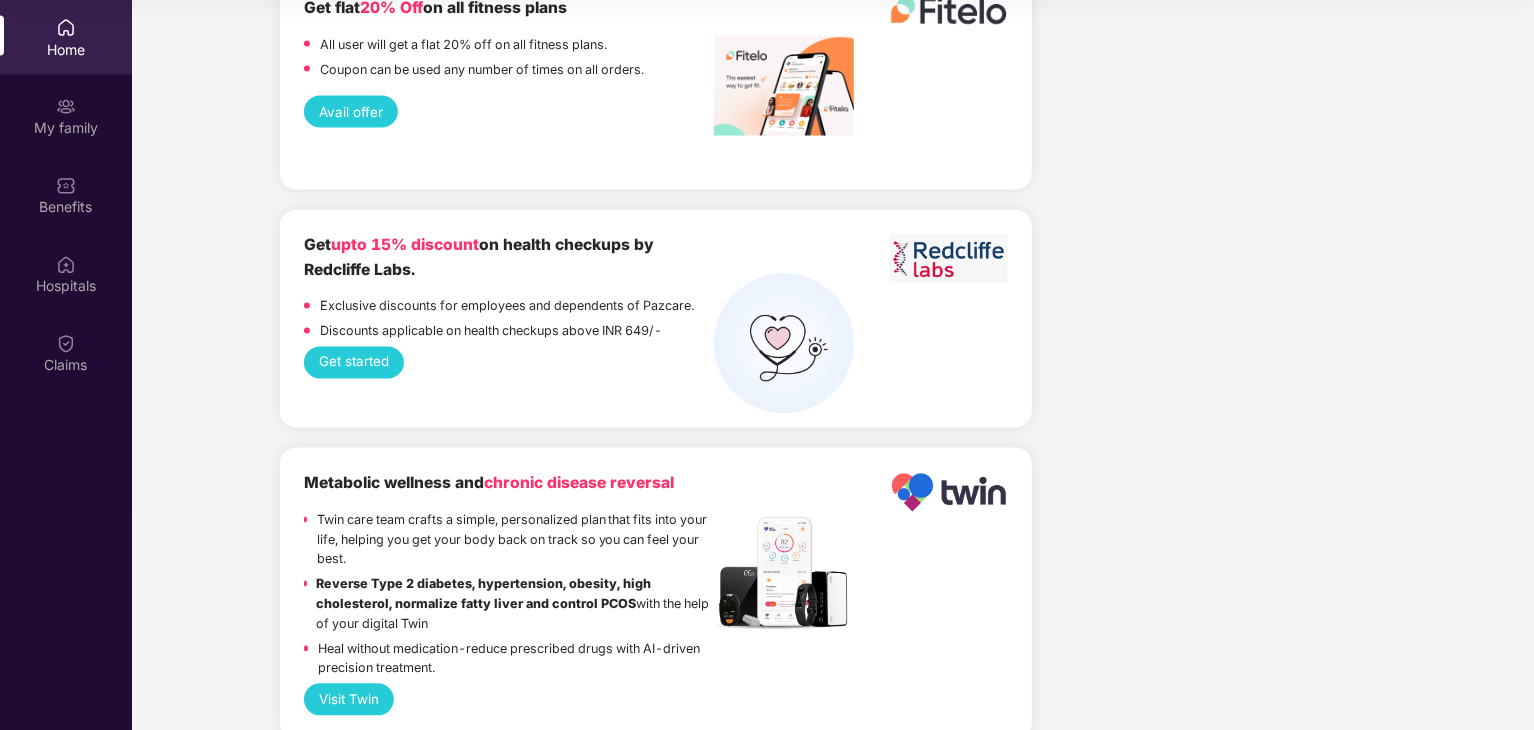 click on "Get started" at bounding box center (354, 363) 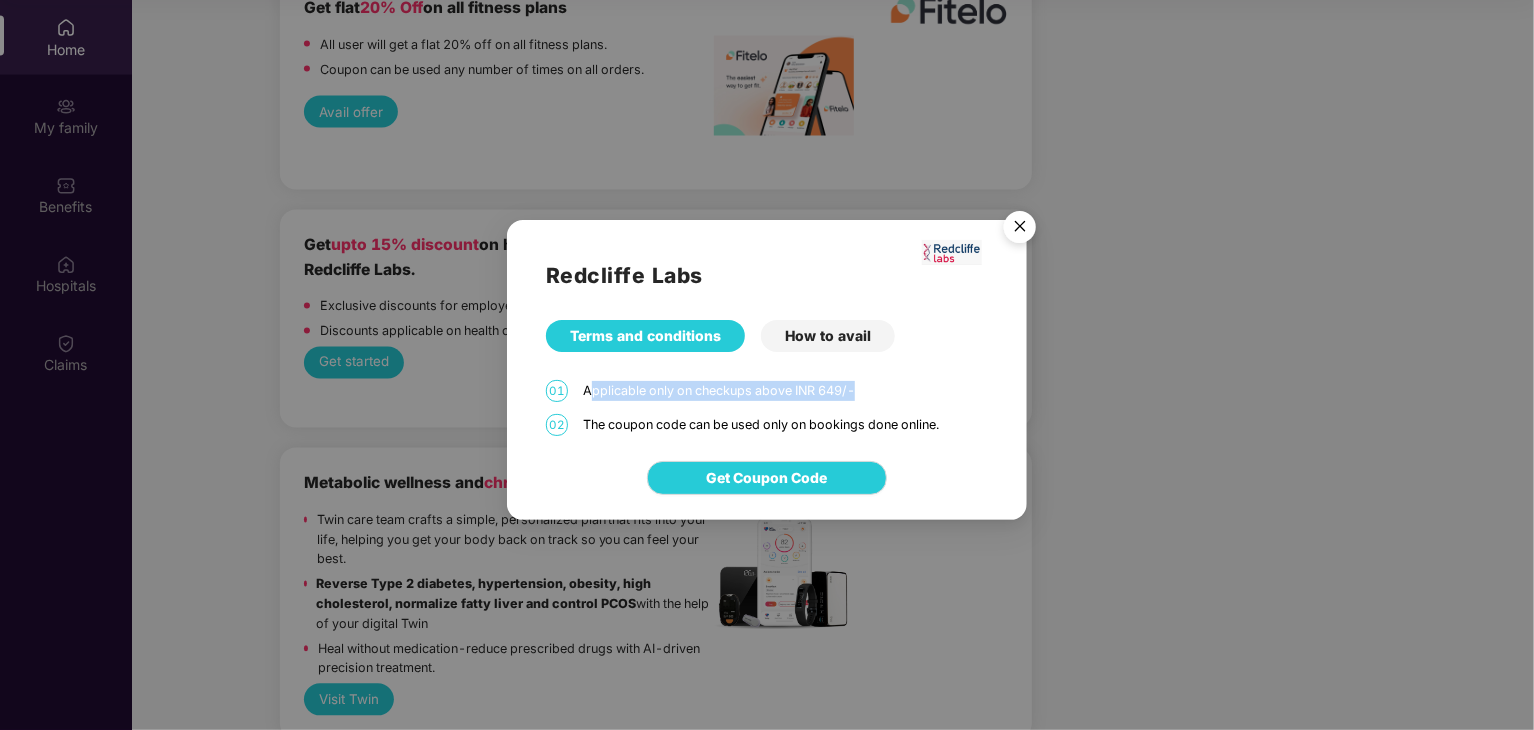 drag, startPoint x: 594, startPoint y: 384, endPoint x: 863, endPoint y: 385, distance: 269.00186 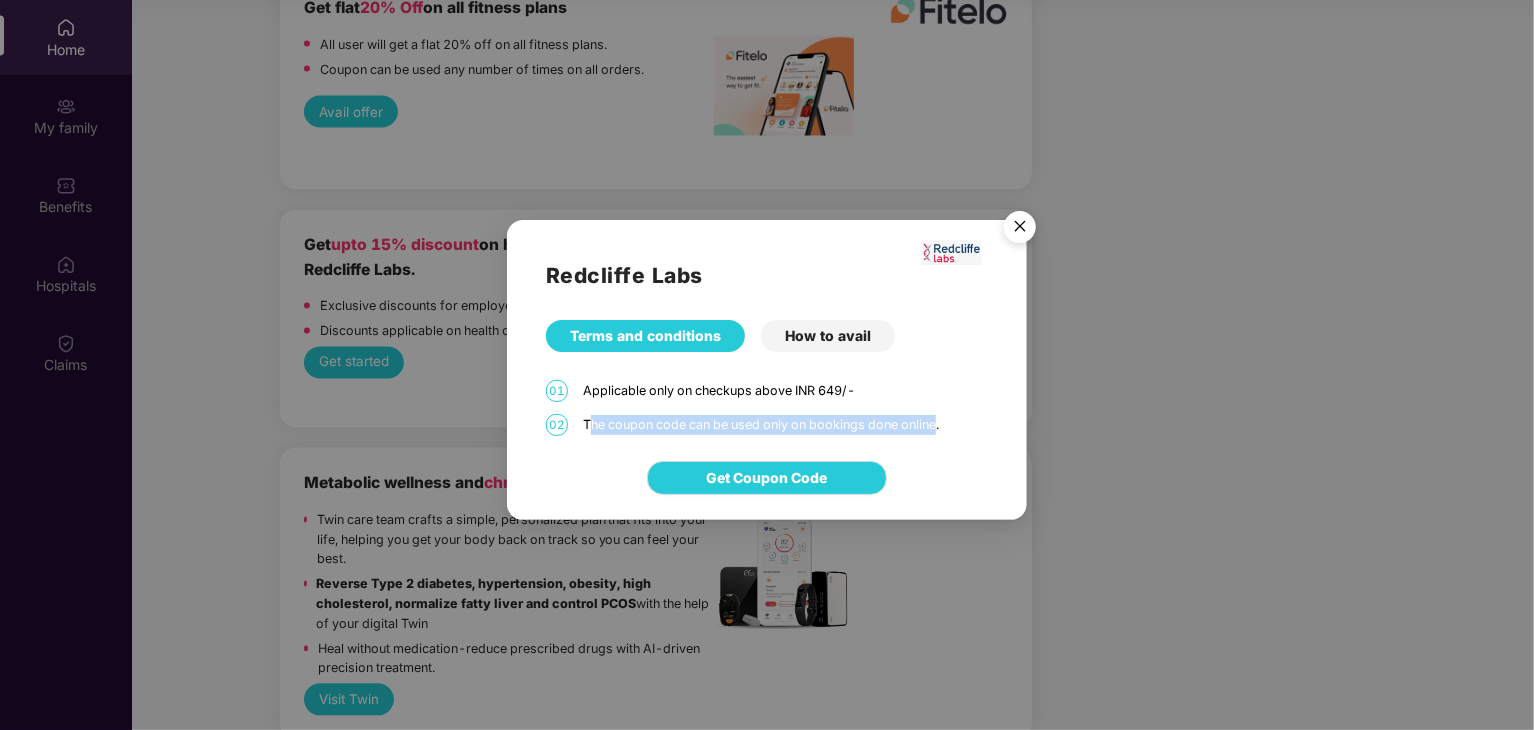 drag, startPoint x: 584, startPoint y: 428, endPoint x: 935, endPoint y: 423, distance: 351.0356 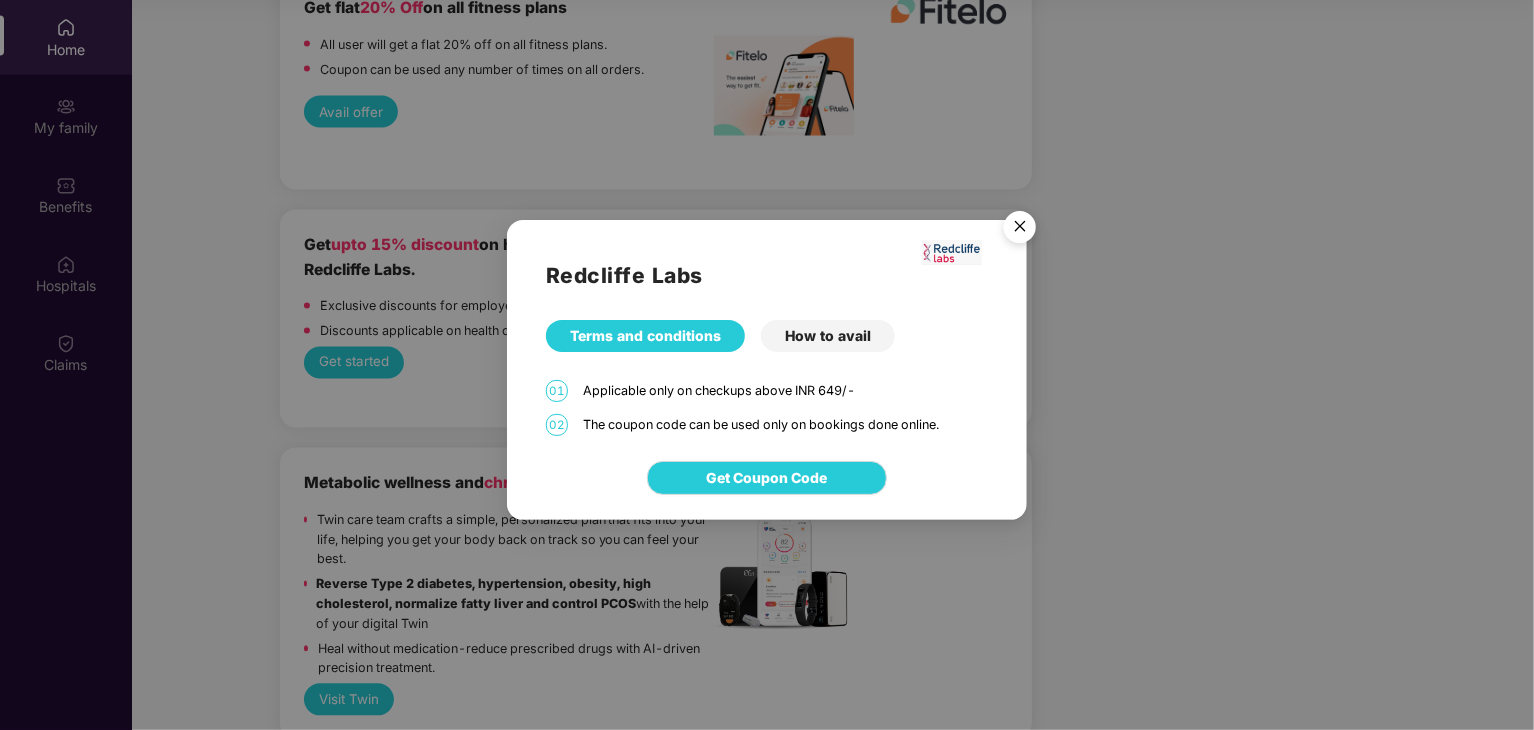 click on "How to avail" at bounding box center (828, 336) 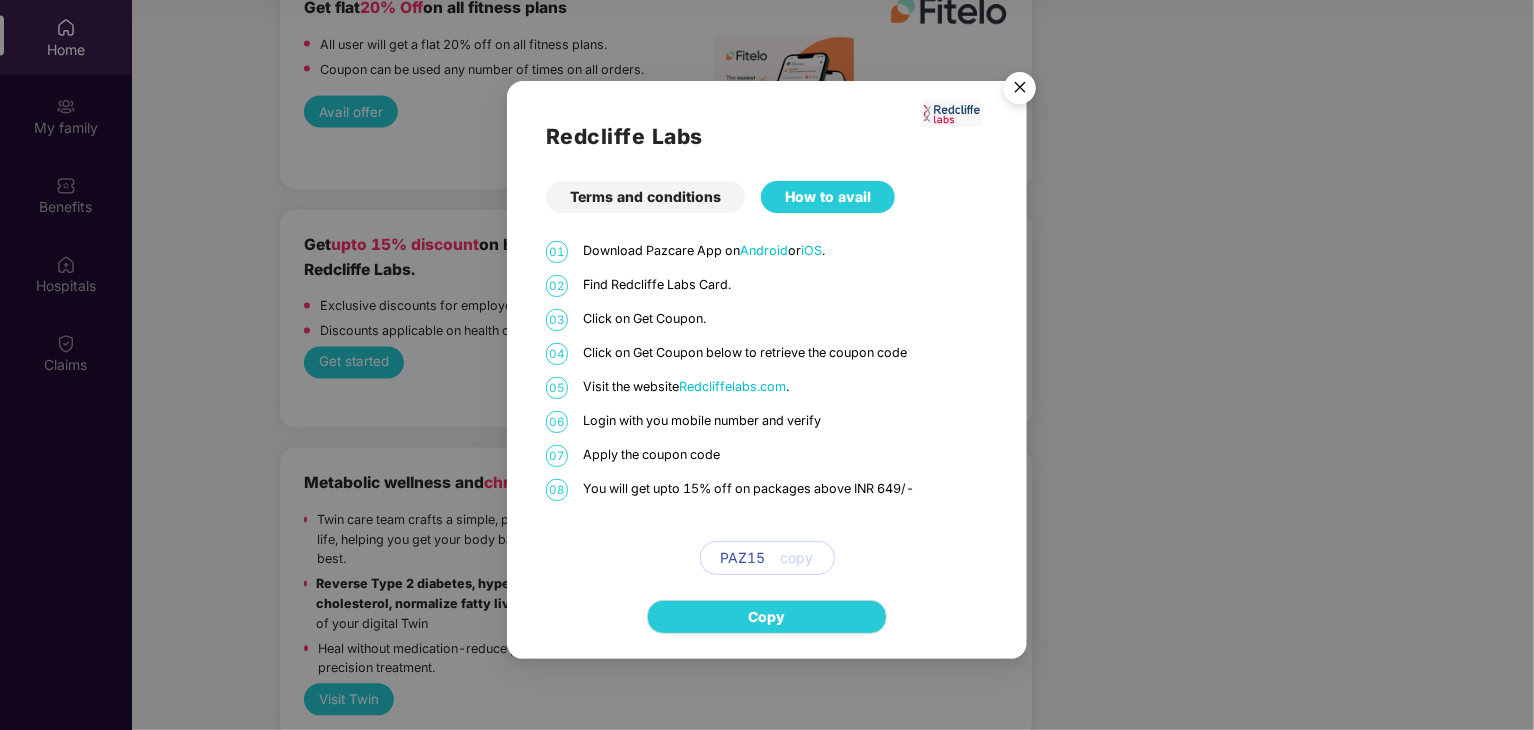click on "Redcliffe Labs Terms and conditions How to avail 01 Download Pazcare App on  Android  or  iOS  . 02 Find Redcliffe Labs Card. 03 Click on Get Coupon. 04 Click on Get Coupon below to retrieve the coupon code 05 Visit the website  Redcliffelabs.com . 06 Login with you mobile number and verify 07 Apply the coupon code 08 You will get upto 15% off on packages above INR 649/- PAZ15   copy" at bounding box center [767, 328] 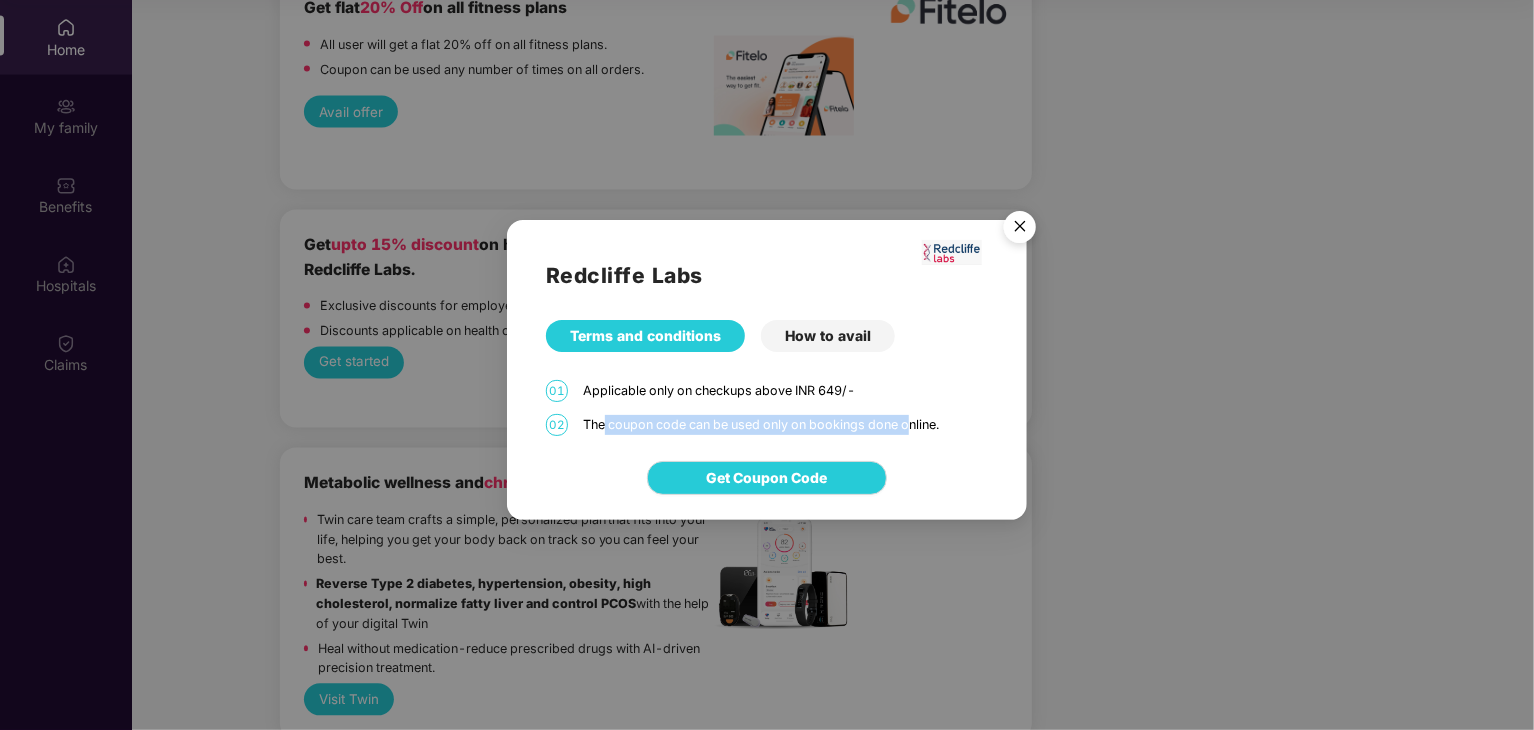 drag, startPoint x: 600, startPoint y: 424, endPoint x: 908, endPoint y: 425, distance: 308.00162 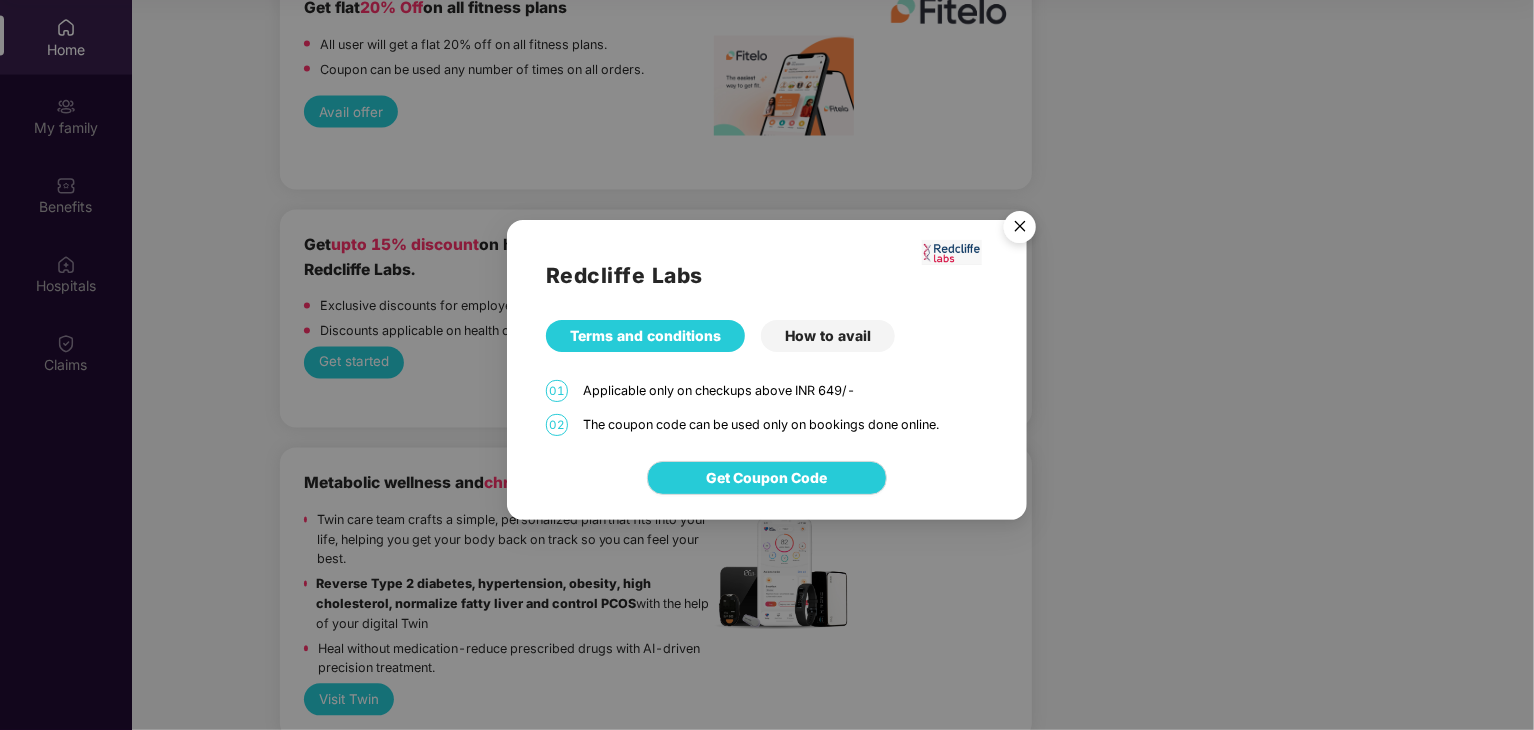 click on "How to avail" at bounding box center (828, 336) 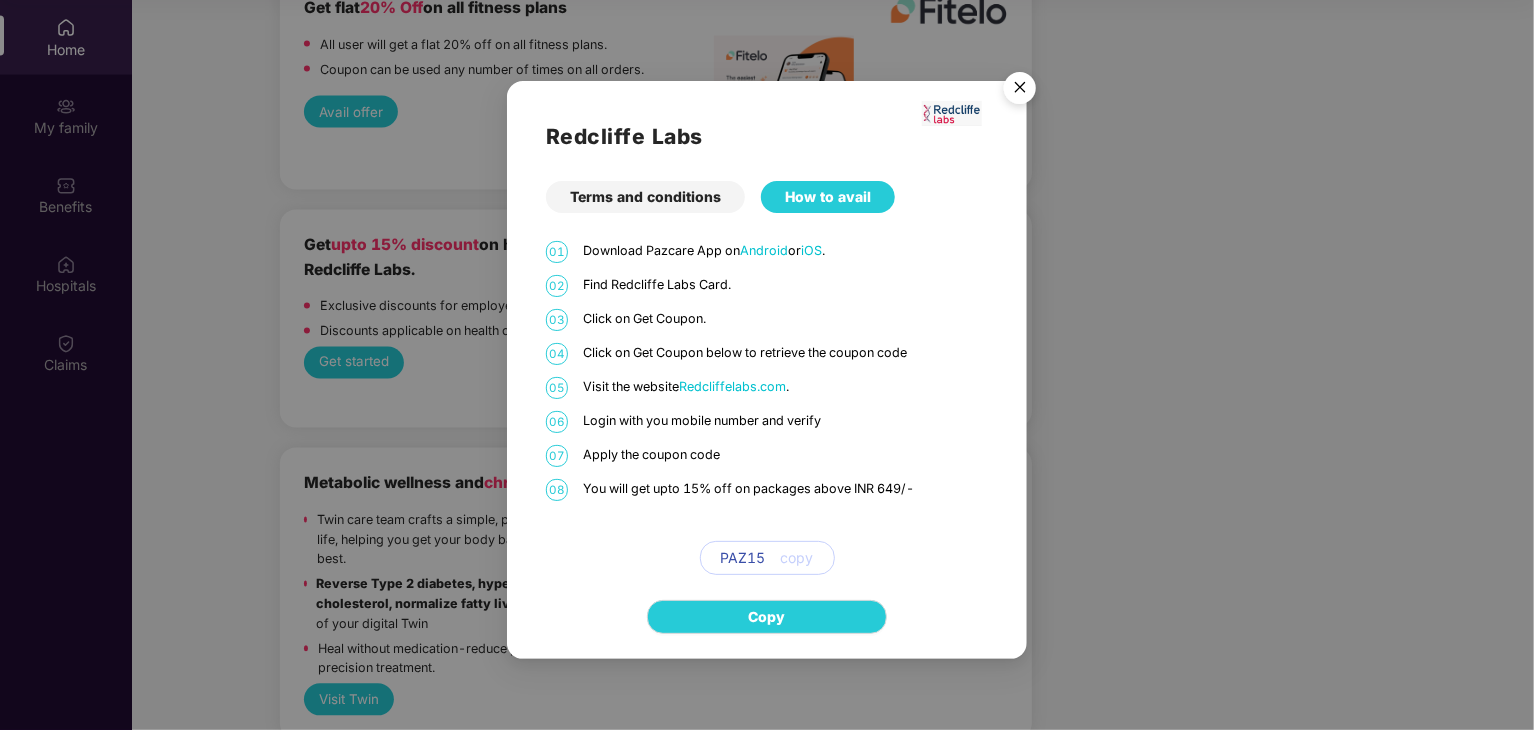 drag, startPoint x: 564, startPoint y: 246, endPoint x: 743, endPoint y: 253, distance: 179.13683 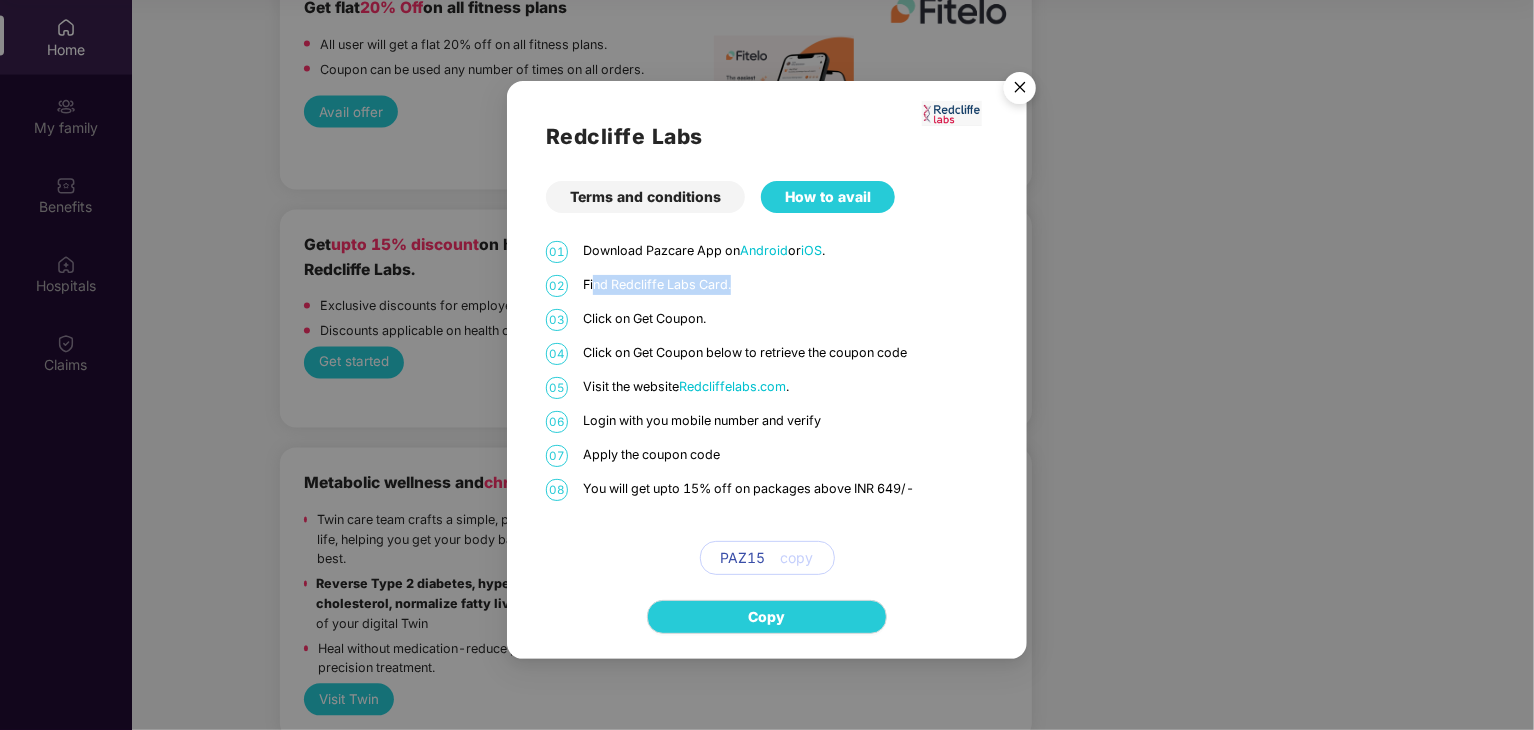 drag, startPoint x: 592, startPoint y: 281, endPoint x: 741, endPoint y: 287, distance: 149.12076 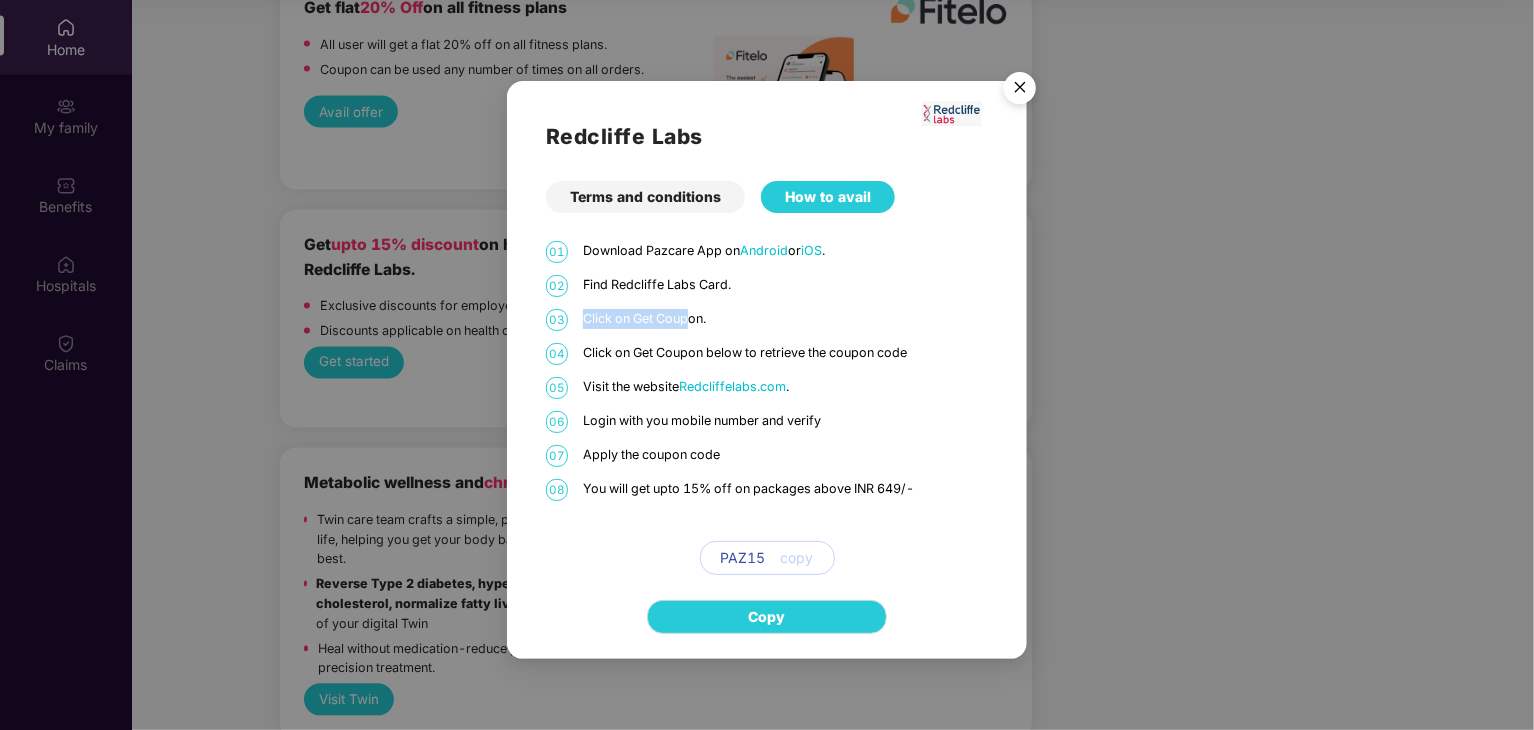 drag, startPoint x: 583, startPoint y: 311, endPoint x: 693, endPoint y: 312, distance: 110.00455 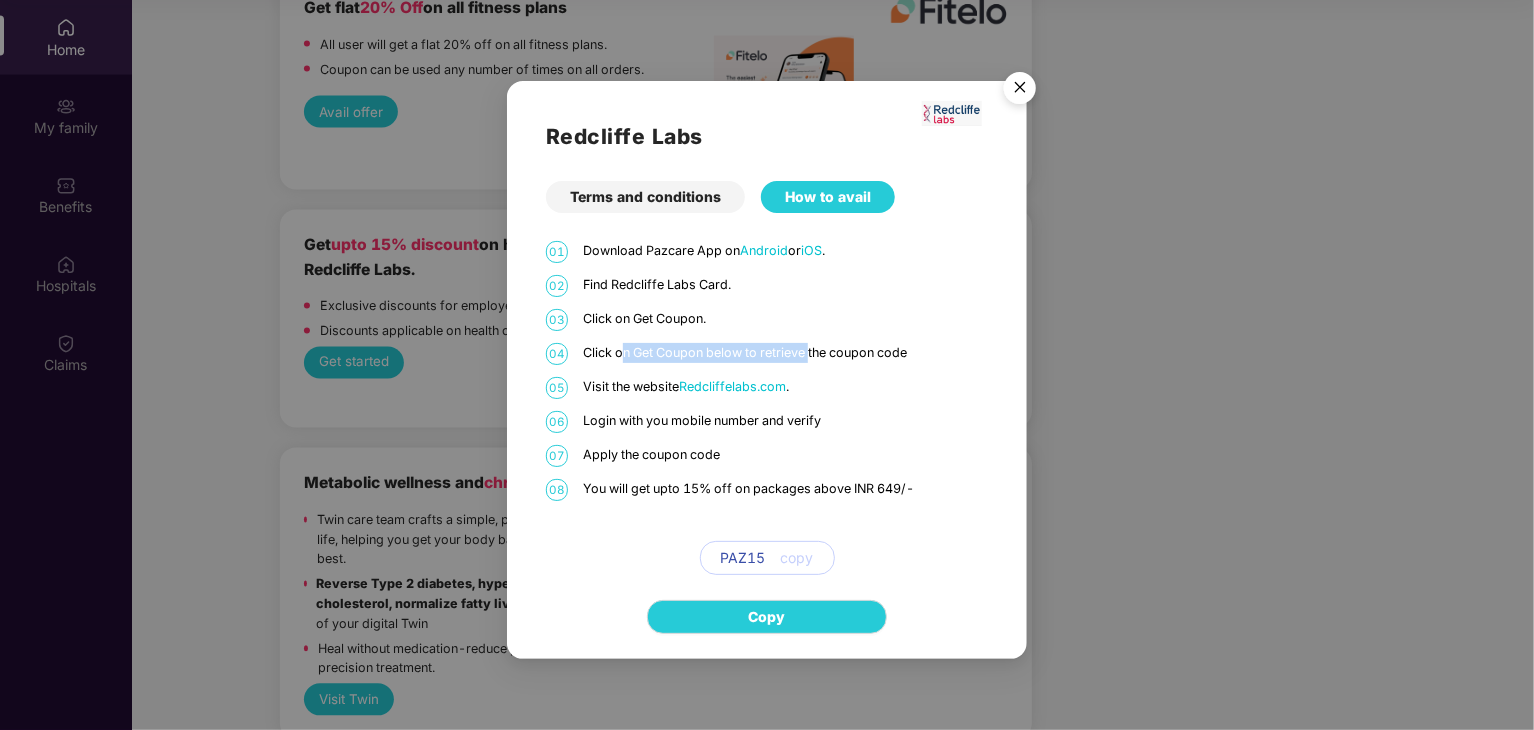 drag, startPoint x: 620, startPoint y: 344, endPoint x: 811, endPoint y: 348, distance: 191.04189 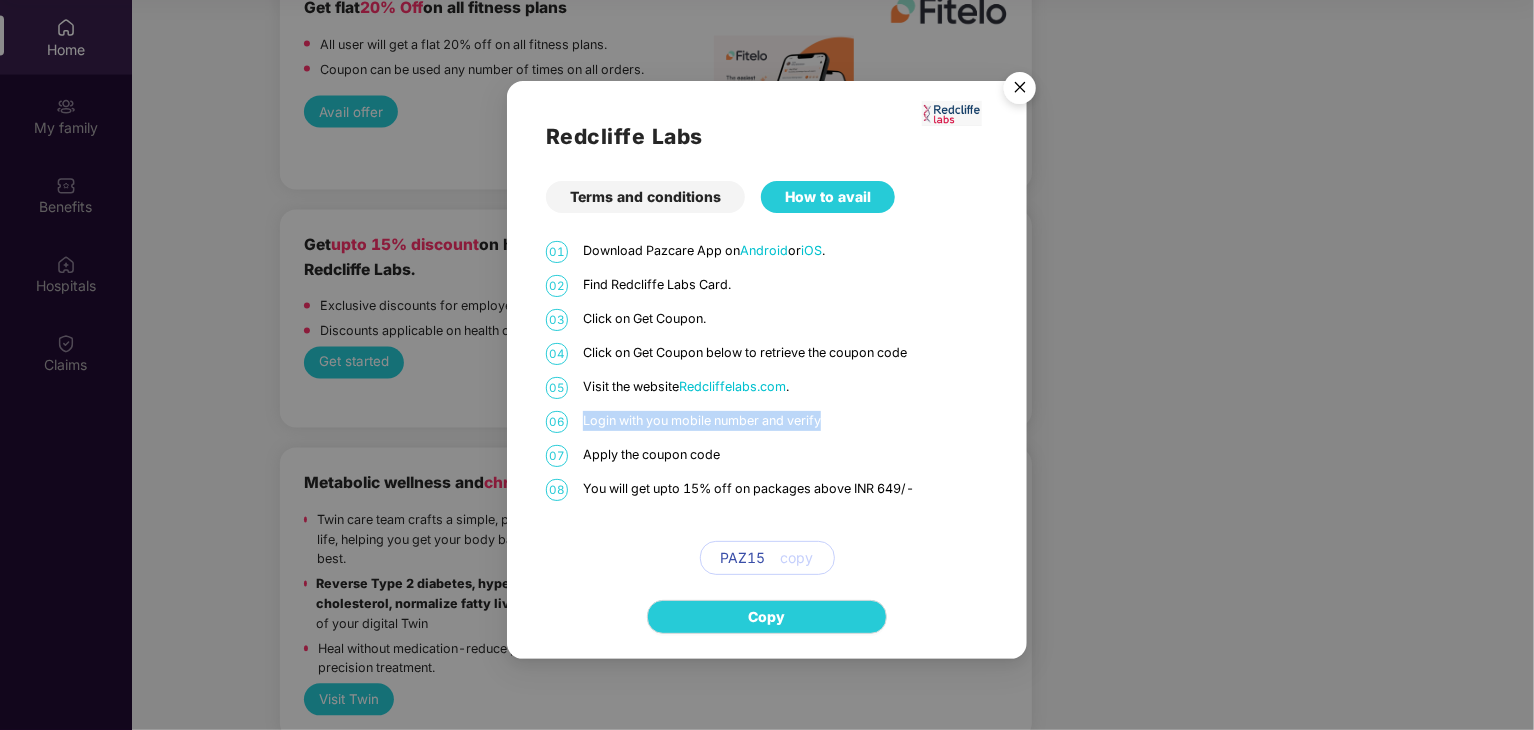 drag, startPoint x: 572, startPoint y: 423, endPoint x: 864, endPoint y: 420, distance: 292.0154 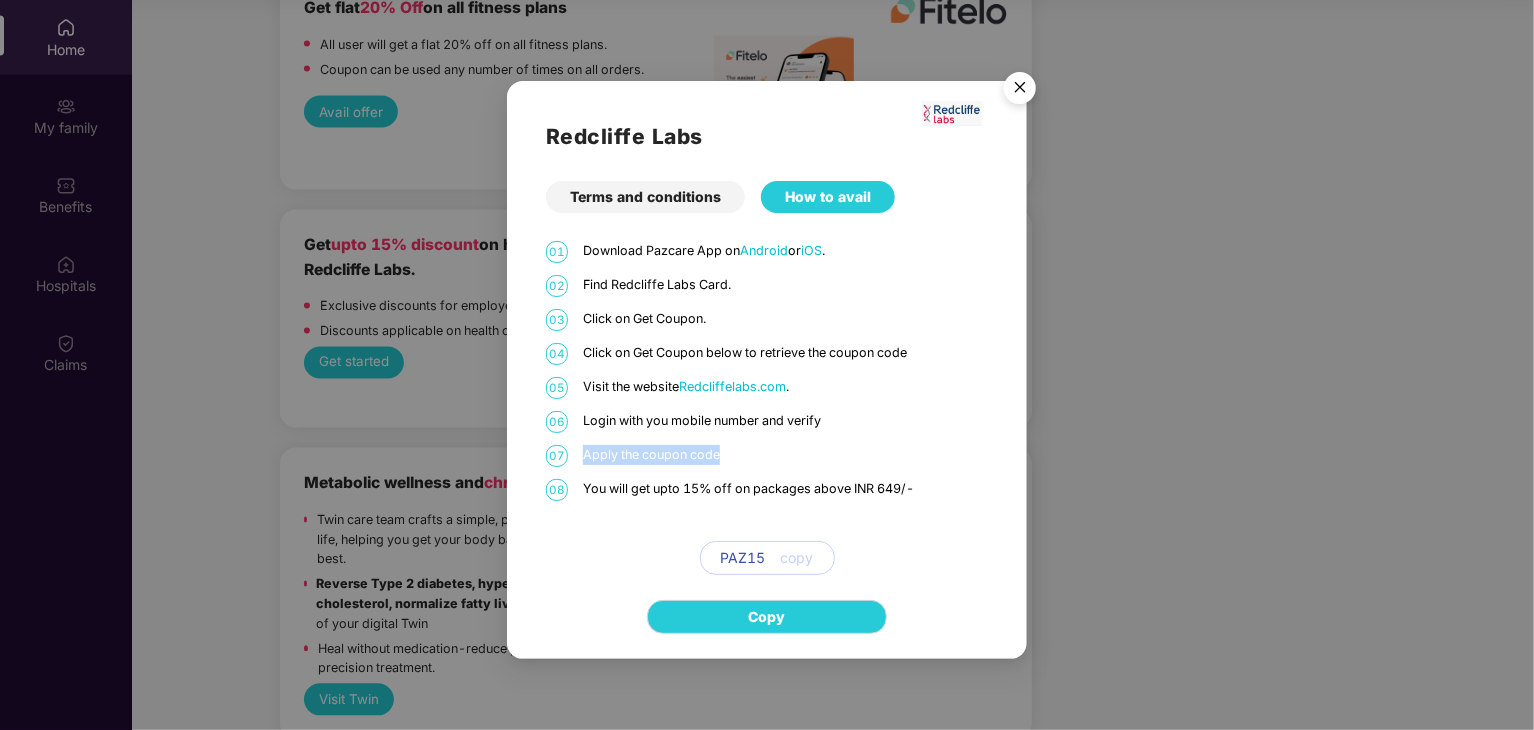 drag, startPoint x: 583, startPoint y: 457, endPoint x: 821, endPoint y: 457, distance: 238 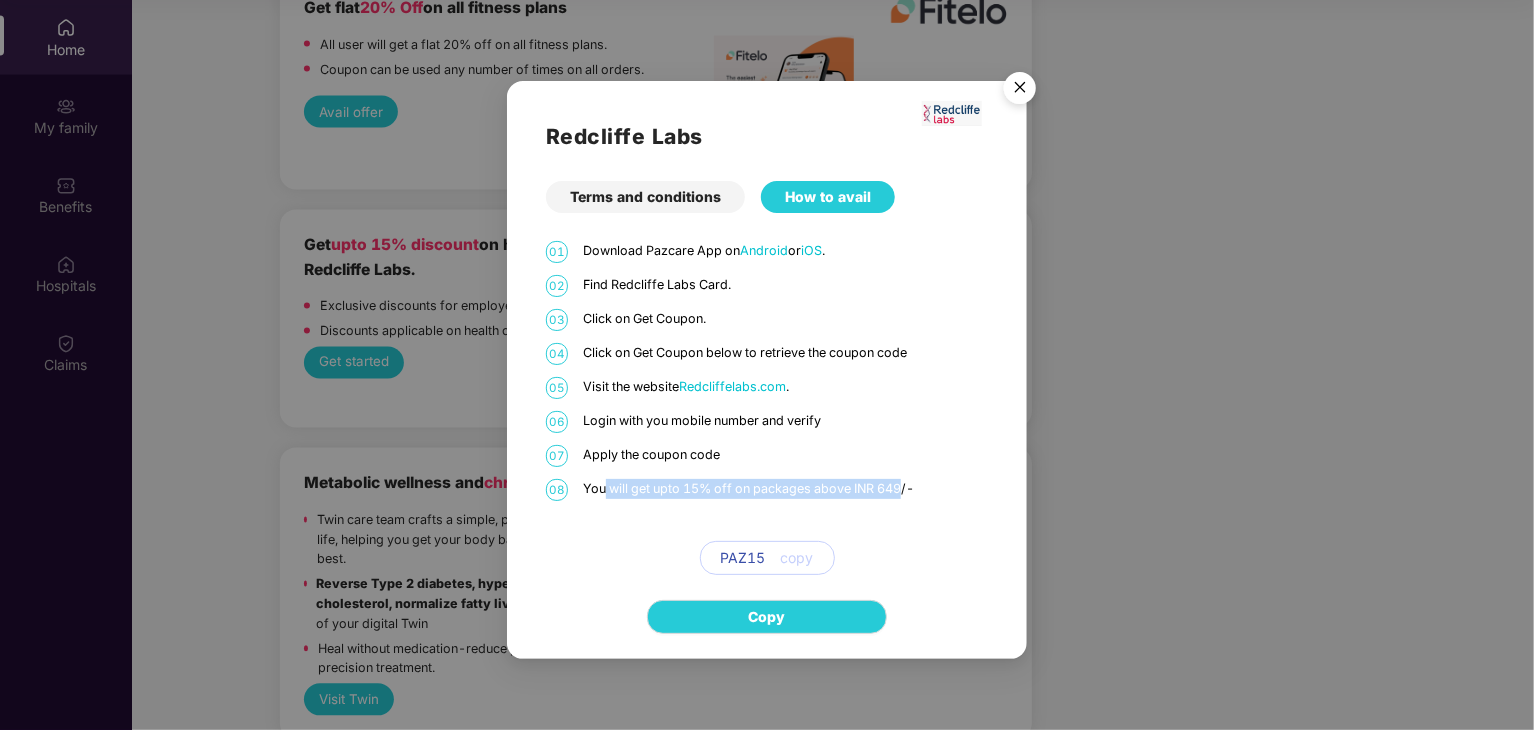 drag, startPoint x: 606, startPoint y: 497, endPoint x: 905, endPoint y: 497, distance: 299 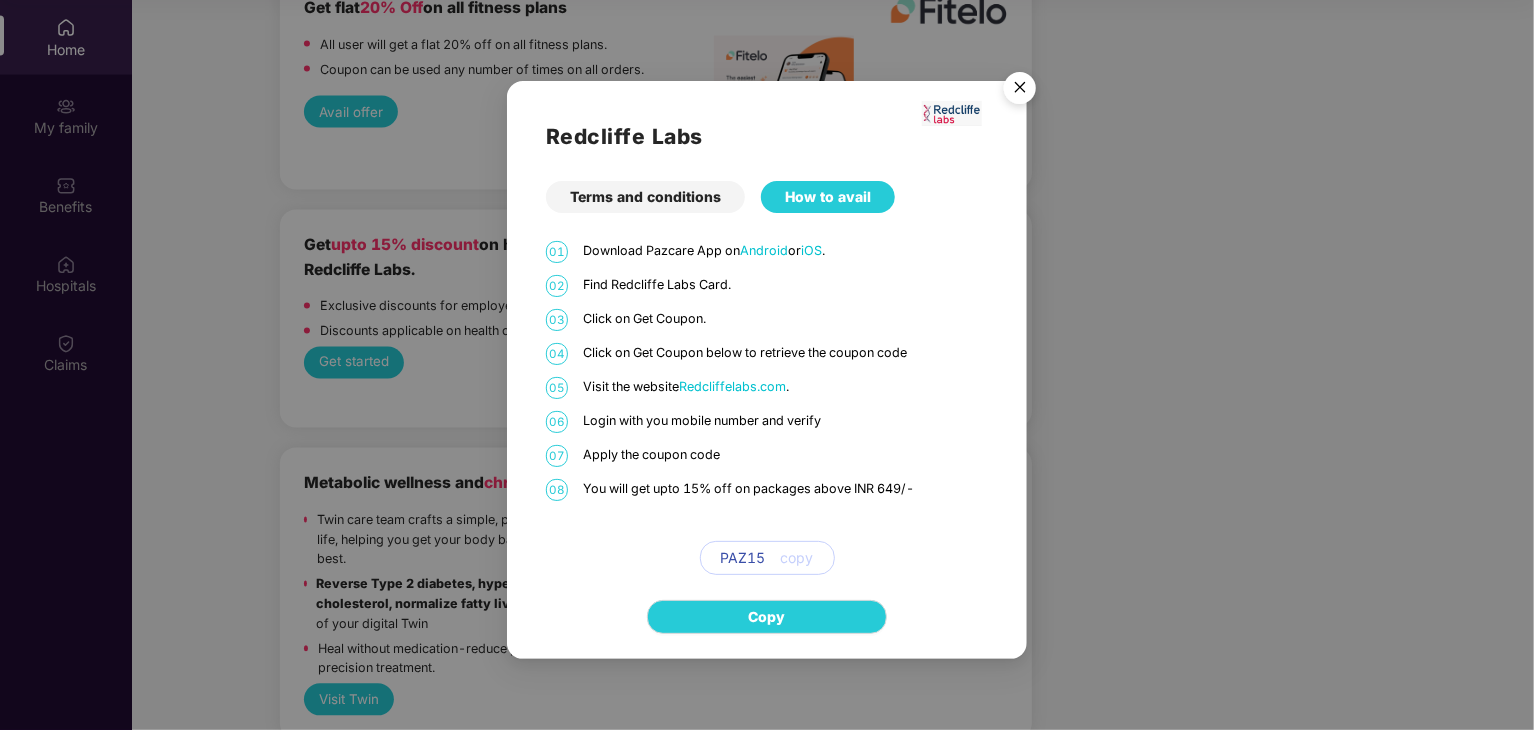 click at bounding box center (1020, 91) 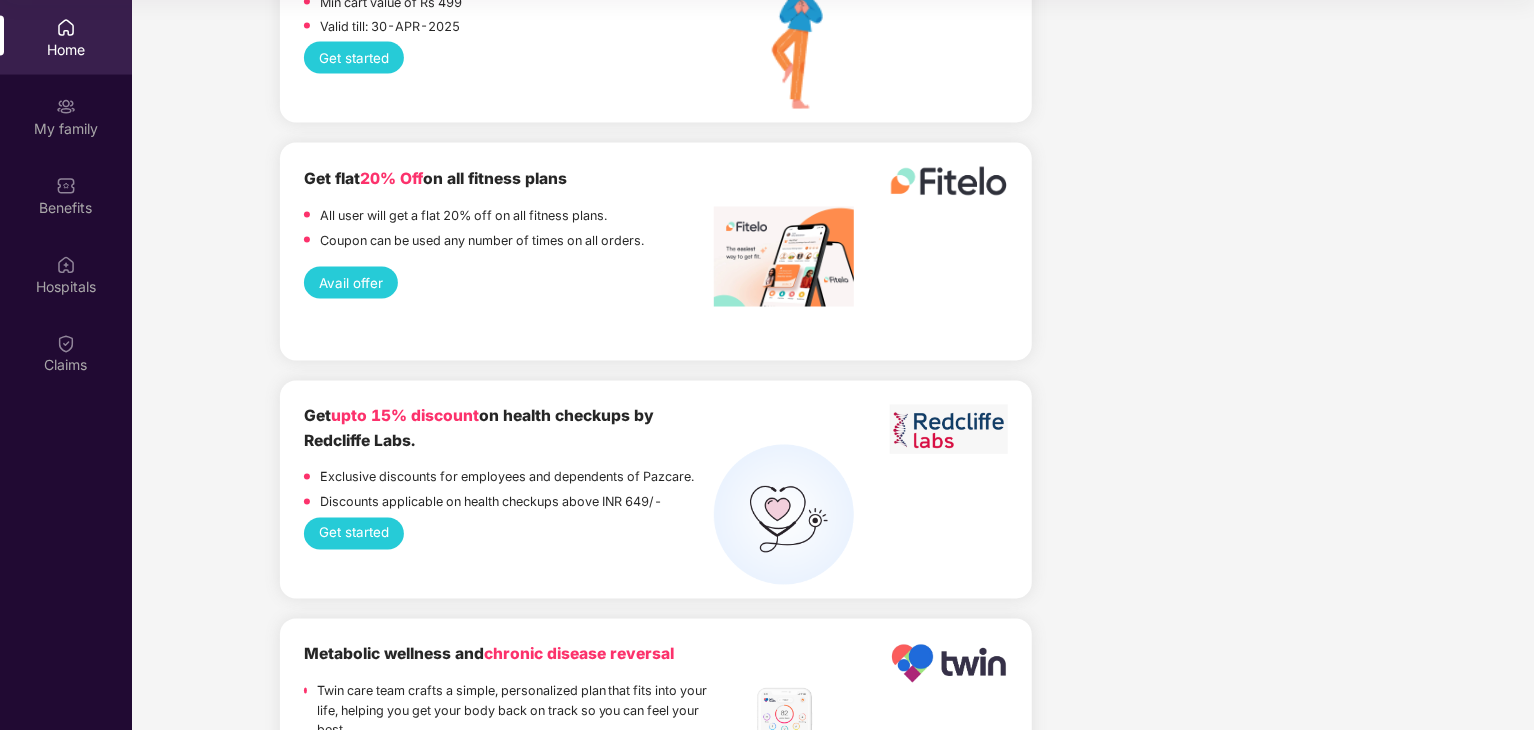 scroll, scrollTop: 1588, scrollLeft: 0, axis: vertical 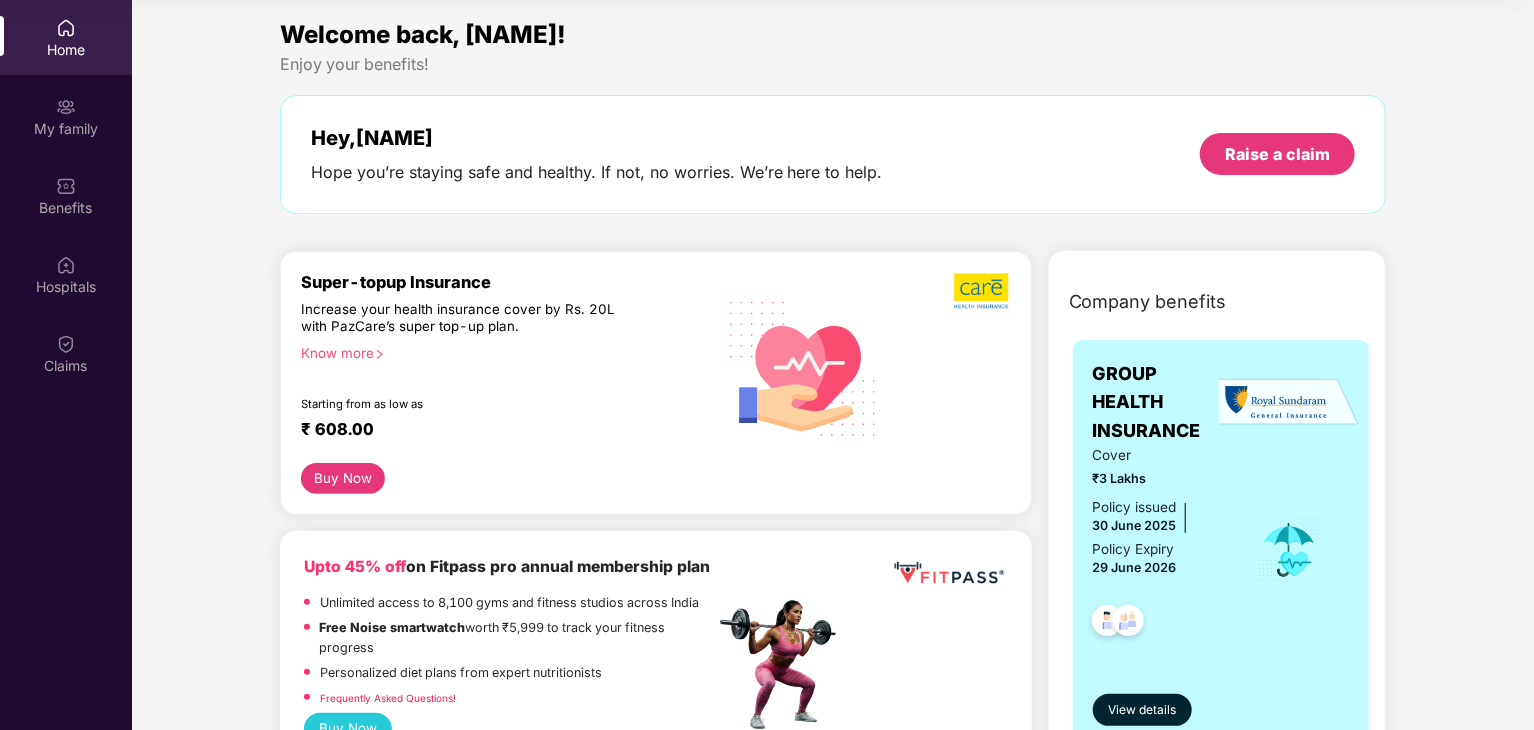 click on "Hey,  Divyanshu Hope you’re staying safe and healthy. If not, no worries. We’re here to help. Raise a claim" at bounding box center (833, 154) 